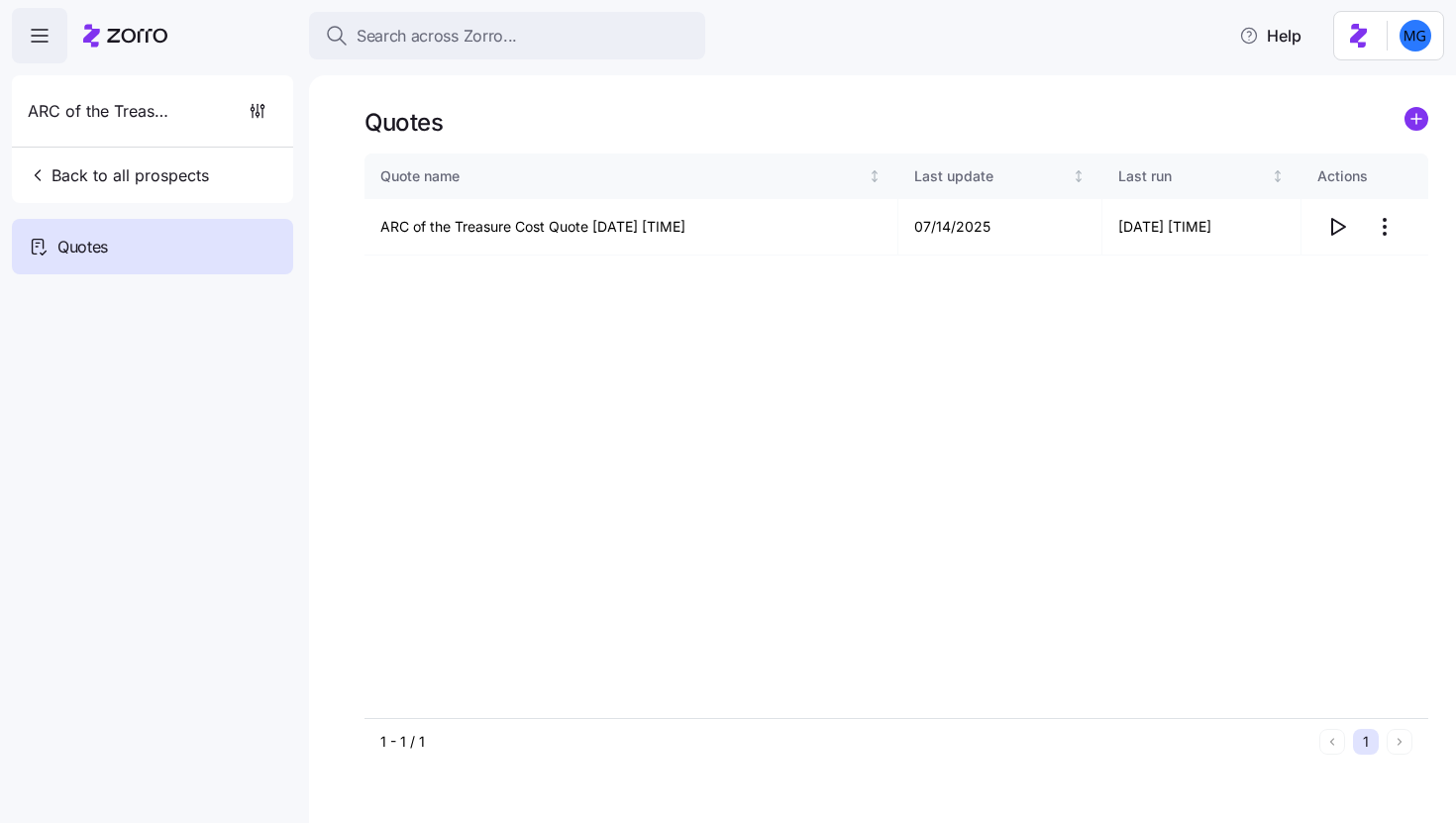 scroll, scrollTop: 0, scrollLeft: 0, axis: both 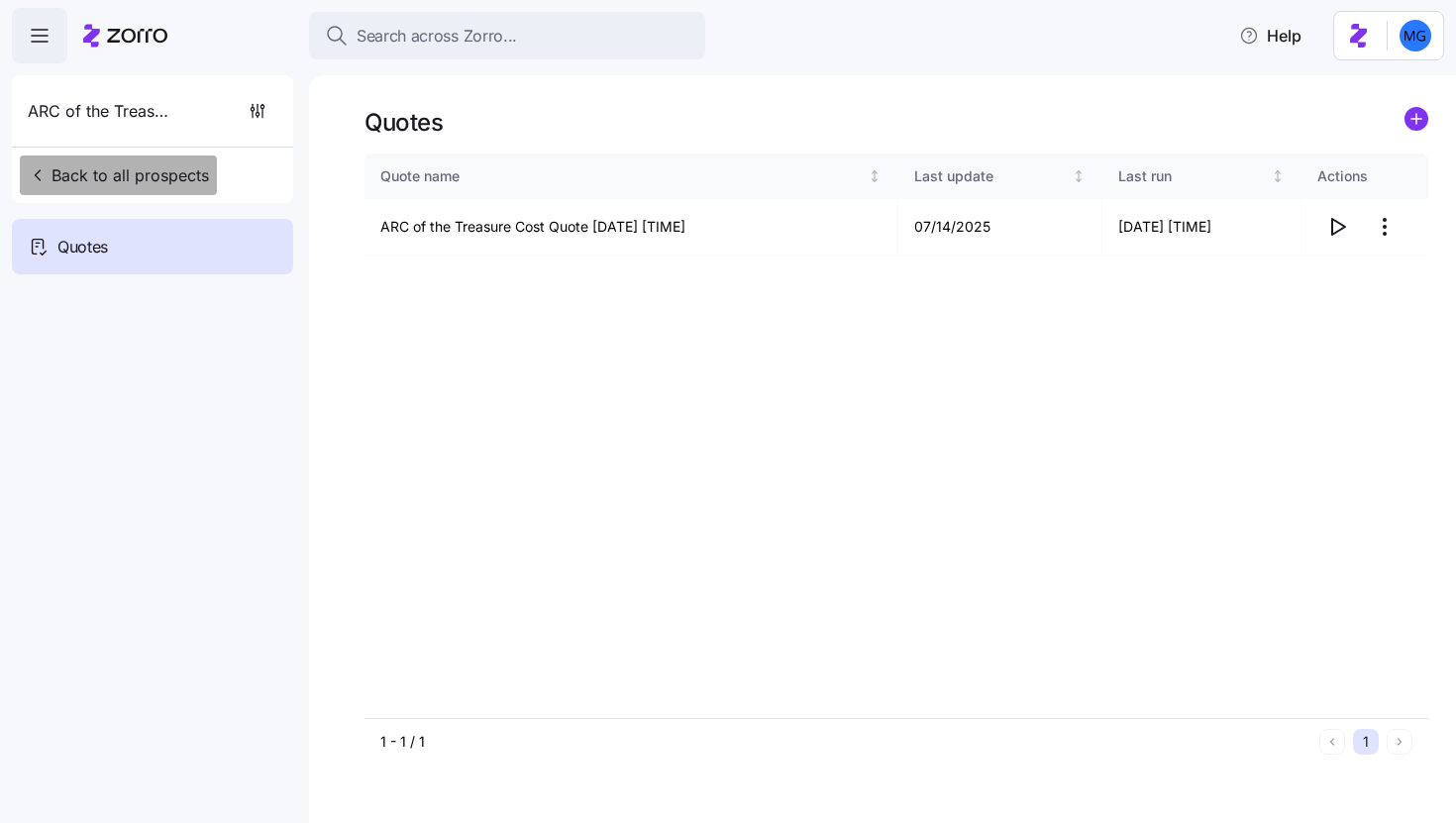 click on "Back to all prospects" at bounding box center (118, 175) 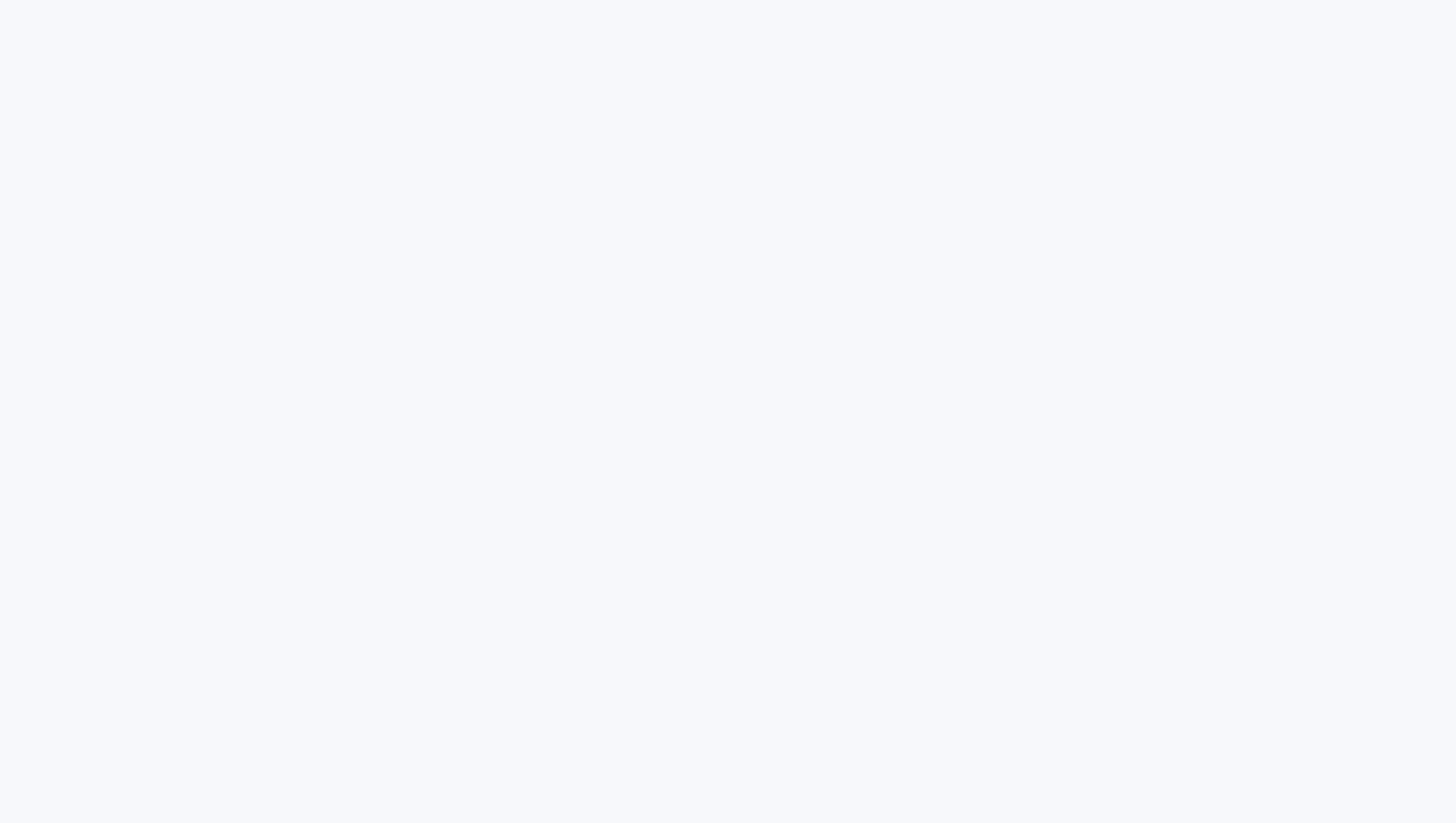 scroll, scrollTop: 0, scrollLeft: 0, axis: both 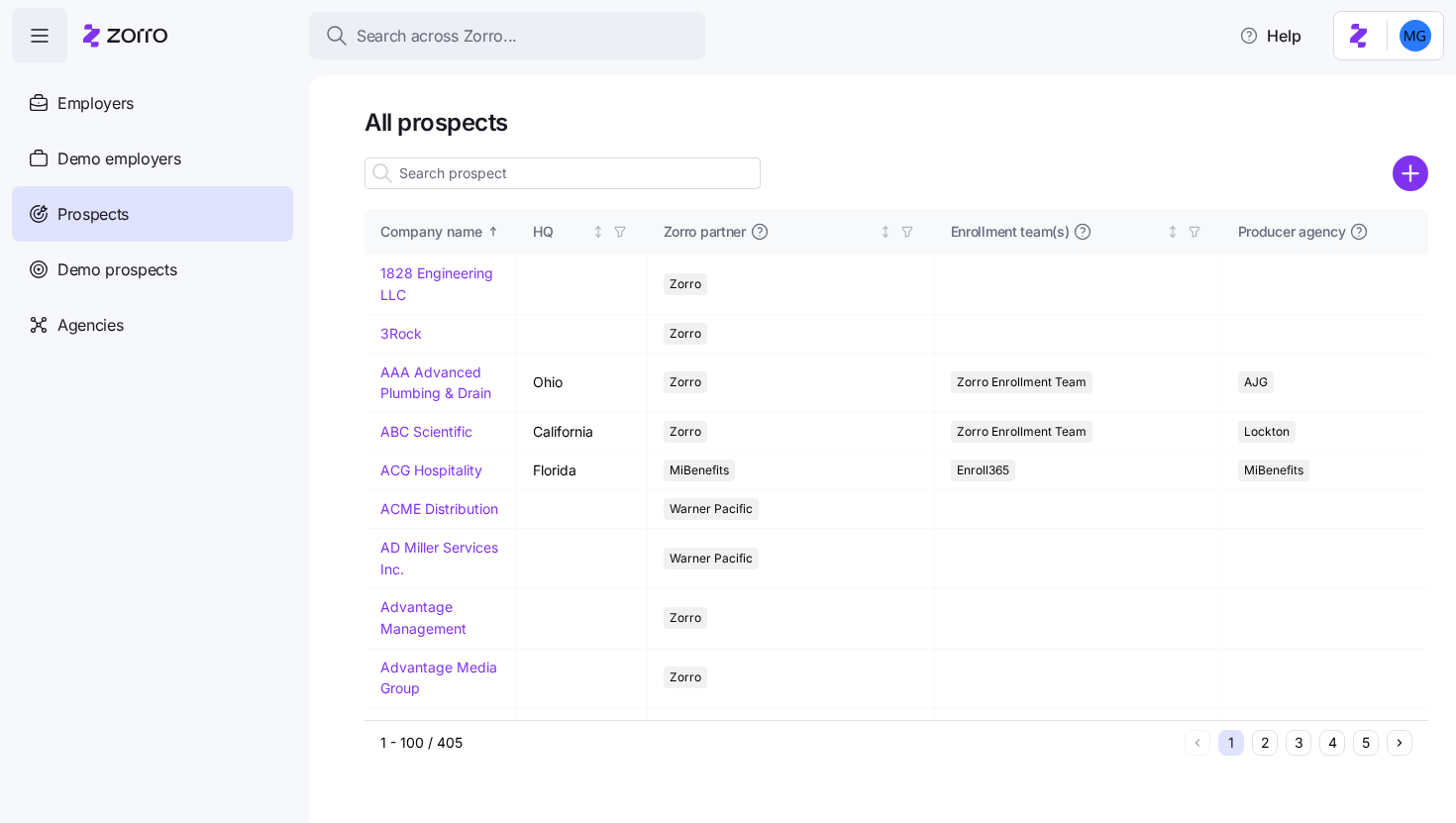 click at bounding box center (563, 173) 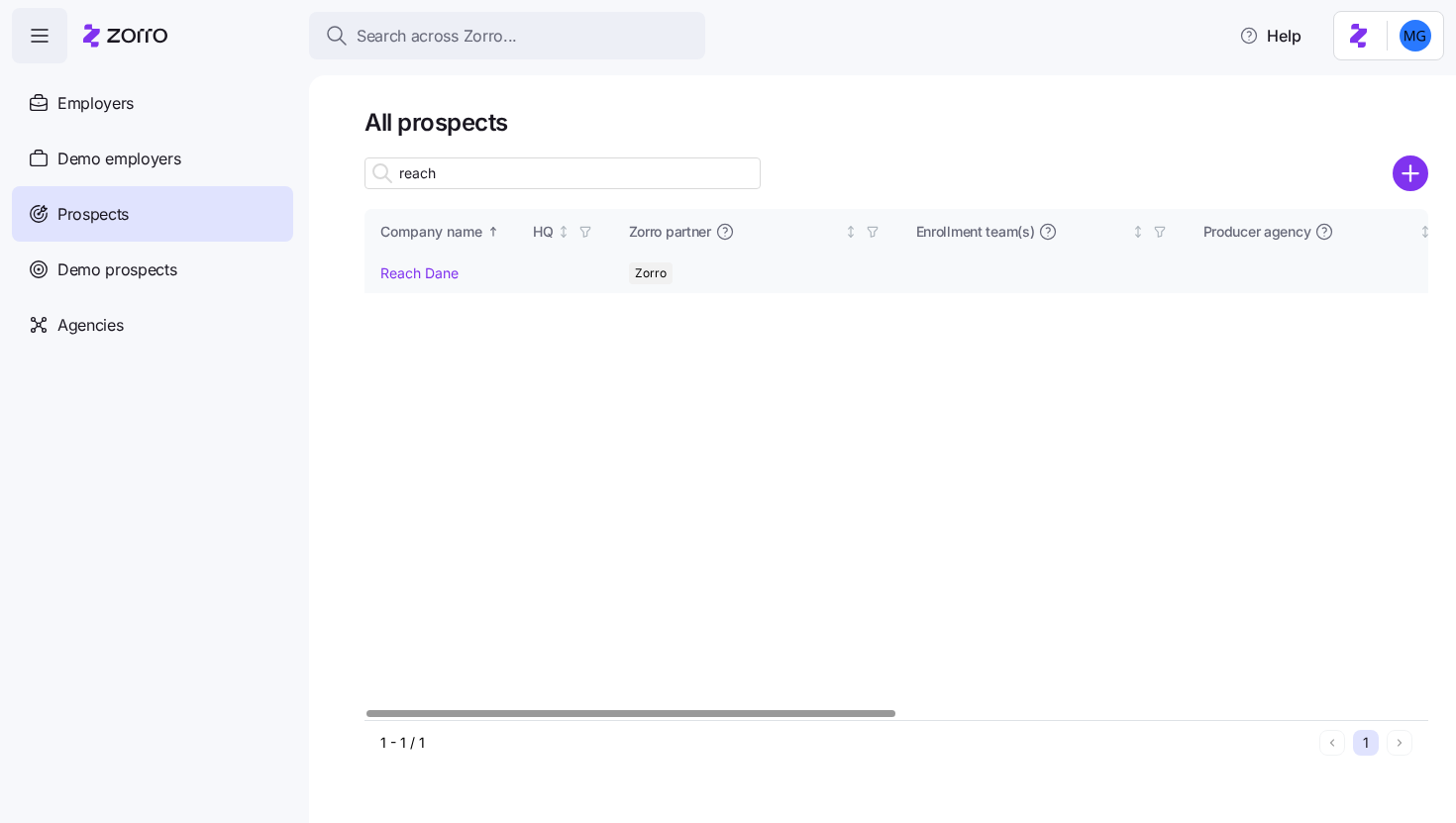 type on "reach" 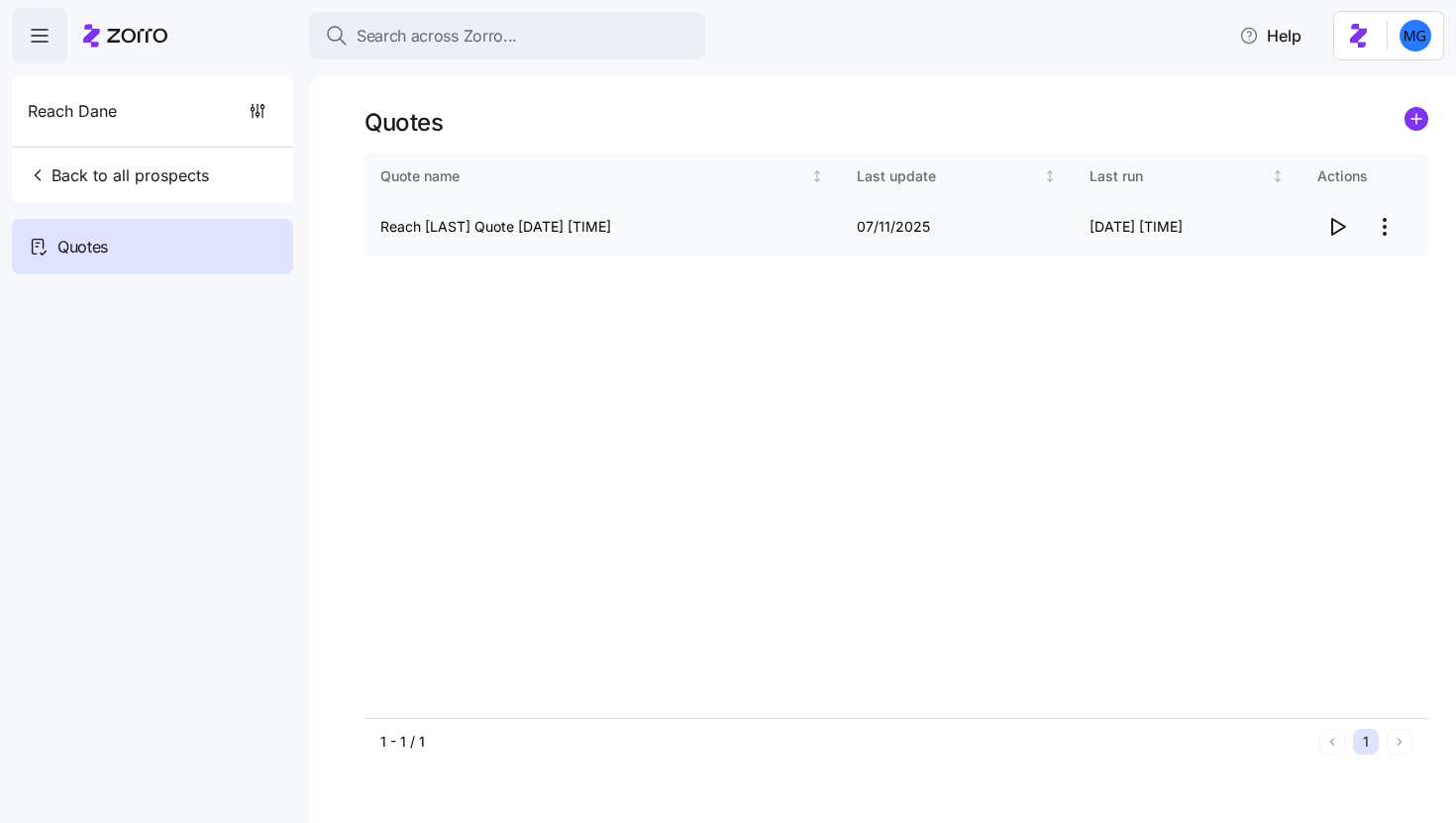 click 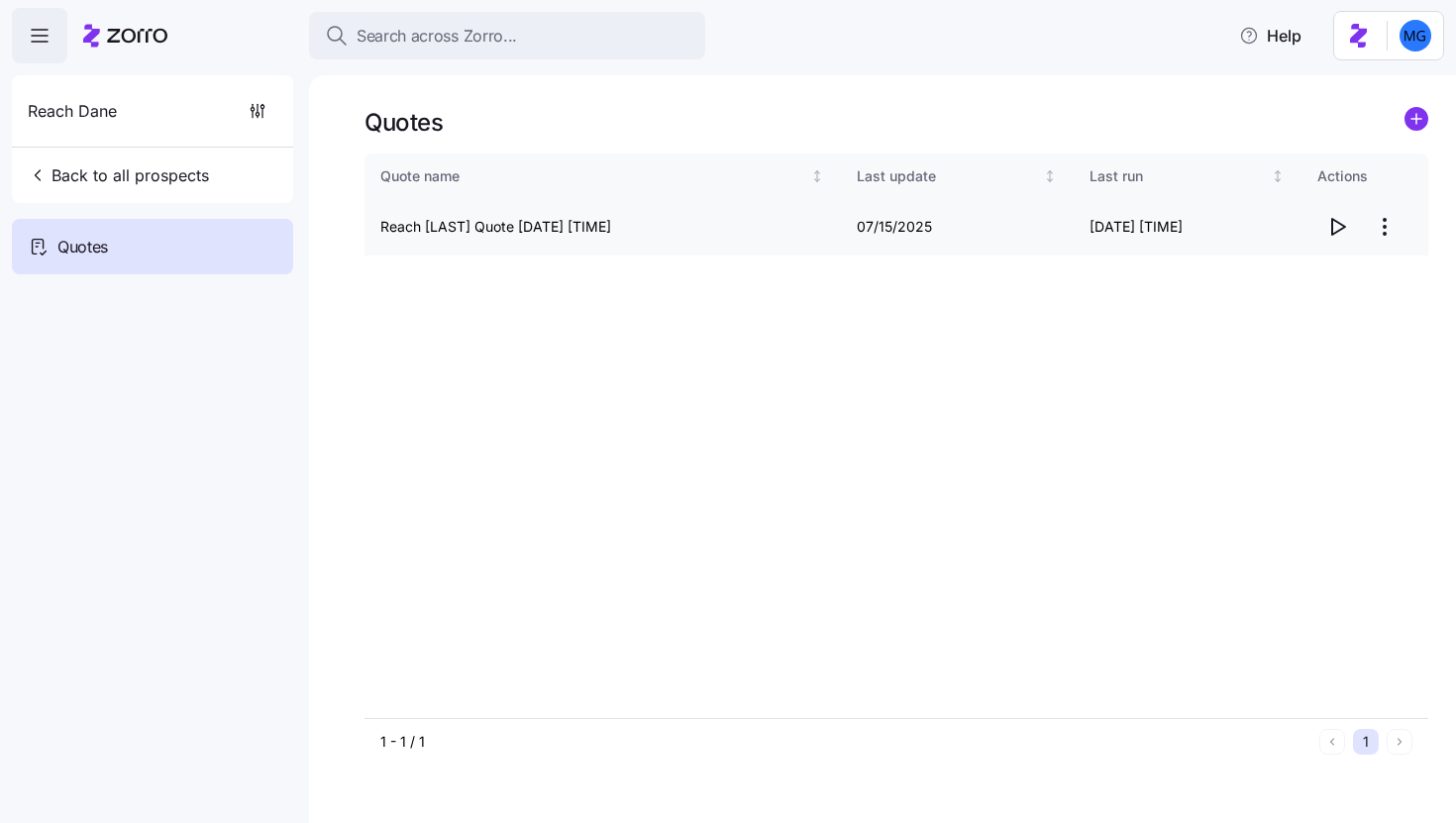 click on "Search across Zorro... Help Reach Dane Back to all prospects Quotes Quotes Quote name Last update Last run Actions Reach Dane Quote 07/11/2025 1:45 PM 07/15/2025 07/15/2025 5:15 AM 1 - 1 / 1 1 Quotes" at bounding box center (728, 405) 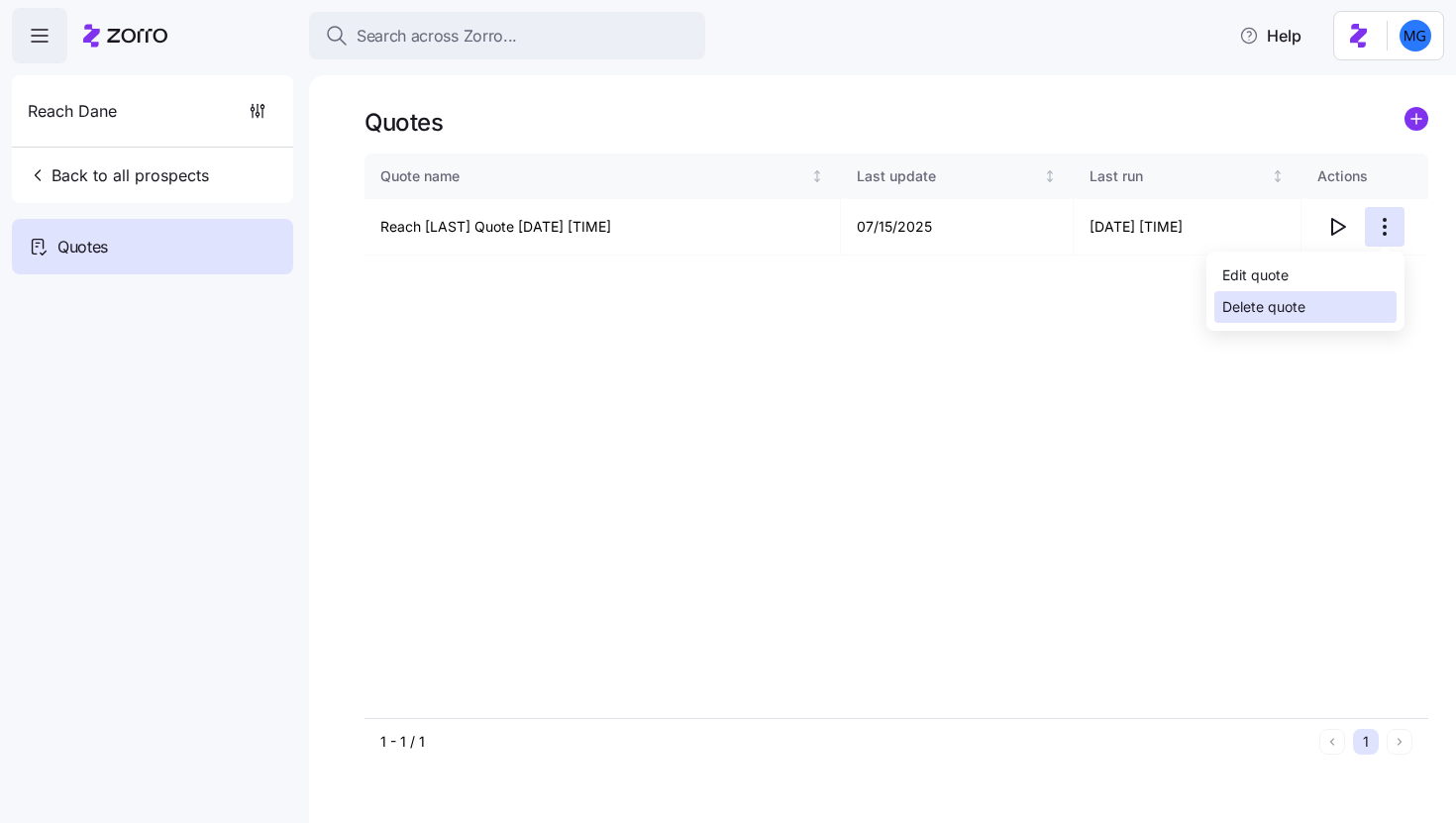 click on "Delete quote" at bounding box center [1305, 307] 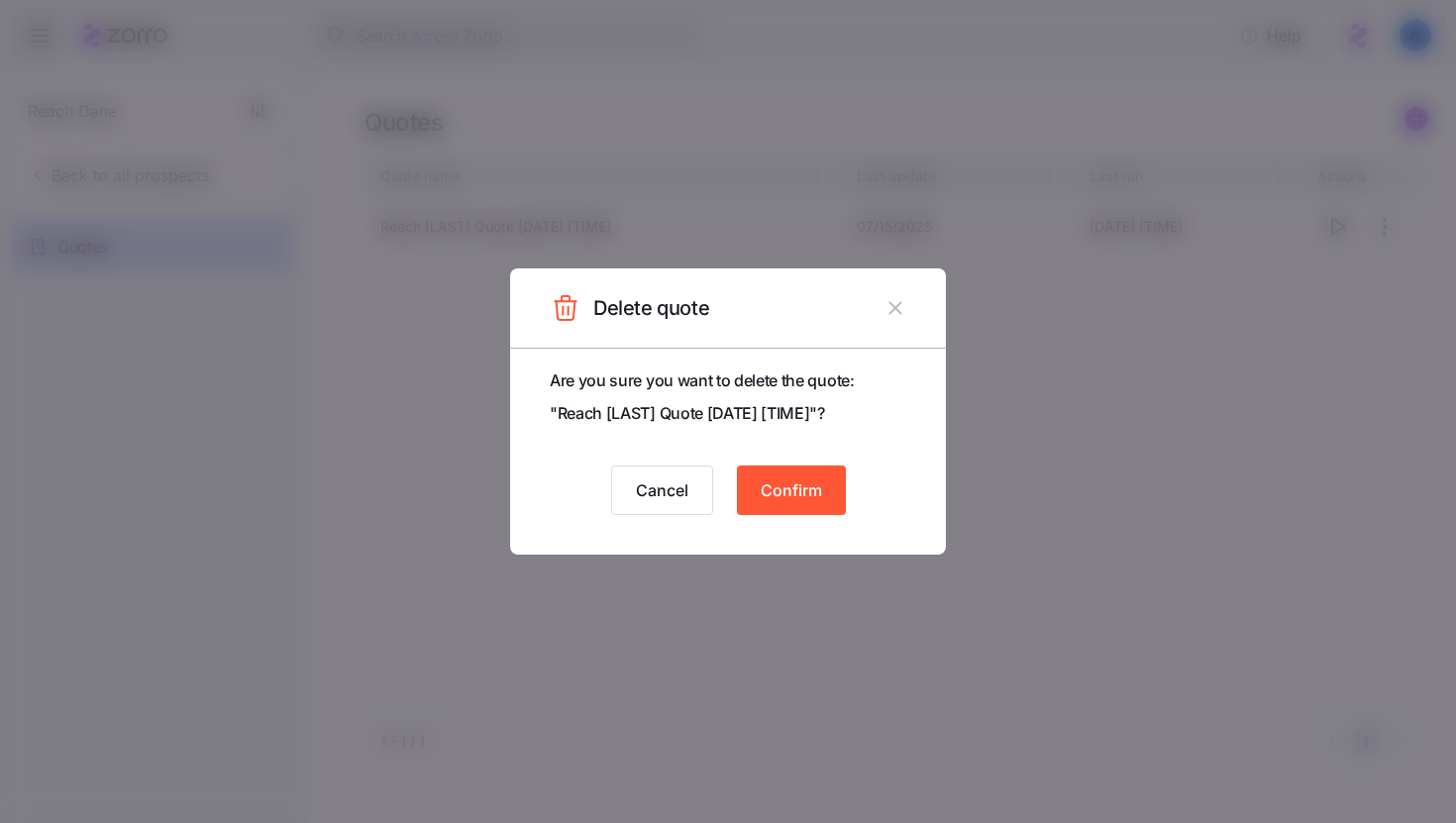 click at bounding box center (895, 308) 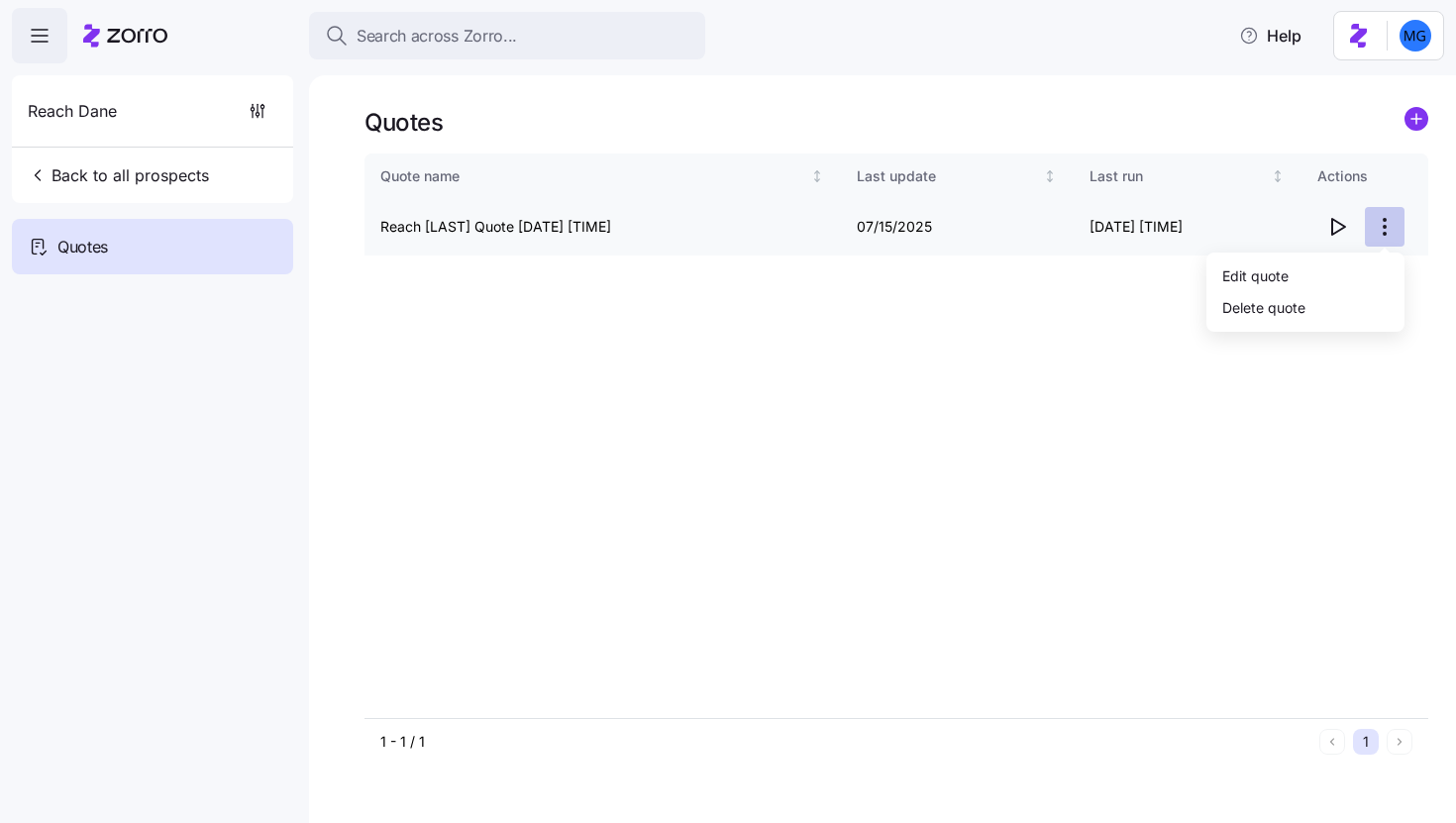 click on "Search across Zorro... Help Reach Dane Back to all prospects Quotes Quotes Quote name Last update Last run Actions Reach Dane Quote 07/11/2025 1:45 PM 07/15/2025 07/15/2025 5:15 AM 1 - 1 / 1 1 Quotes Edit quote Delete quote" at bounding box center (728, 405) 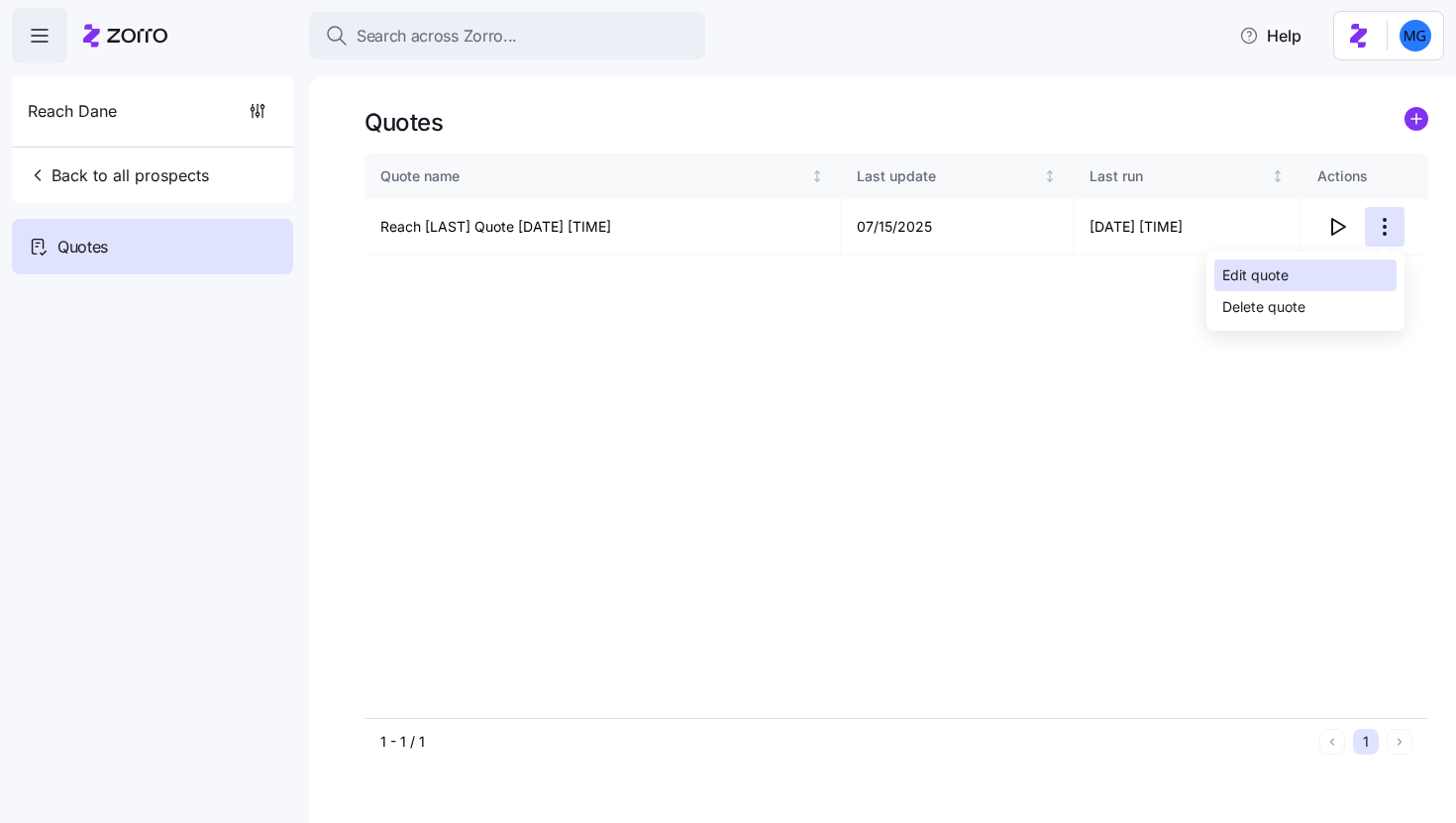 click on "Edit quote" at bounding box center [1305, 275] 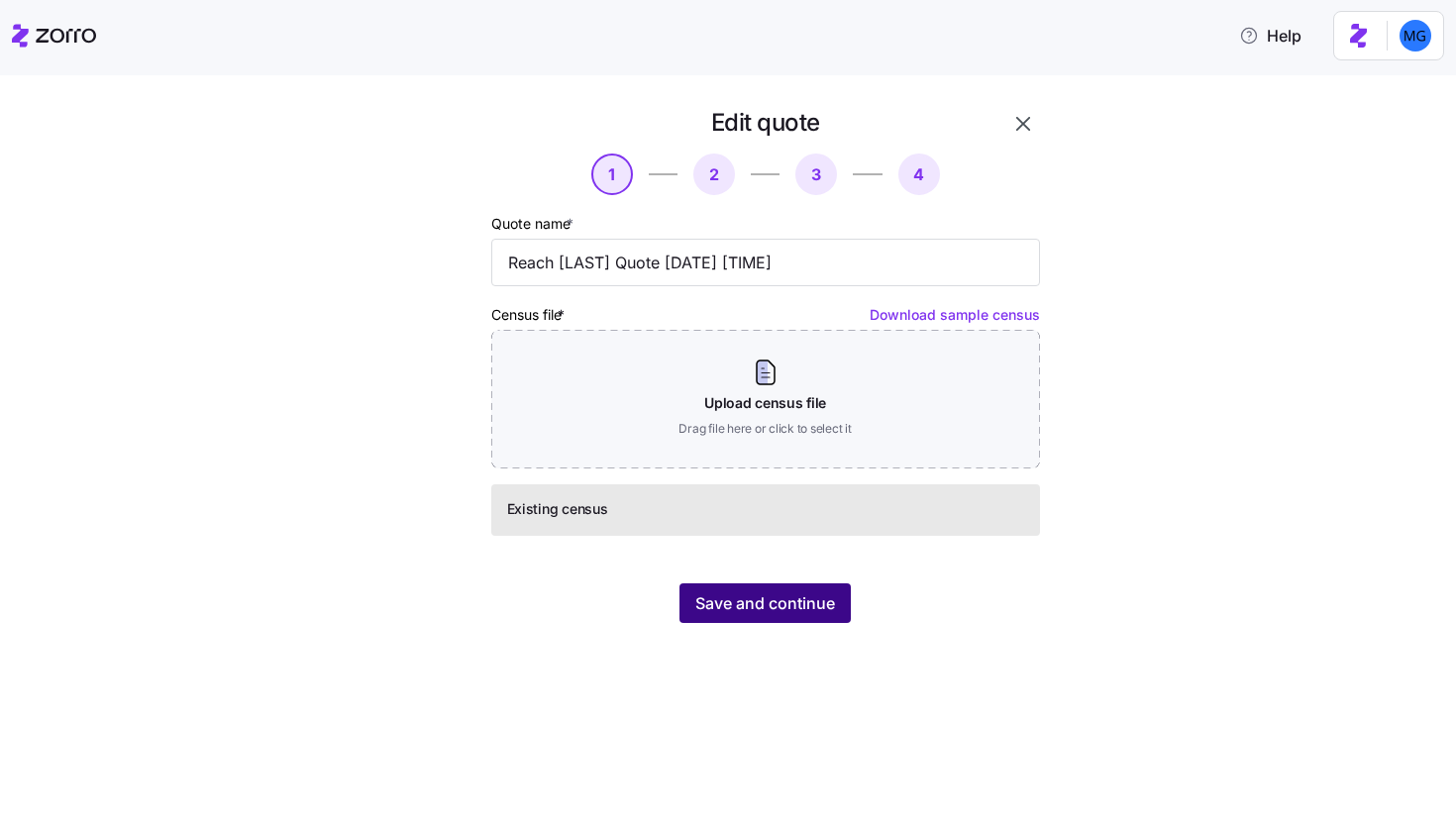 click on "Save and continue" at bounding box center (765, 603) 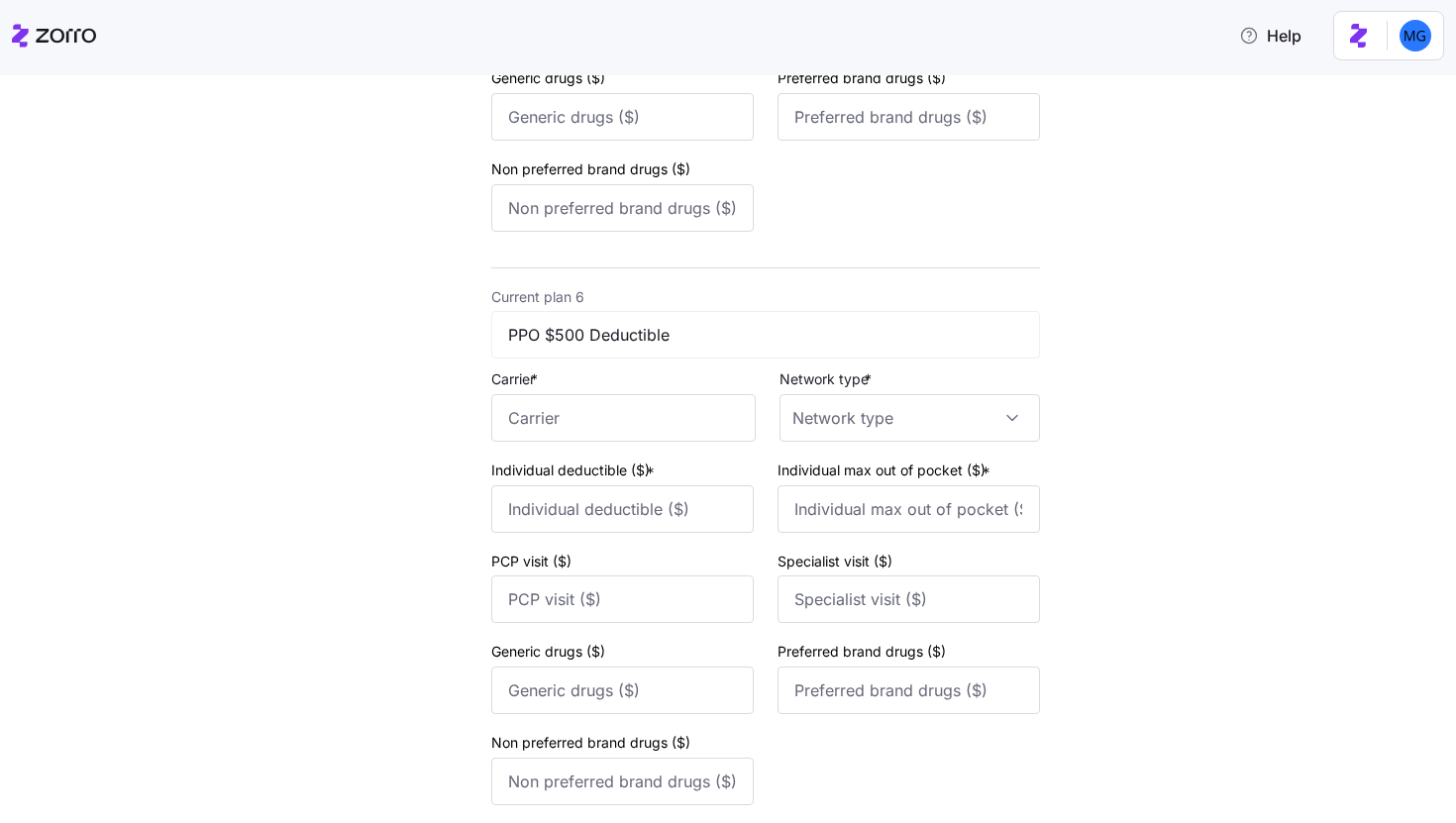 scroll, scrollTop: 3090, scrollLeft: 0, axis: vertical 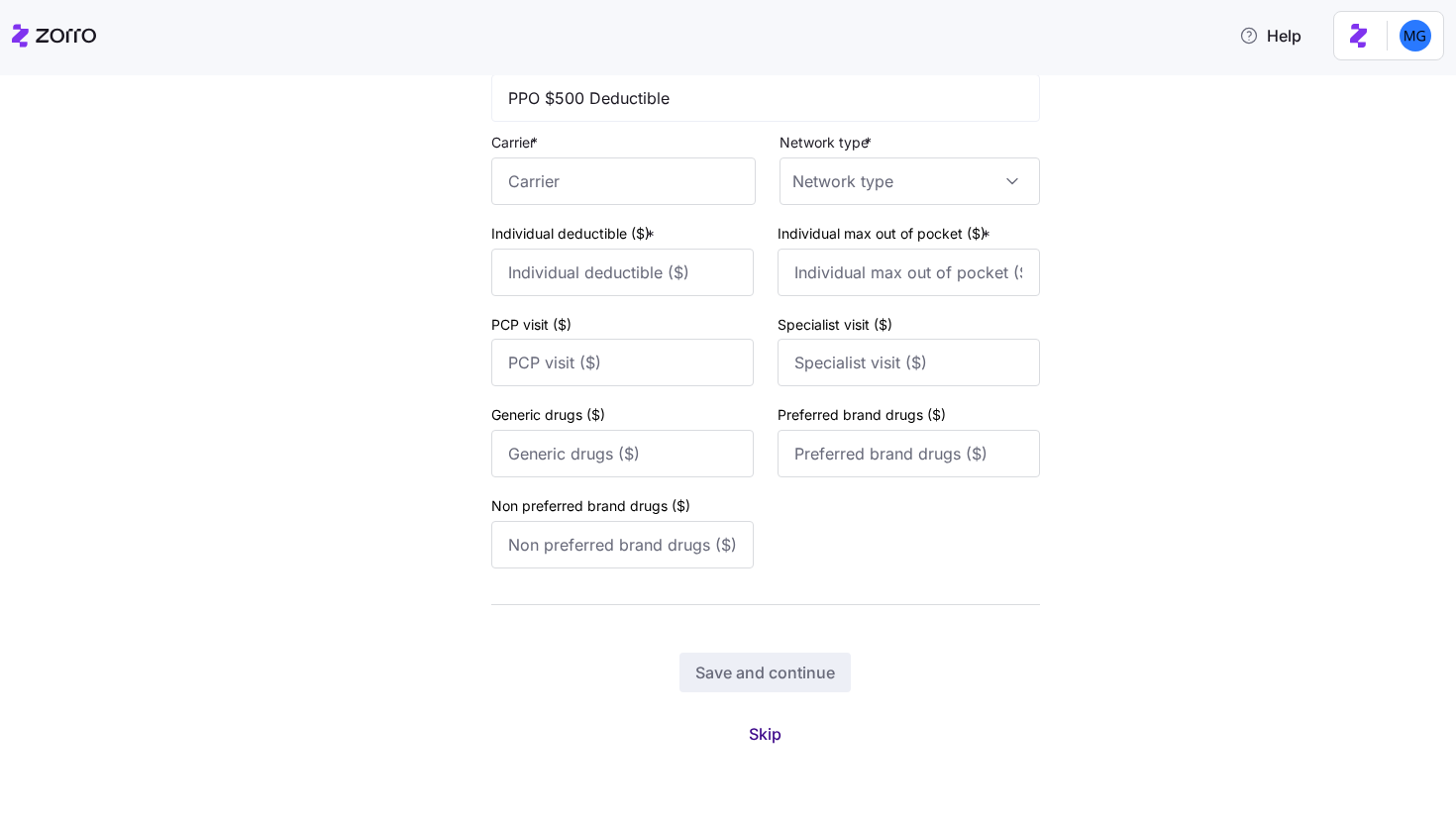 click on "Skip" at bounding box center (765, 734) 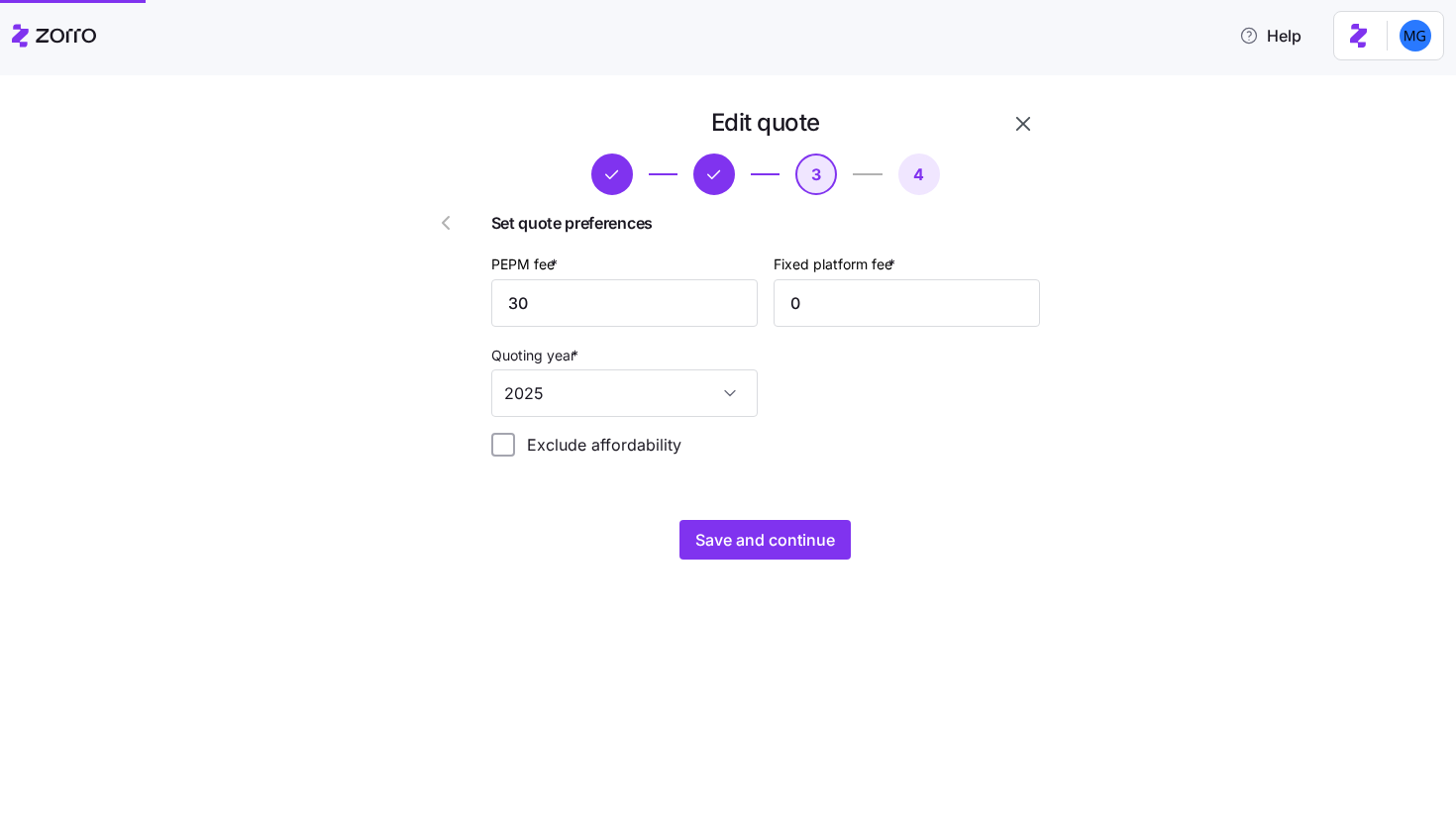 scroll, scrollTop: 0, scrollLeft: 0, axis: both 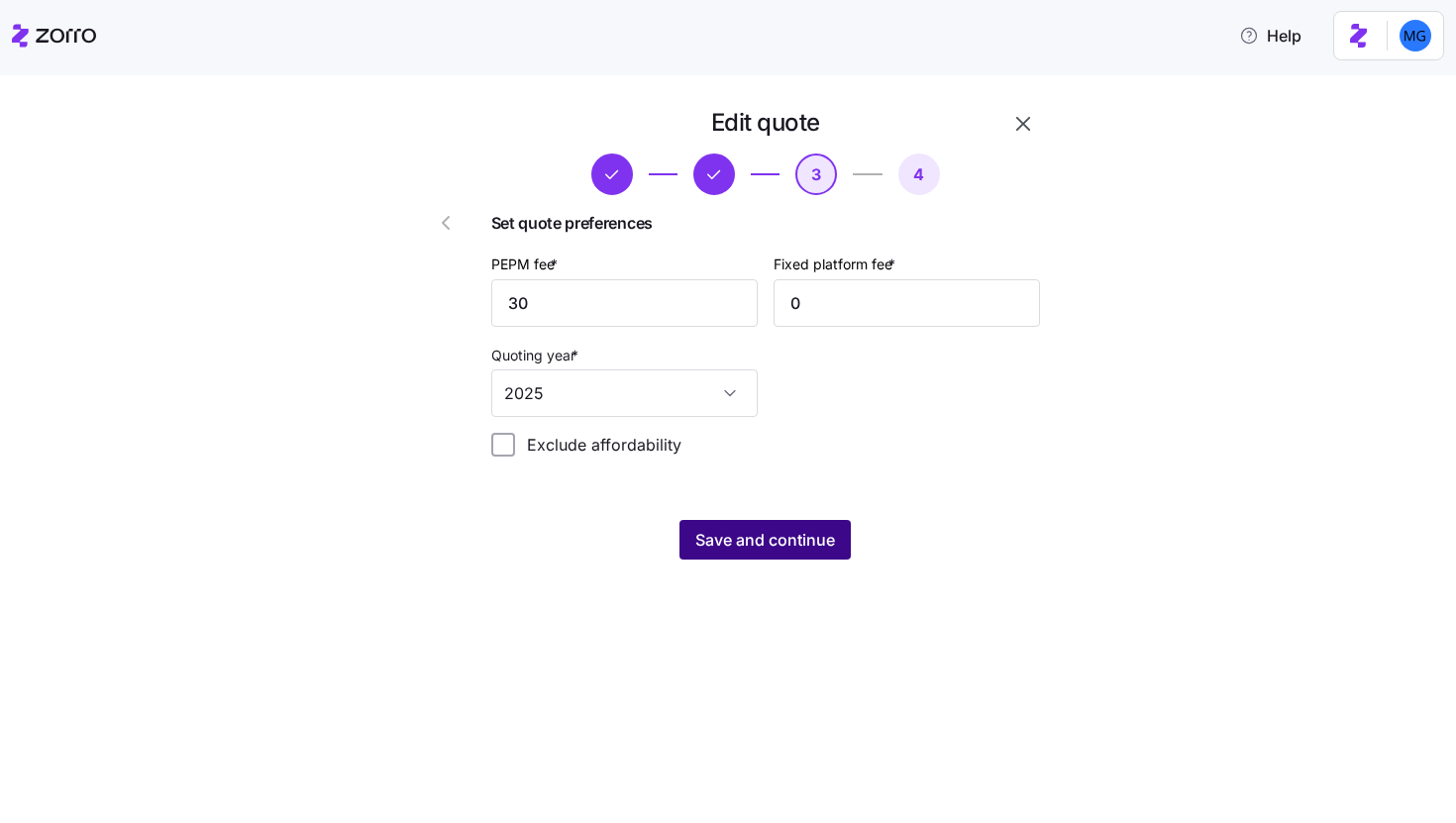 click on "Save and continue" at bounding box center (765, 540) 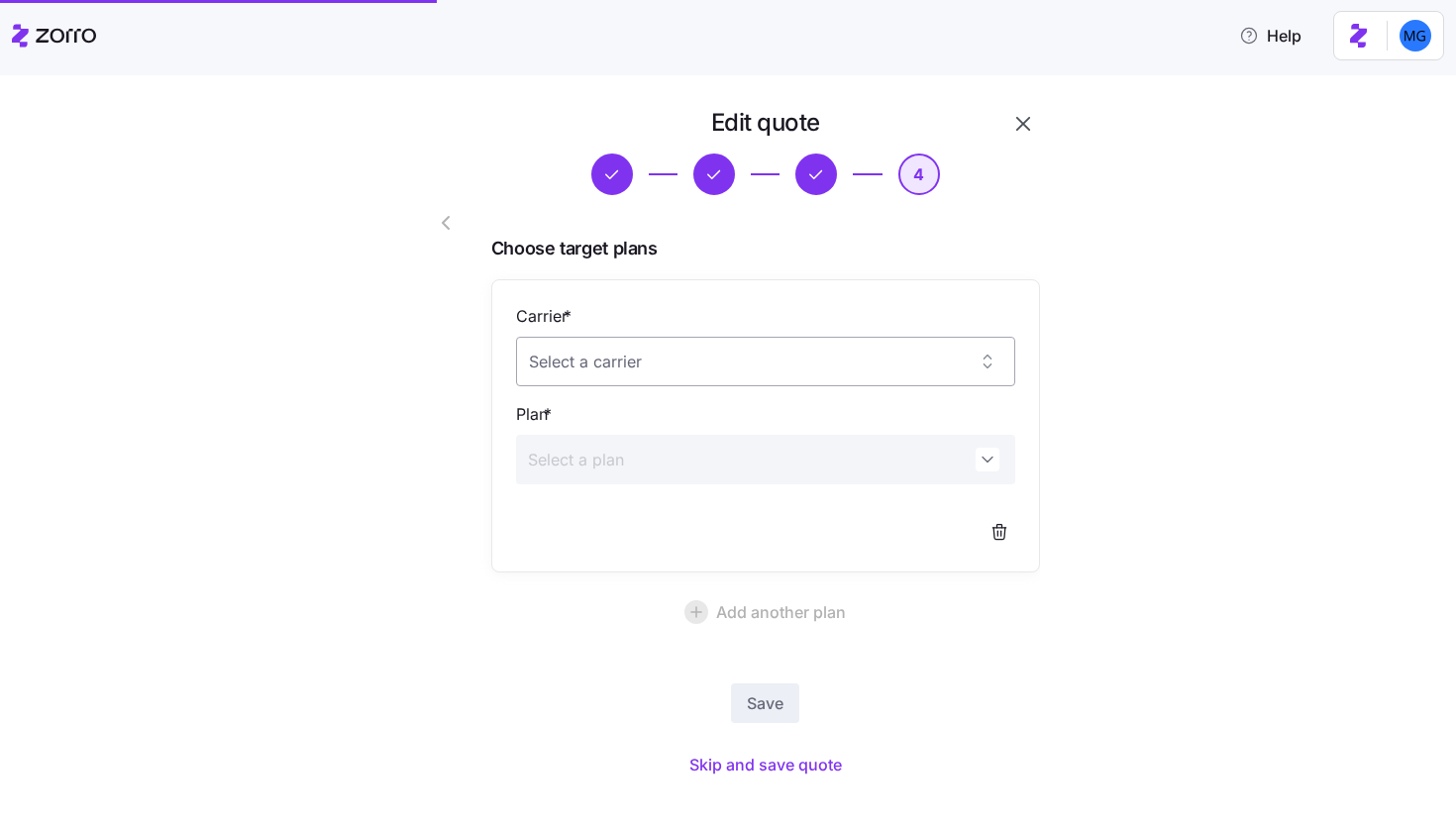 click on "Carrier  *" at bounding box center (766, 361) 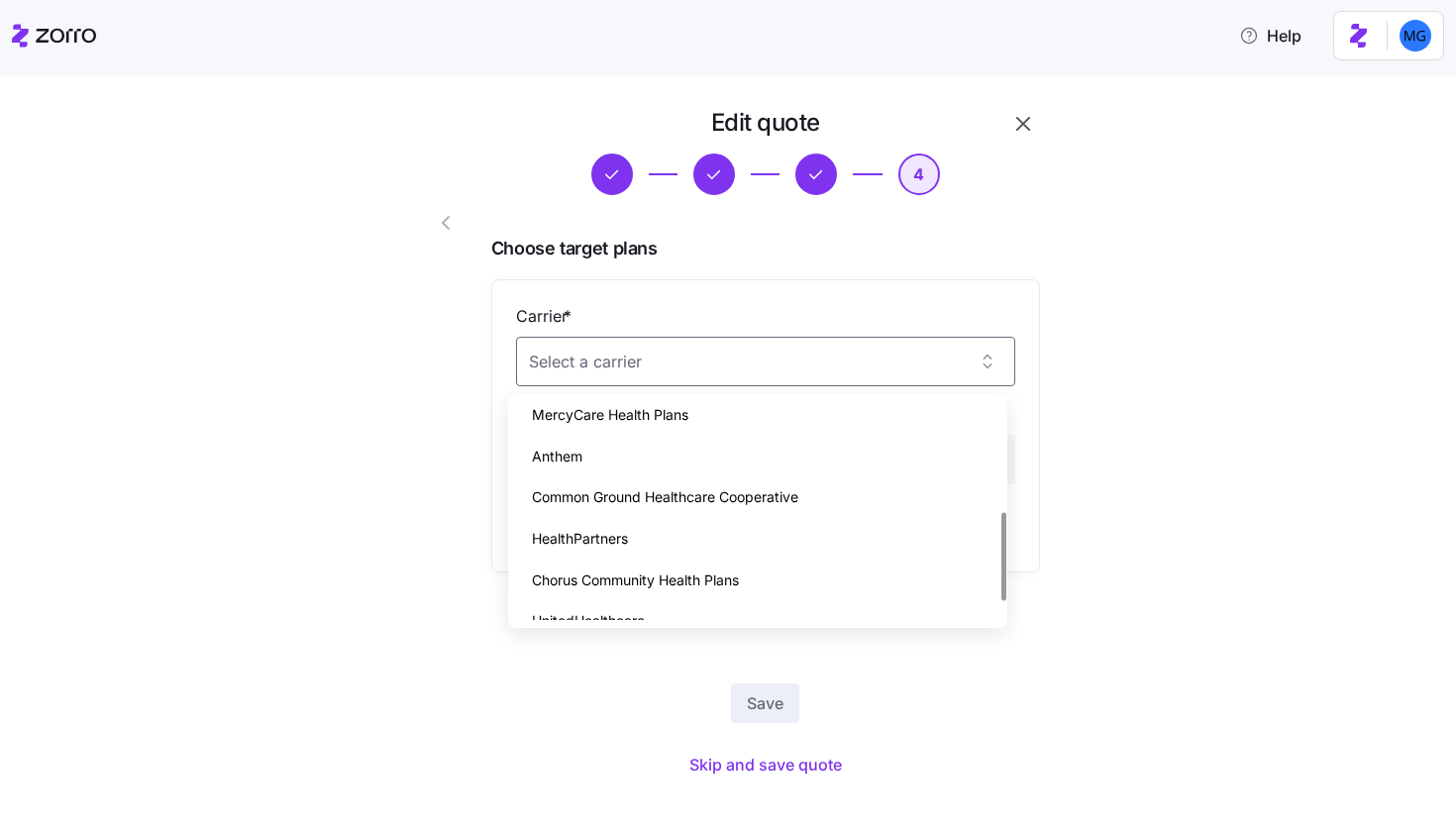 scroll, scrollTop: 319, scrollLeft: 0, axis: vertical 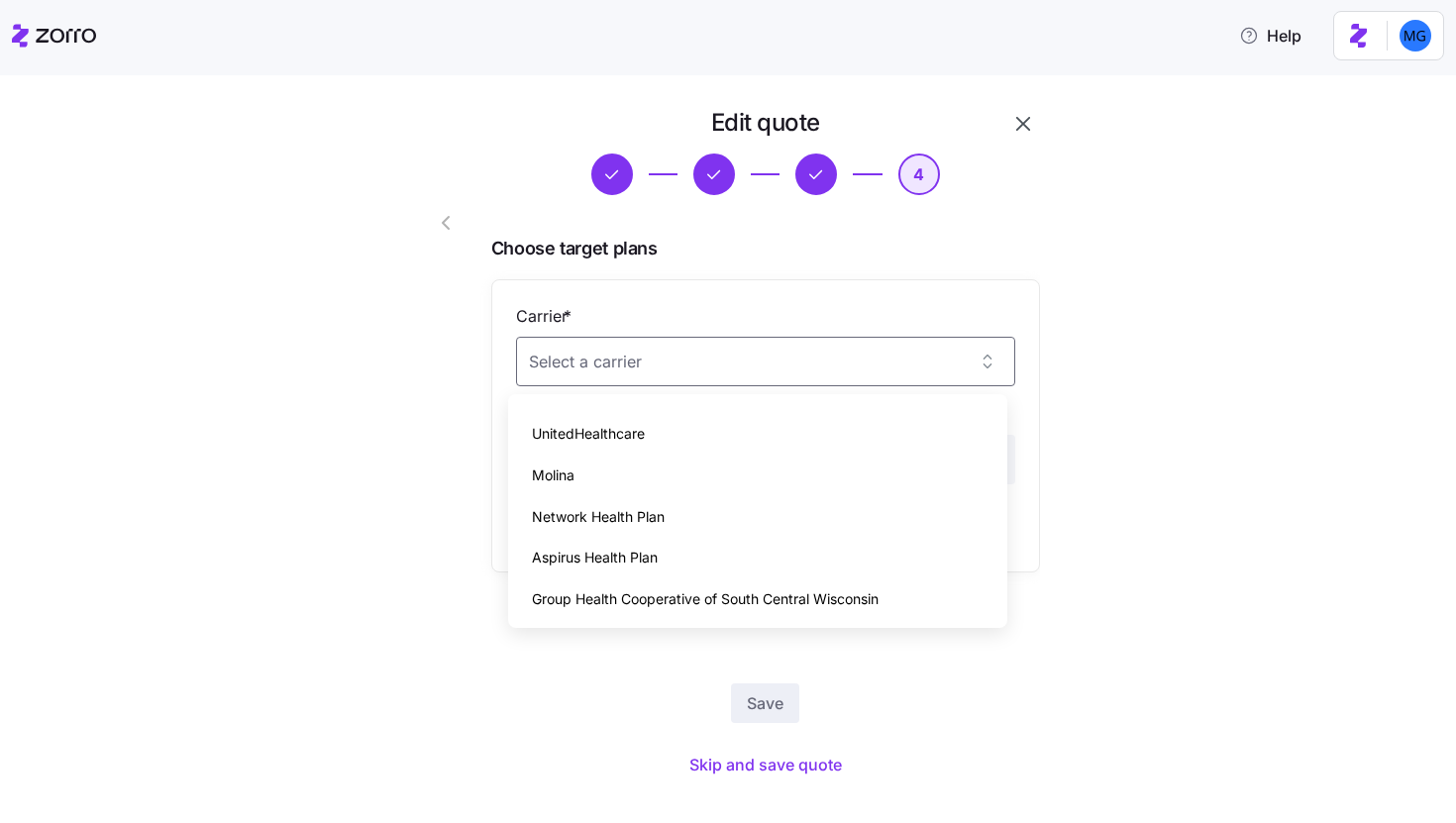 click on "Group Health Cooperative of South Central Wisconsin" at bounding box center [705, 599] 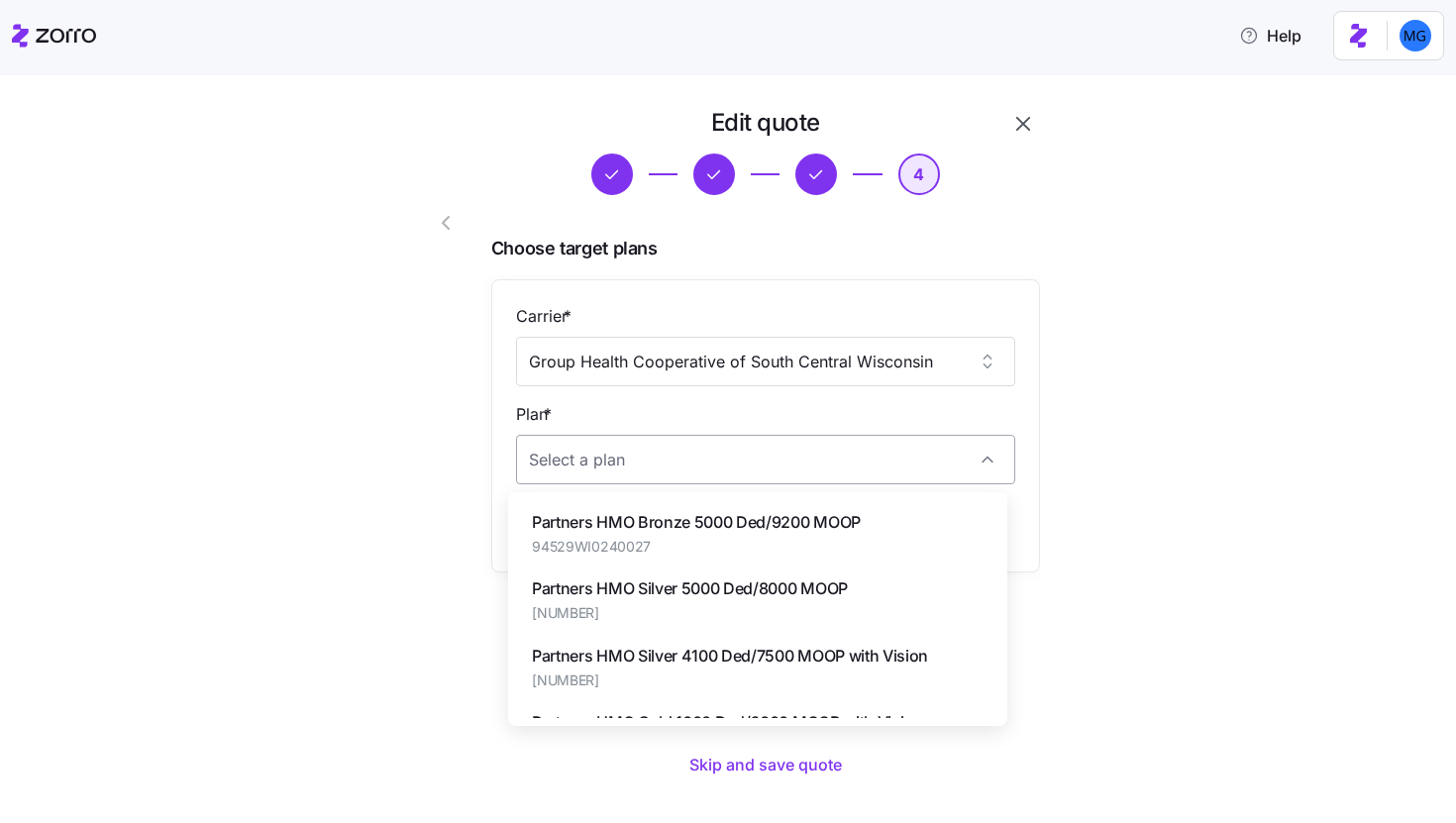 click on "Plan  *" at bounding box center [766, 460] 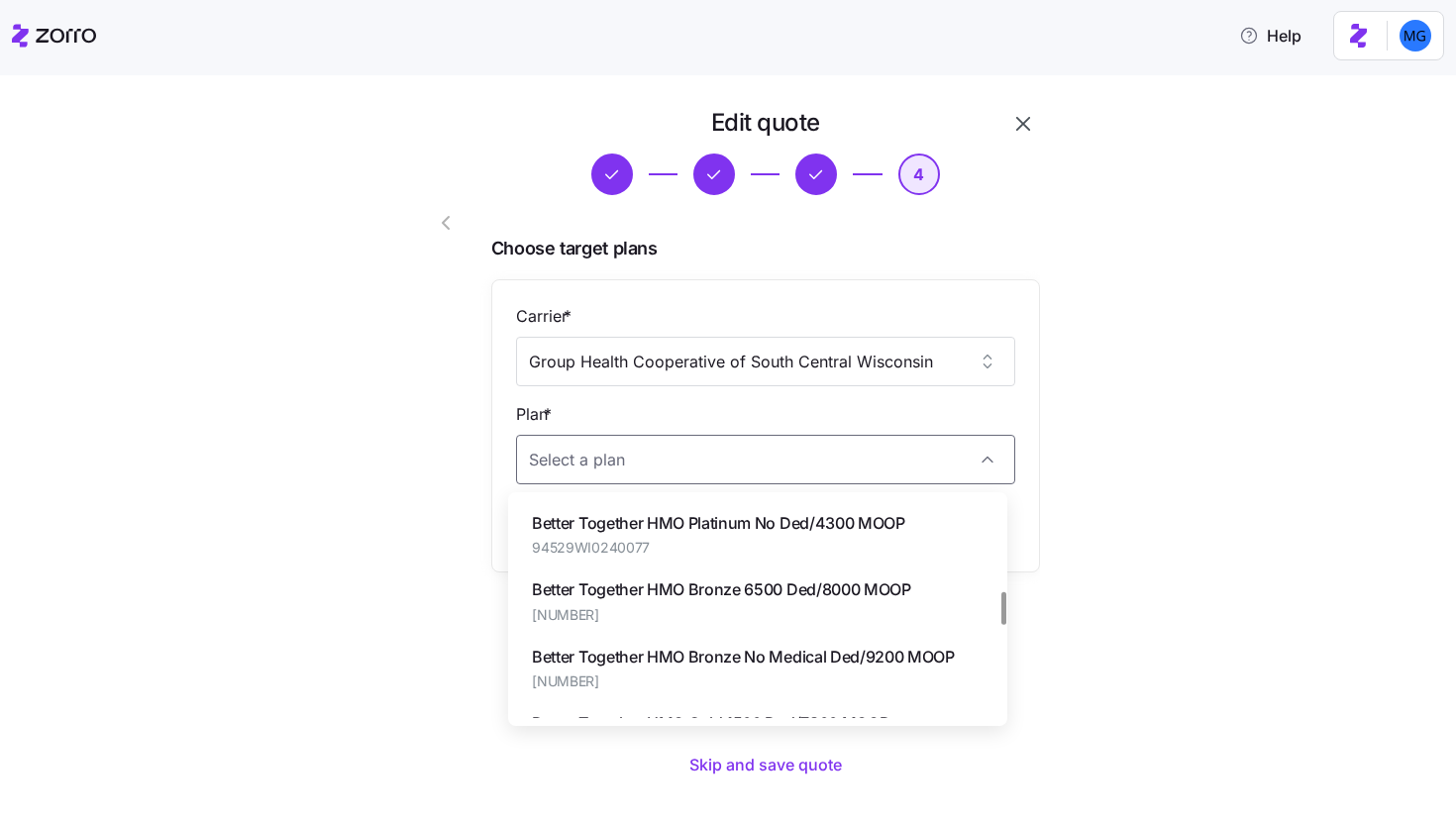 scroll, scrollTop: 600, scrollLeft: 0, axis: vertical 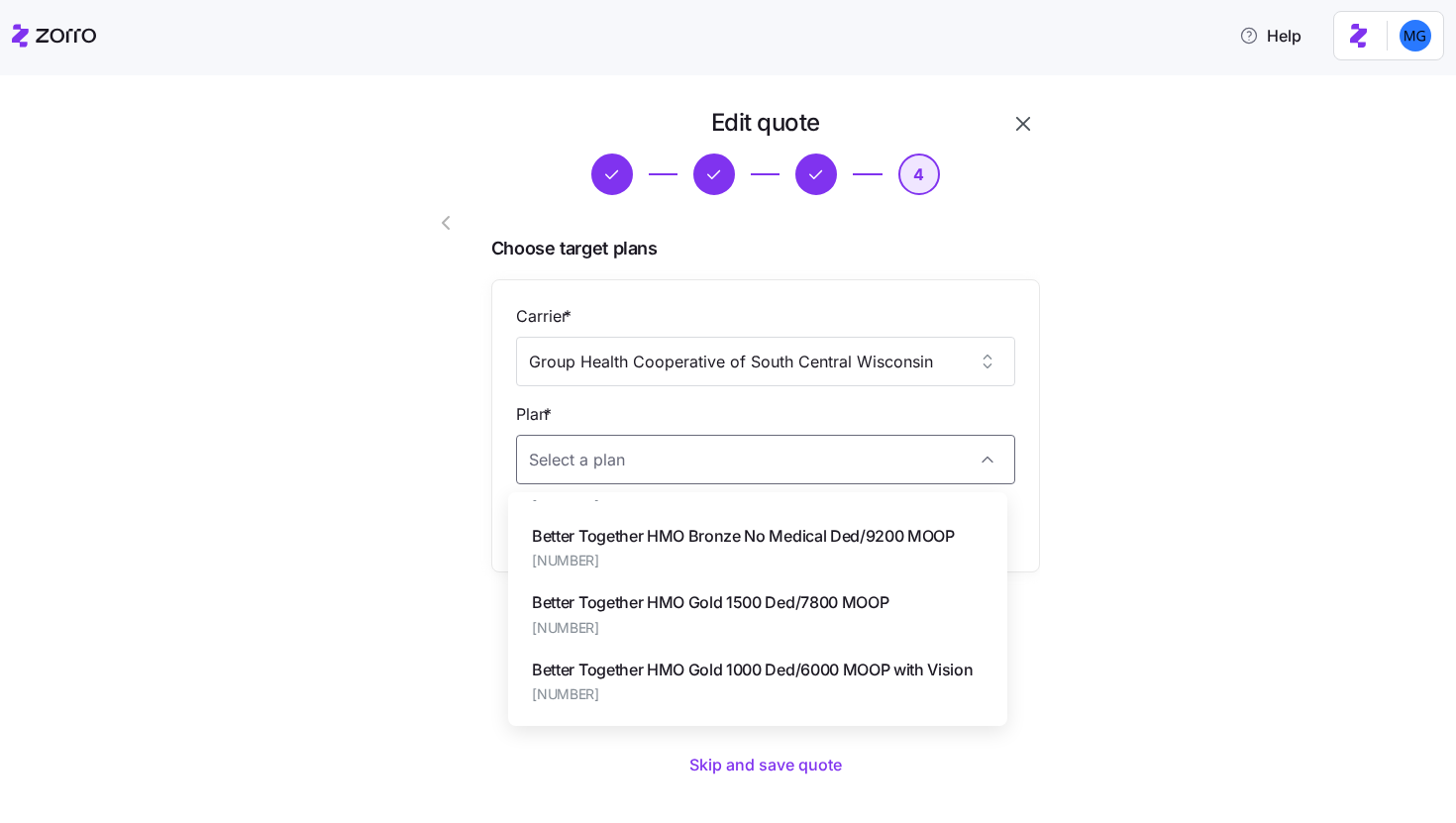 click on "Better Together HMO Gold 1500 Ded/7800 MOOP 94529WI0240078" at bounding box center [758, 613] 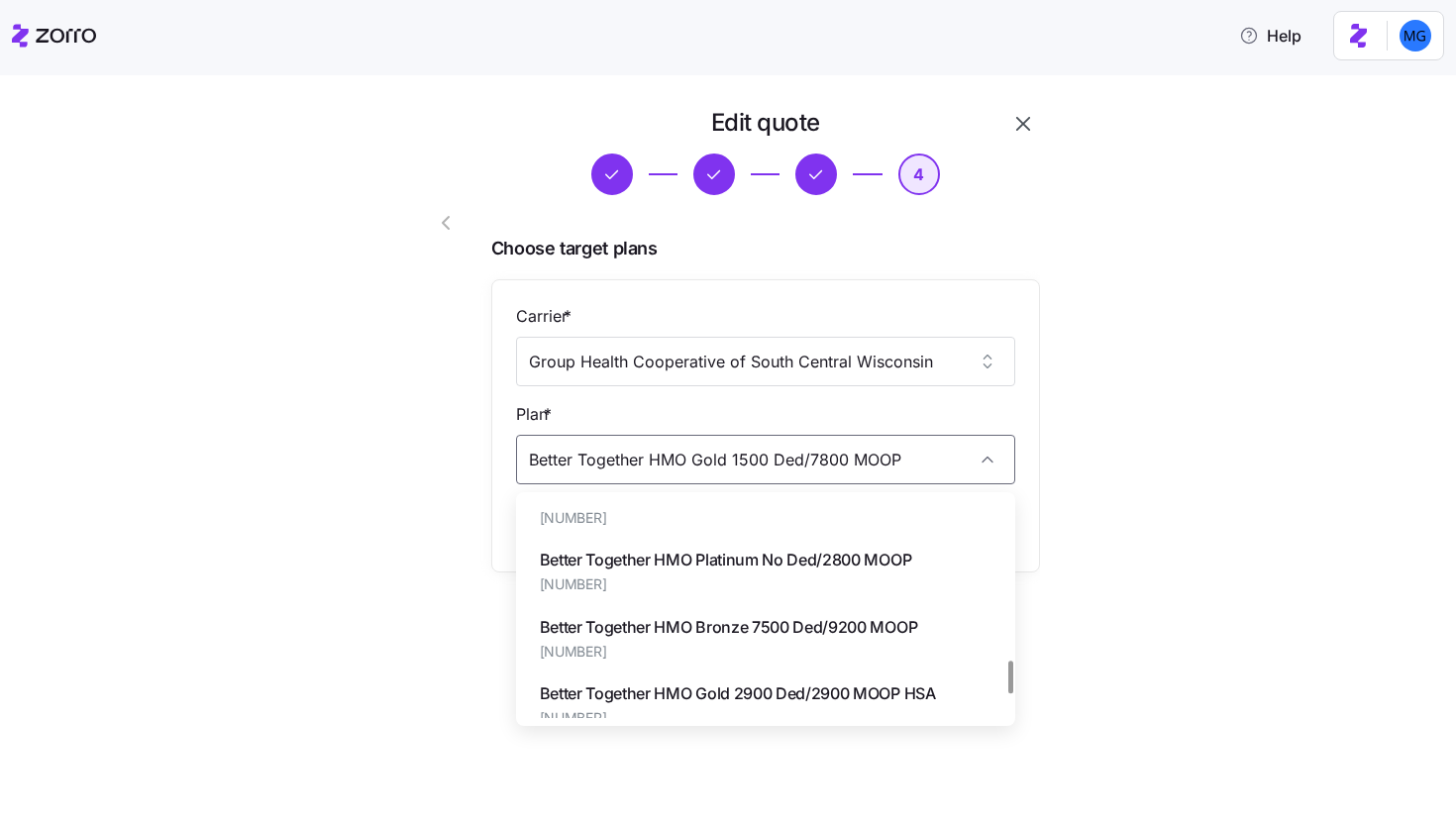 scroll, scrollTop: 1056, scrollLeft: 0, axis: vertical 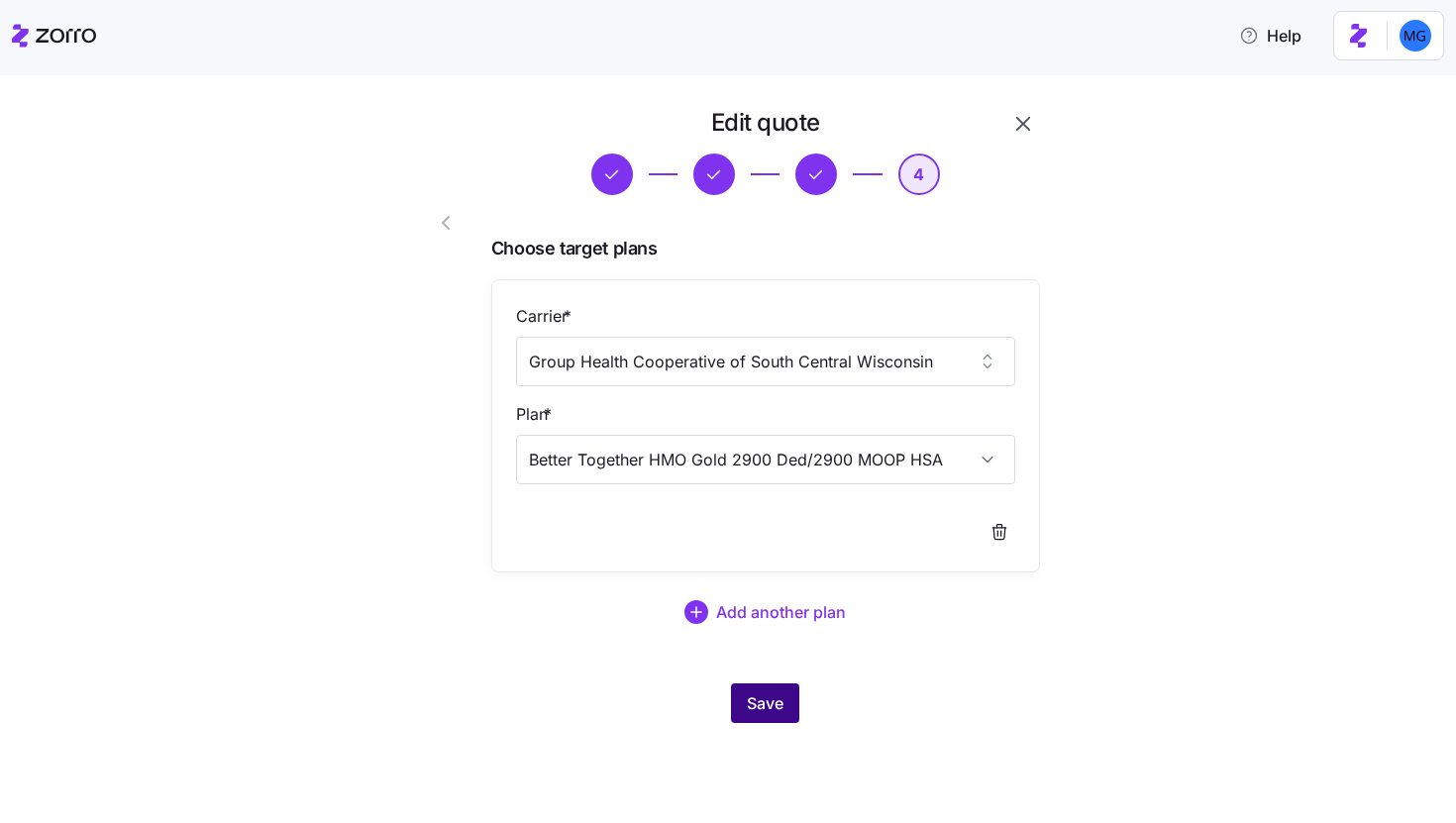 click on "Save" at bounding box center [765, 703] 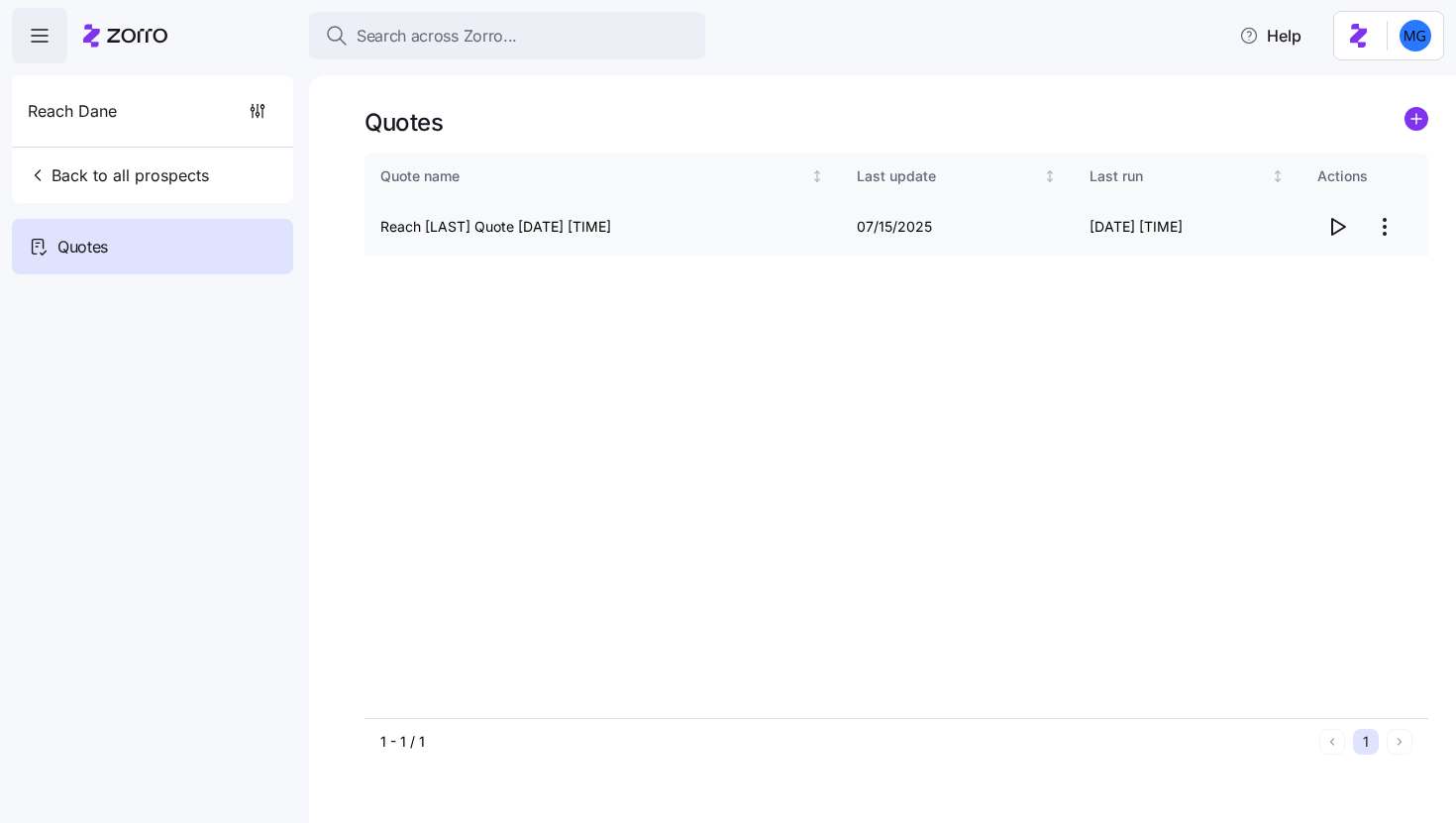 click 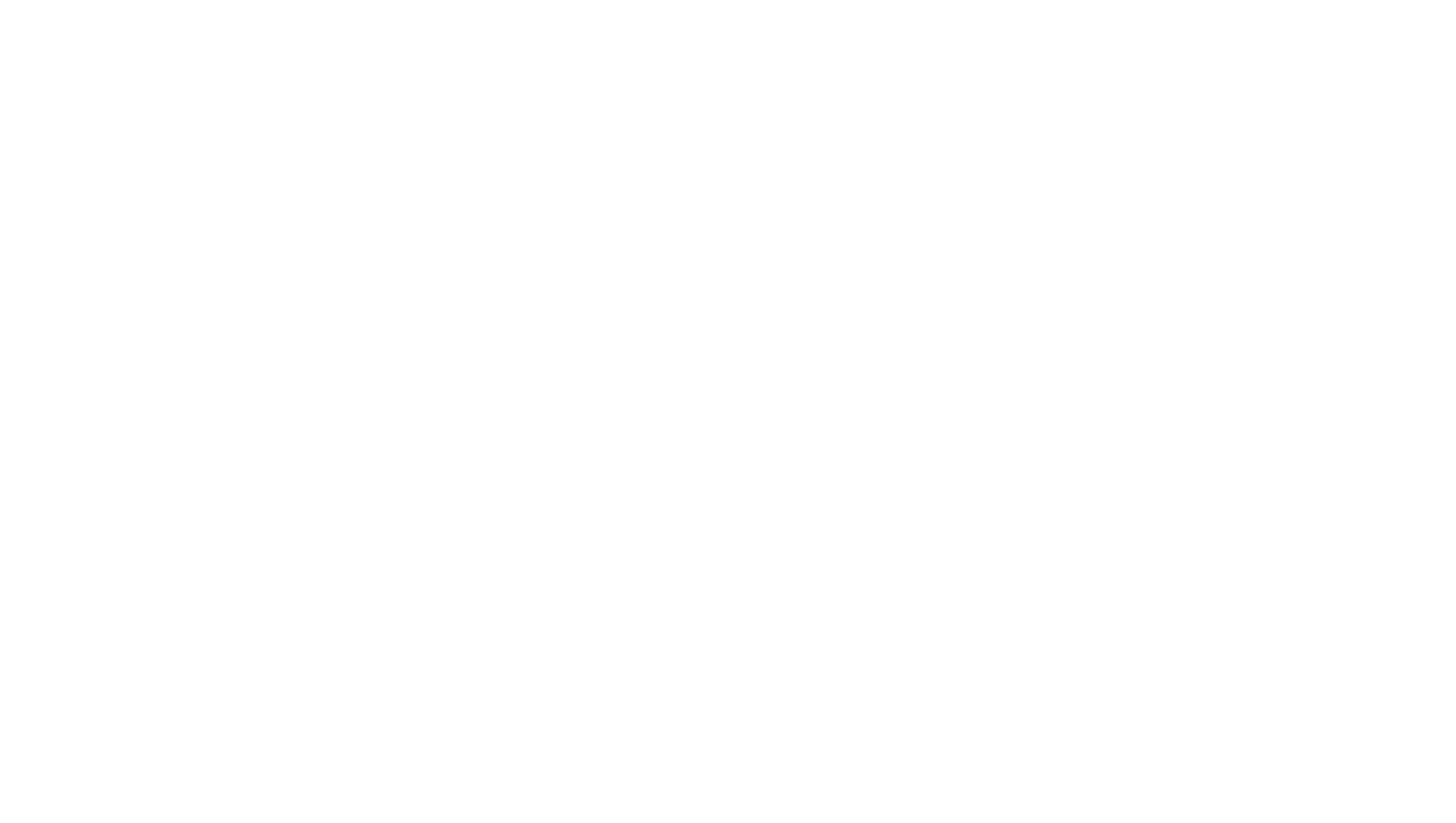 scroll, scrollTop: 0, scrollLeft: 0, axis: both 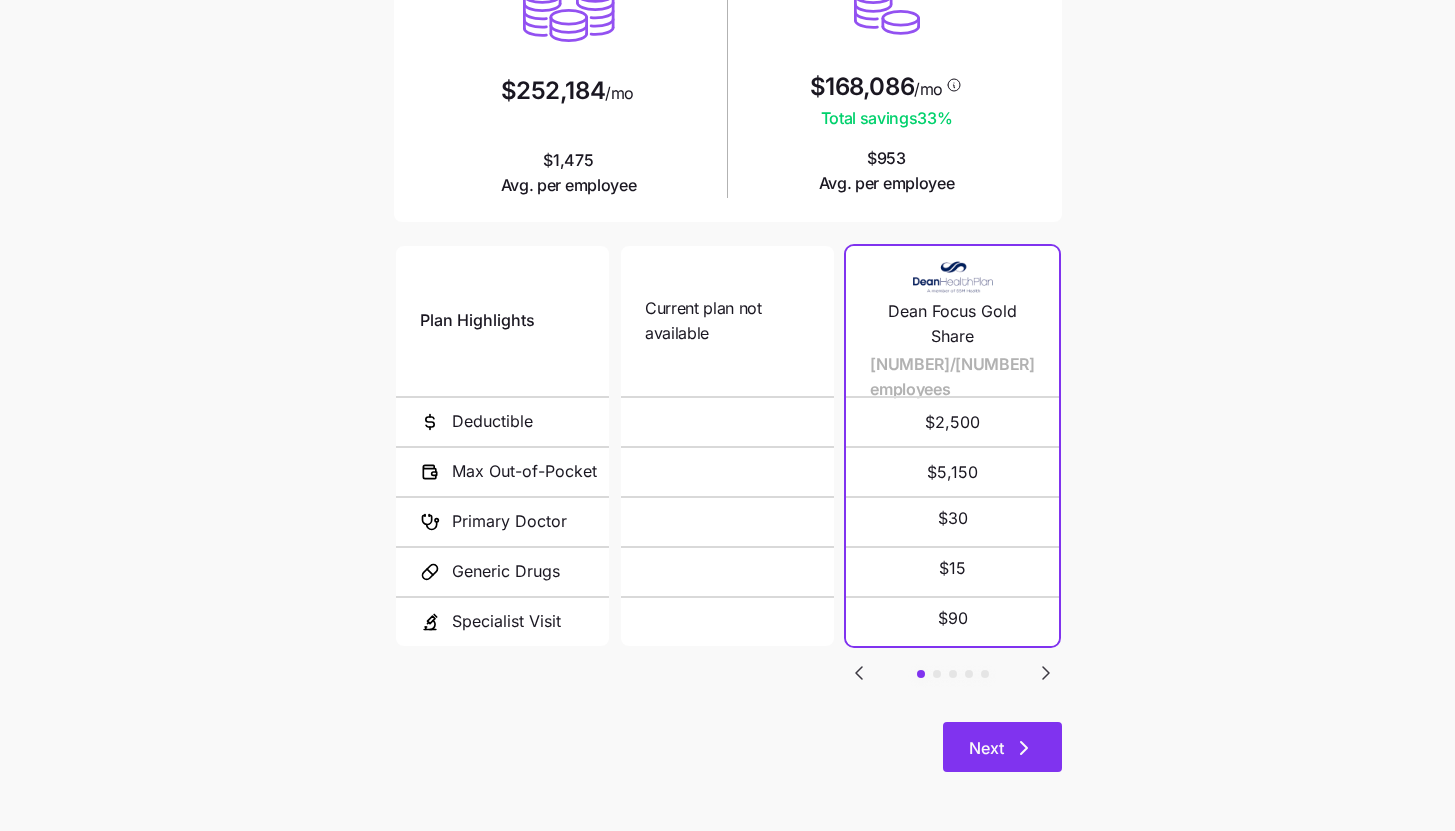 click on "Next" at bounding box center [1002, 747] 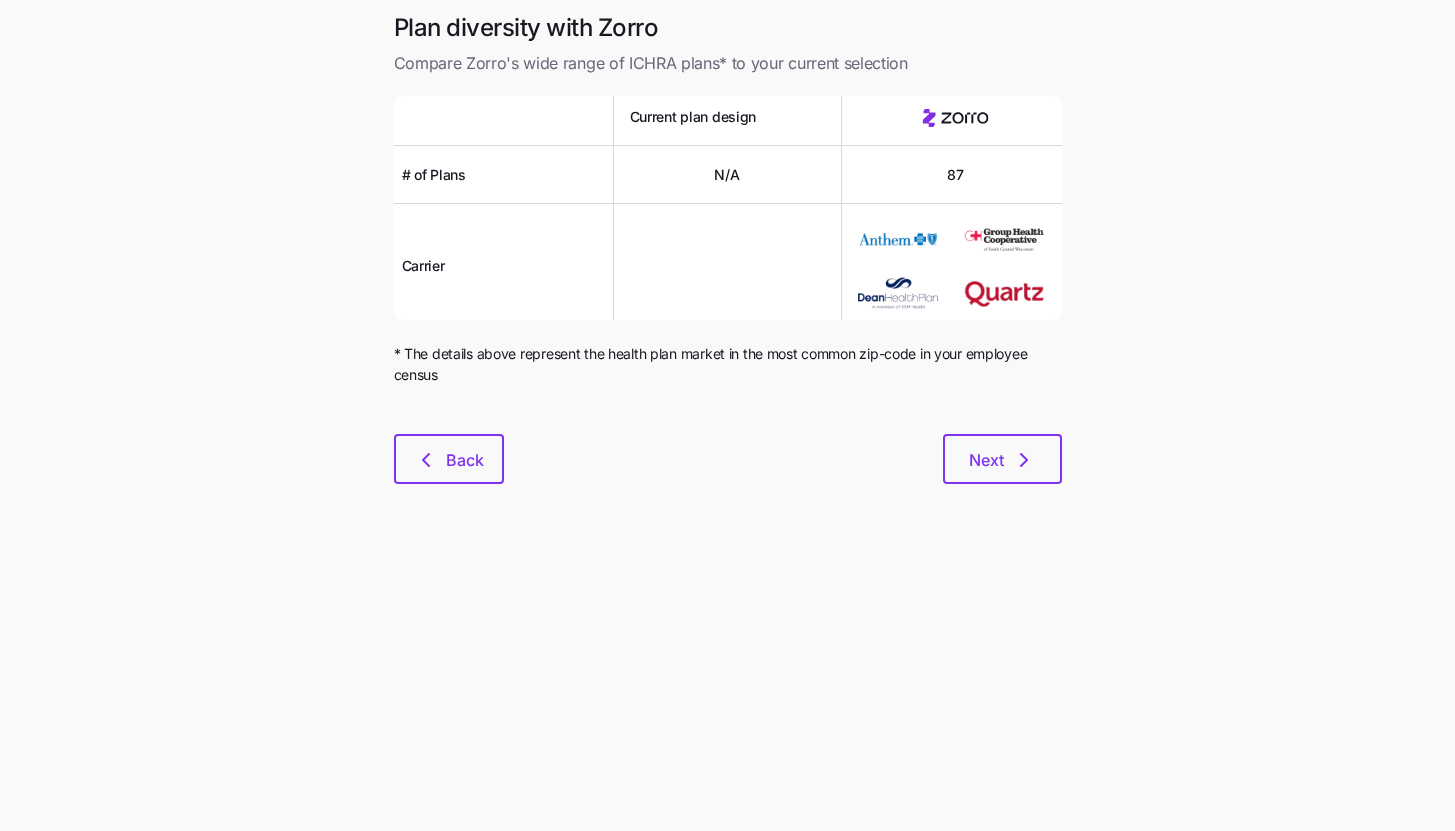 scroll, scrollTop: 0, scrollLeft: 0, axis: both 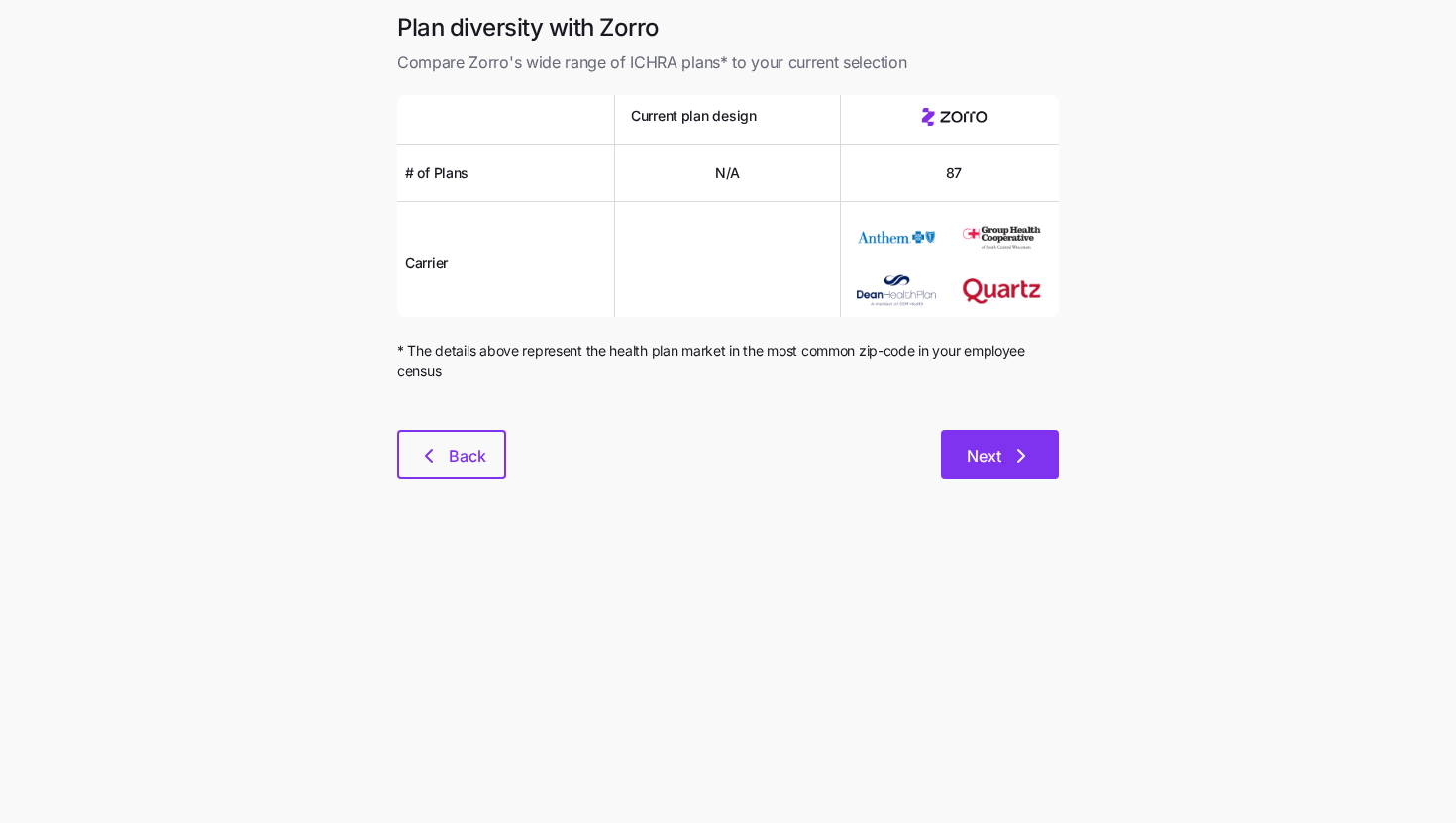 click on "Next" at bounding box center [999, 456] 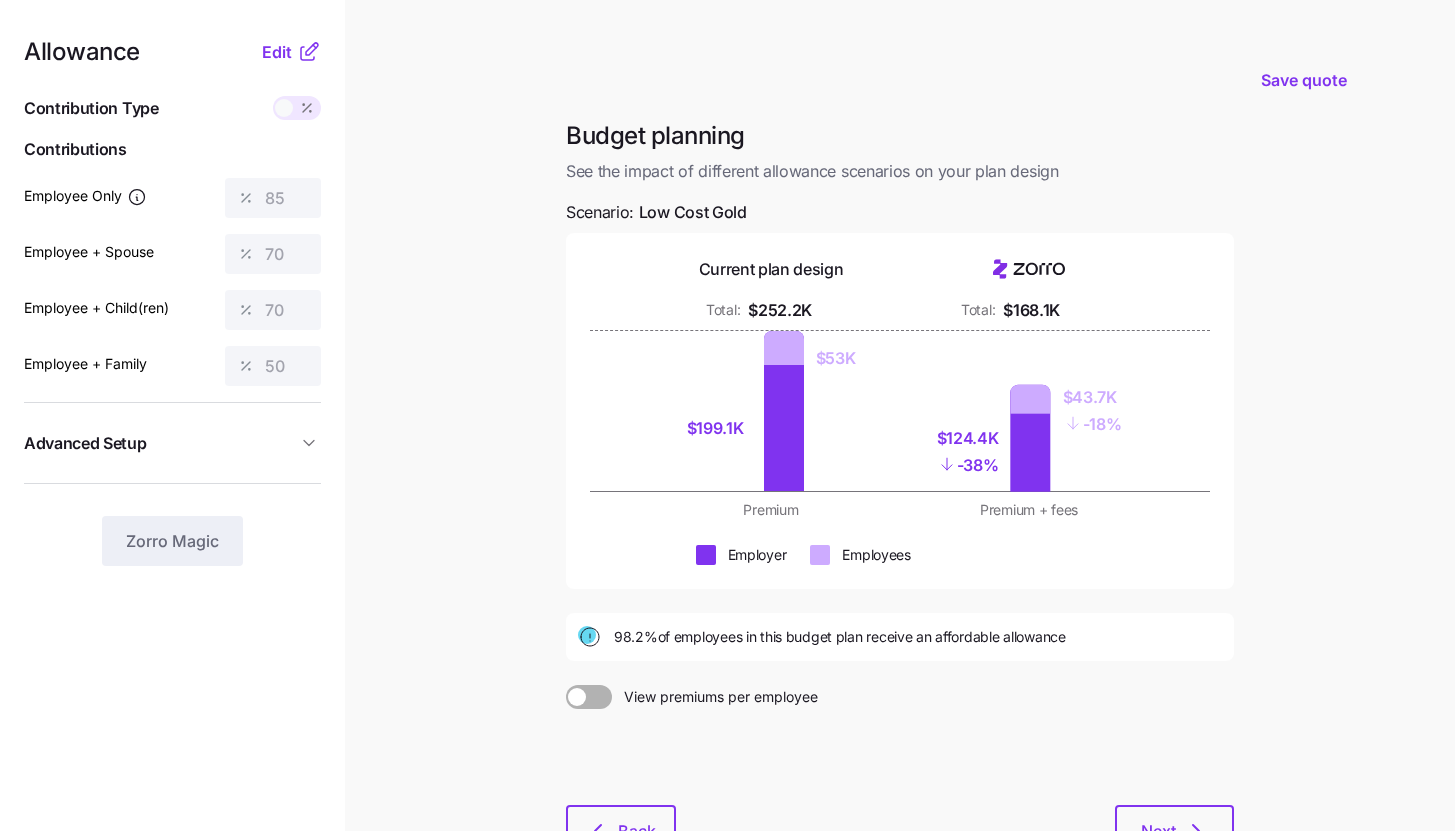 click 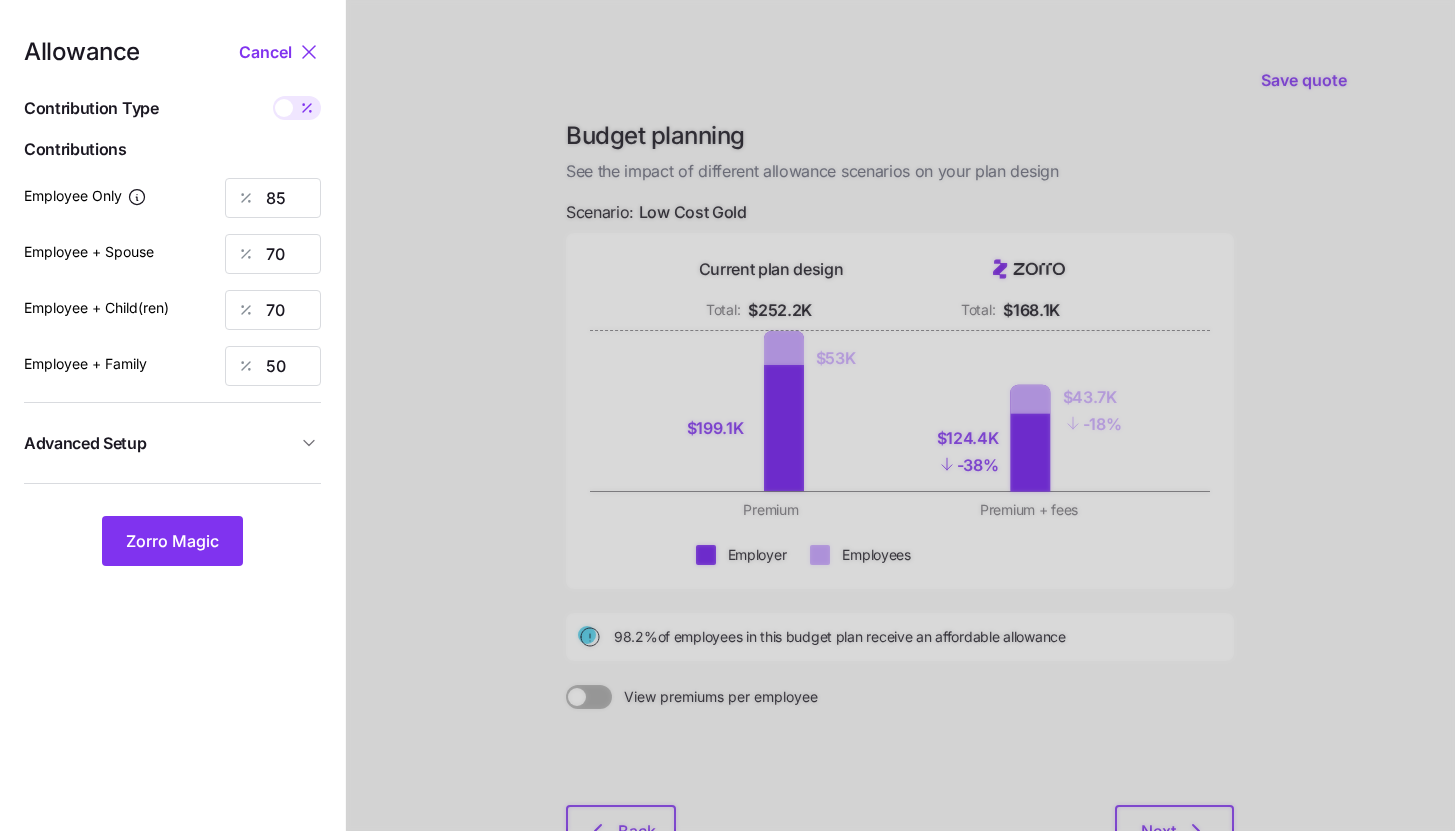 click on "Advanced Setup" at bounding box center [160, 443] 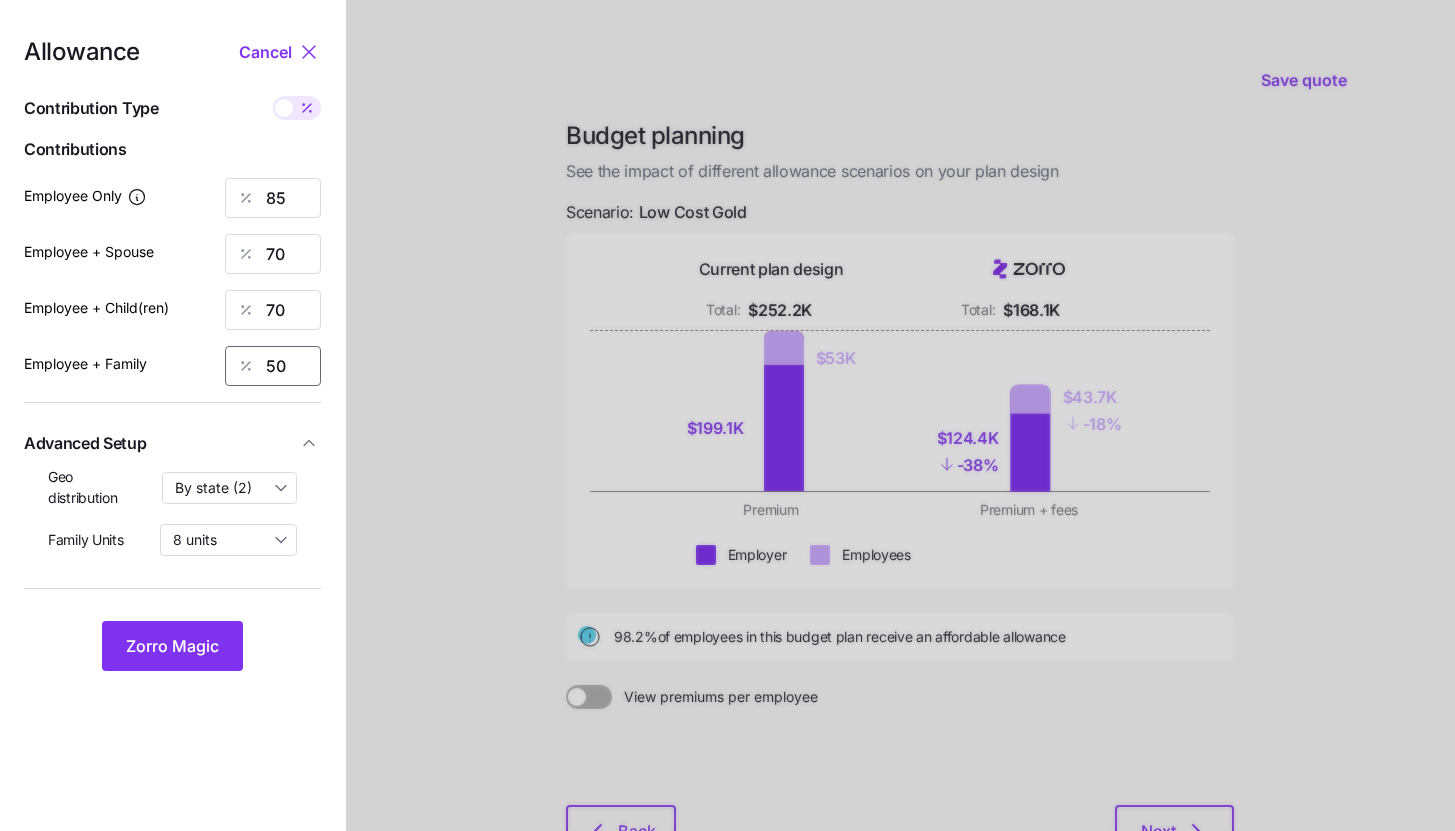 click on "50" at bounding box center [273, 366] 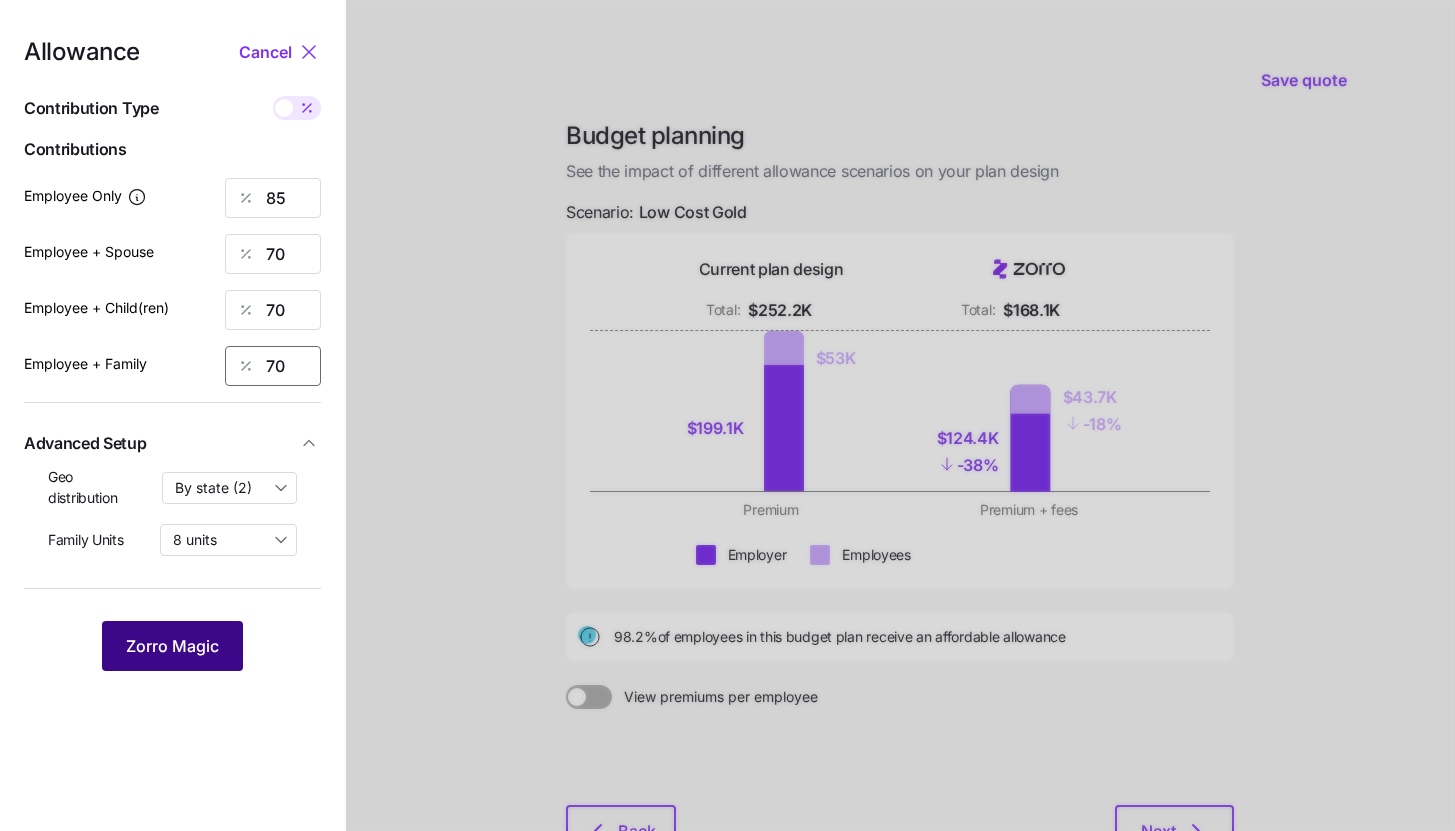 type on "70" 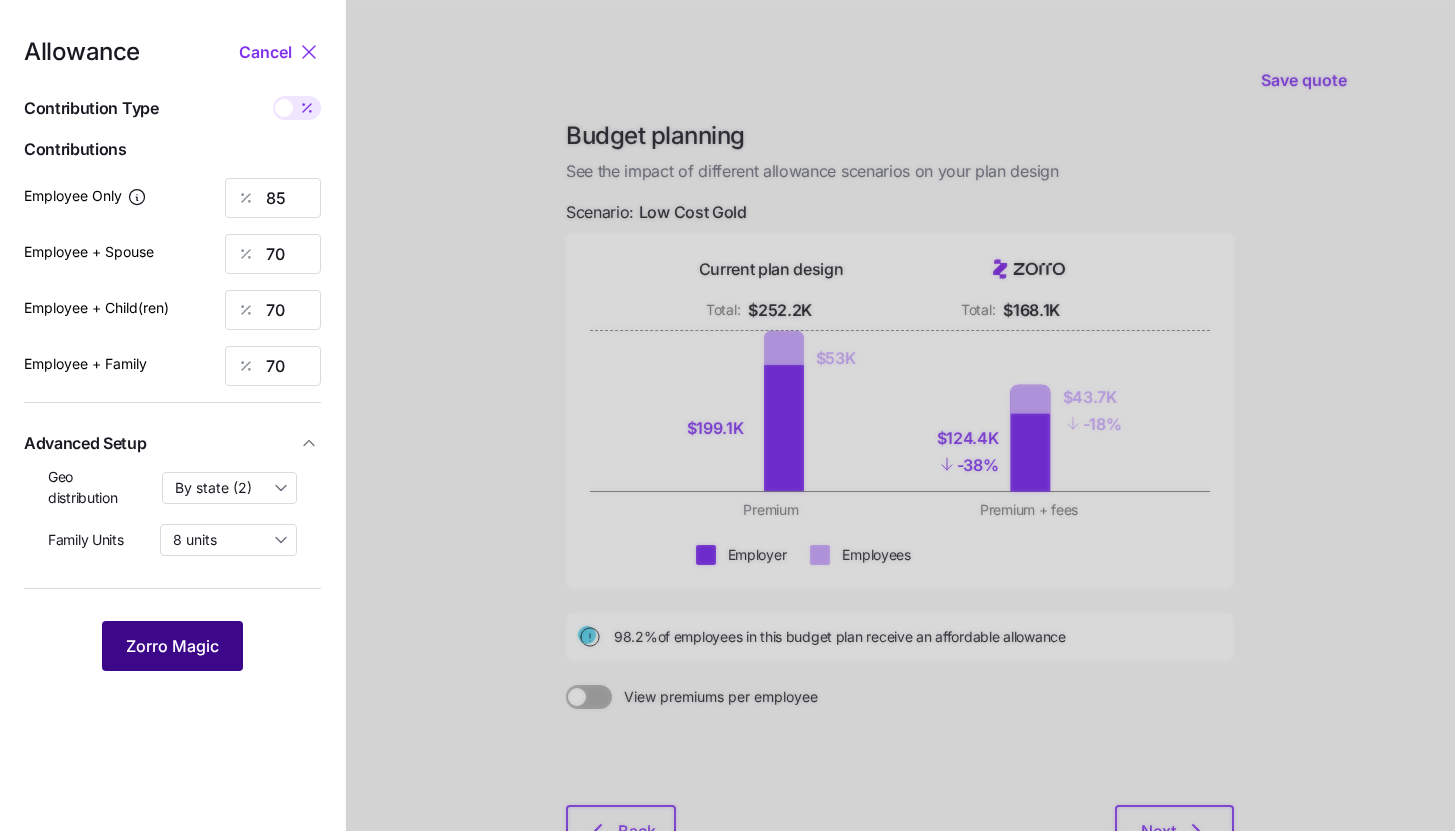 click on "Zorro Magic" at bounding box center (172, 646) 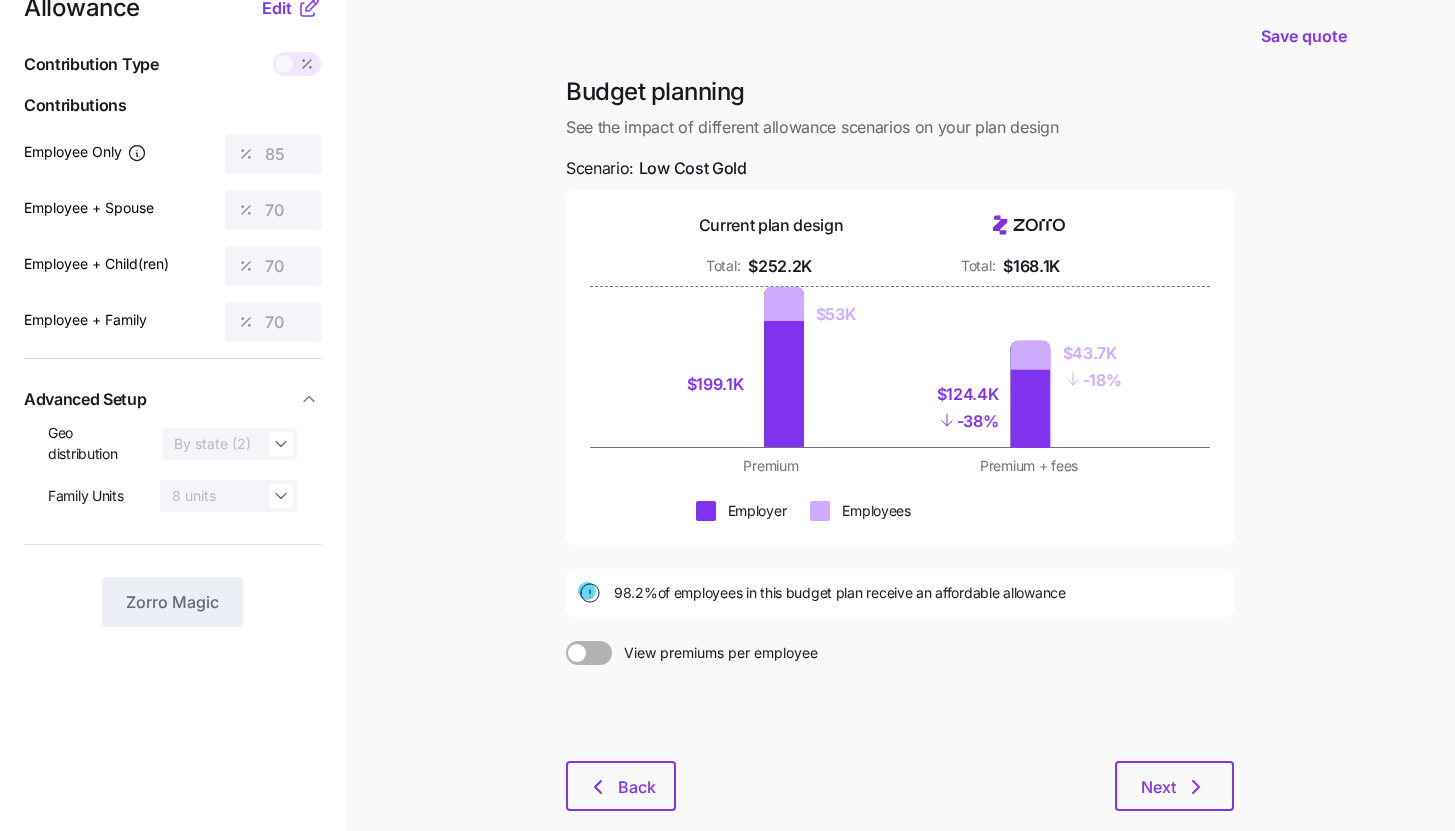 scroll, scrollTop: 152, scrollLeft: 0, axis: vertical 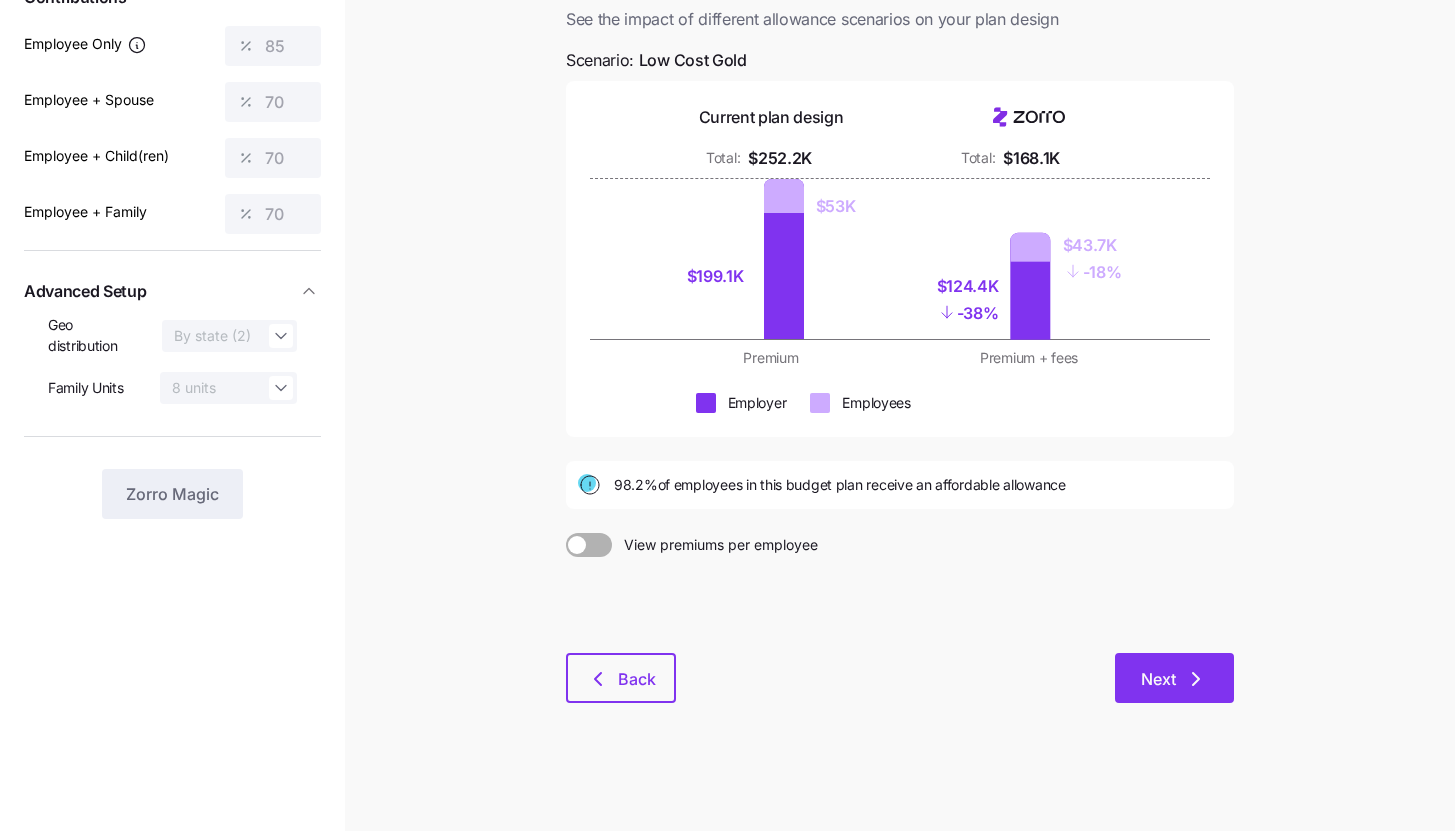 click on "Next" at bounding box center (1174, 678) 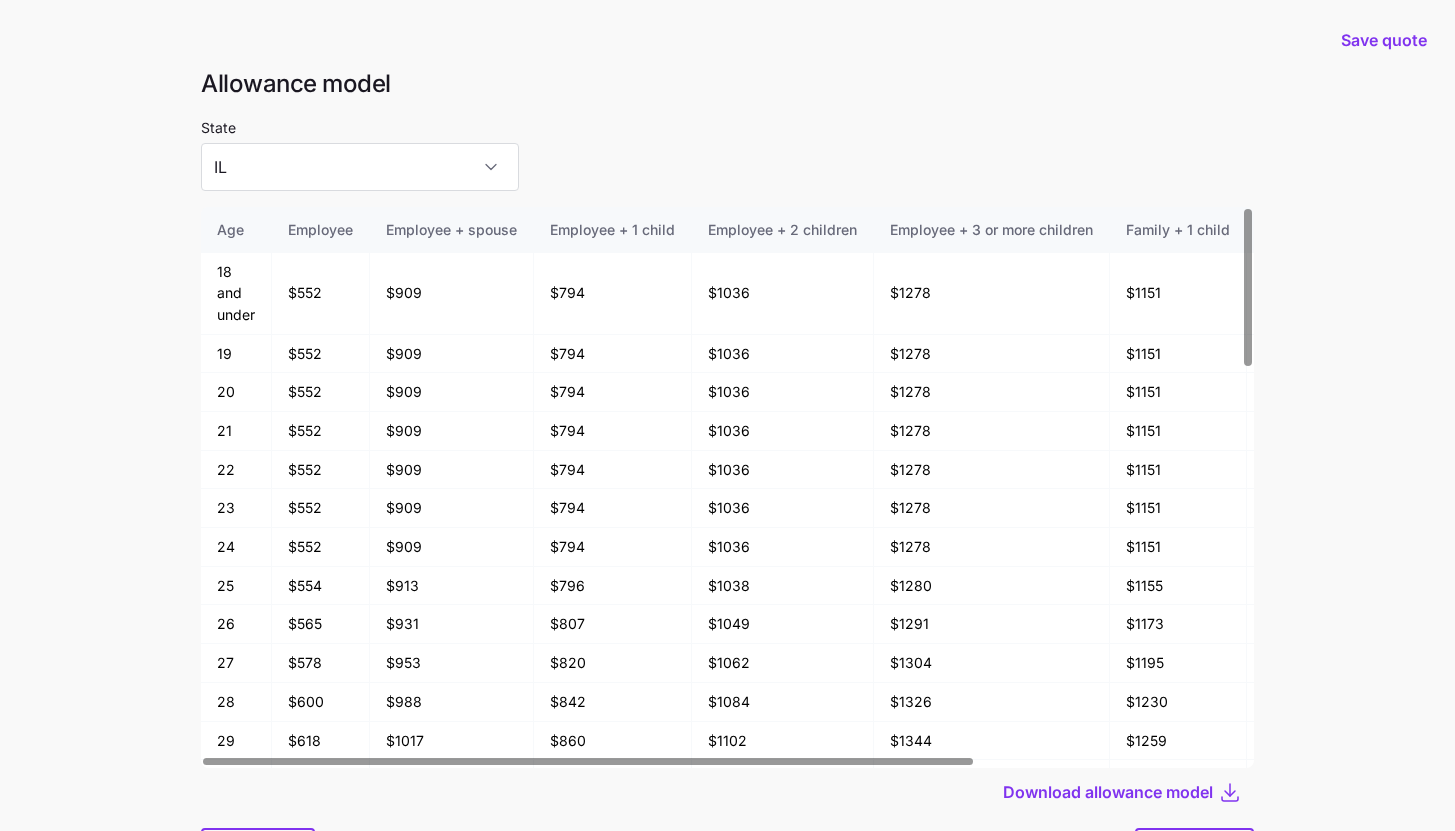 scroll, scrollTop: 107, scrollLeft: 0, axis: vertical 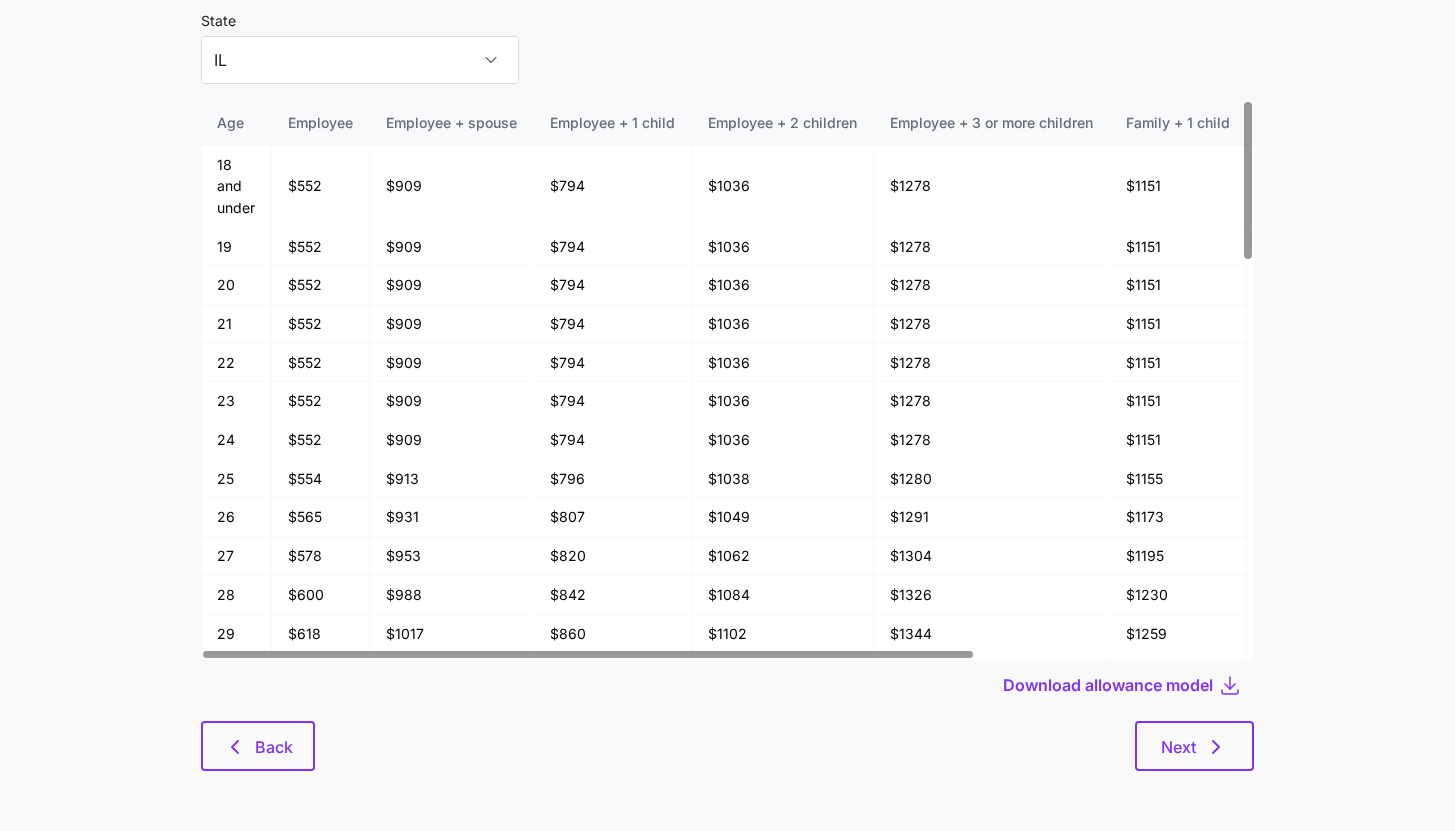 click on "Allowance model State IL Age Employee Employee + spouse Employee + 1 child Employee + 2 children Employee + 3 or more children Family + 1 child Family + 2 children Family + 3 or more children 18 and under $552 $909 $794 $1036 $1278 $1151 $1393 $1635 19 $552 $909 $794 $1036 $1278 $1151 $1393 $1635 20 $552 $909 $794 $1036 $1278 $1151 $1393 $1635 21 $552 $909 $794 $1036 $1278 $1151 $1393 $1635 22 $552 $909 $794 $1036 $1278 $1151 $1393 $1635 23 $552 $909 $794 $1036 $1278 $1151 $1393 $1635 24 $552 $909 $794 $1036 $1278 $1151 $1393 $1635 25 $554 $913 $796 $1038 $1280 $1155 $1397 $1639 26 $565 $931 $807 $1049 $1291 $1173 $1415 $1657 27 $578 $953 $820 $1062 $1304 $1195 $1437 $1679 28 $600 $988 $842 $1084 $1326 $1230 $1472 $1714 29 $618 $1017 $860 $1102 $1344 $1259 $1501 $1743 30 $626 $1032 $868 $1110 $1352 $1274 $1516 $1758 31 $640 $1053 $882 $1124 $1366 $1295 $1538 $1780 32 $653 $1075 $895 $1137 $1379 $1317 $1559 $1801 33 $661 $1089 $903 $1145 $1387 $1331 $1573 $1815 34 $670 $1103 $912 $1154 $1396 $1345 $1588 $1830" at bounding box center (727, 378) 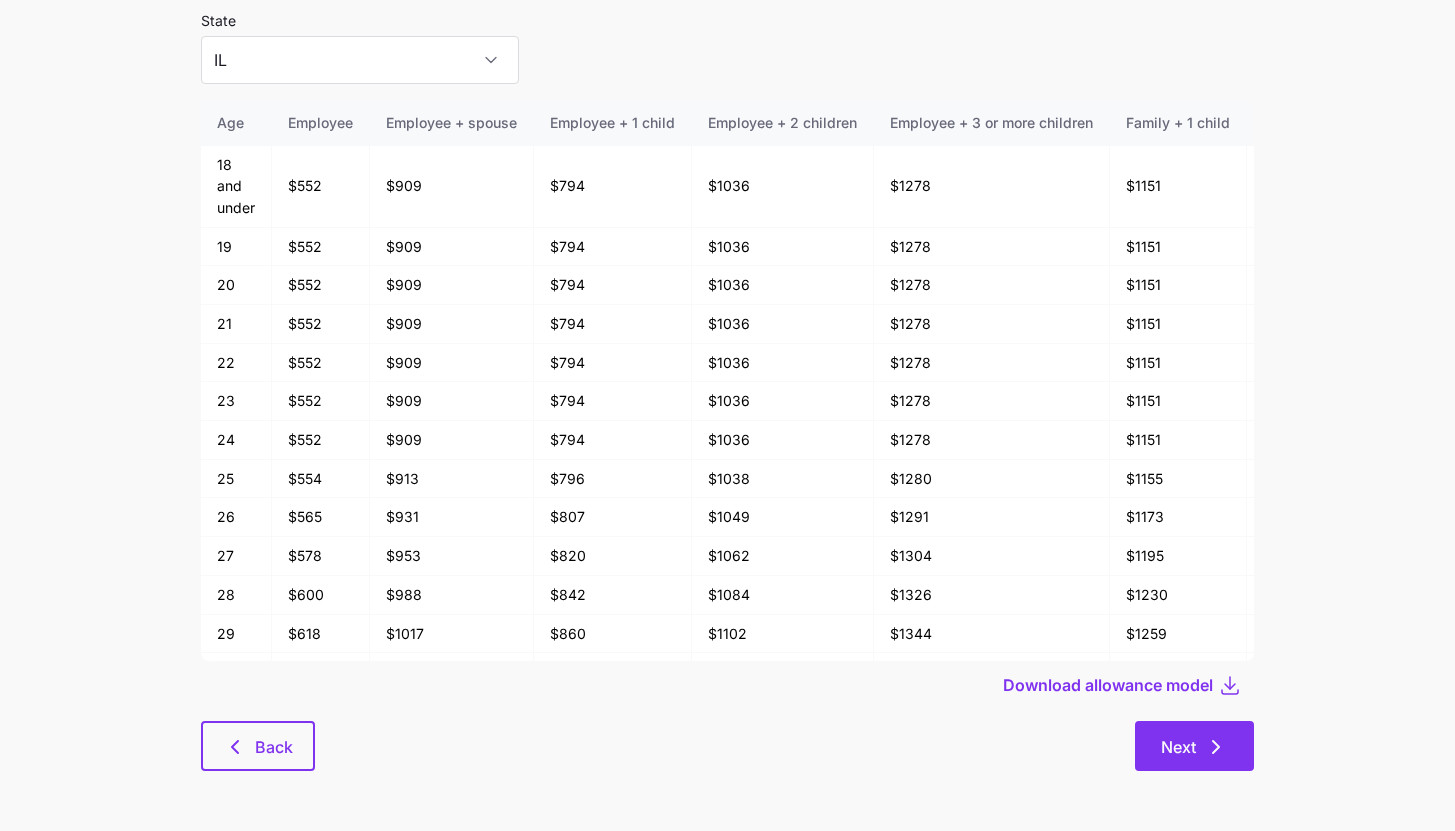 click on "Next" at bounding box center [1194, 746] 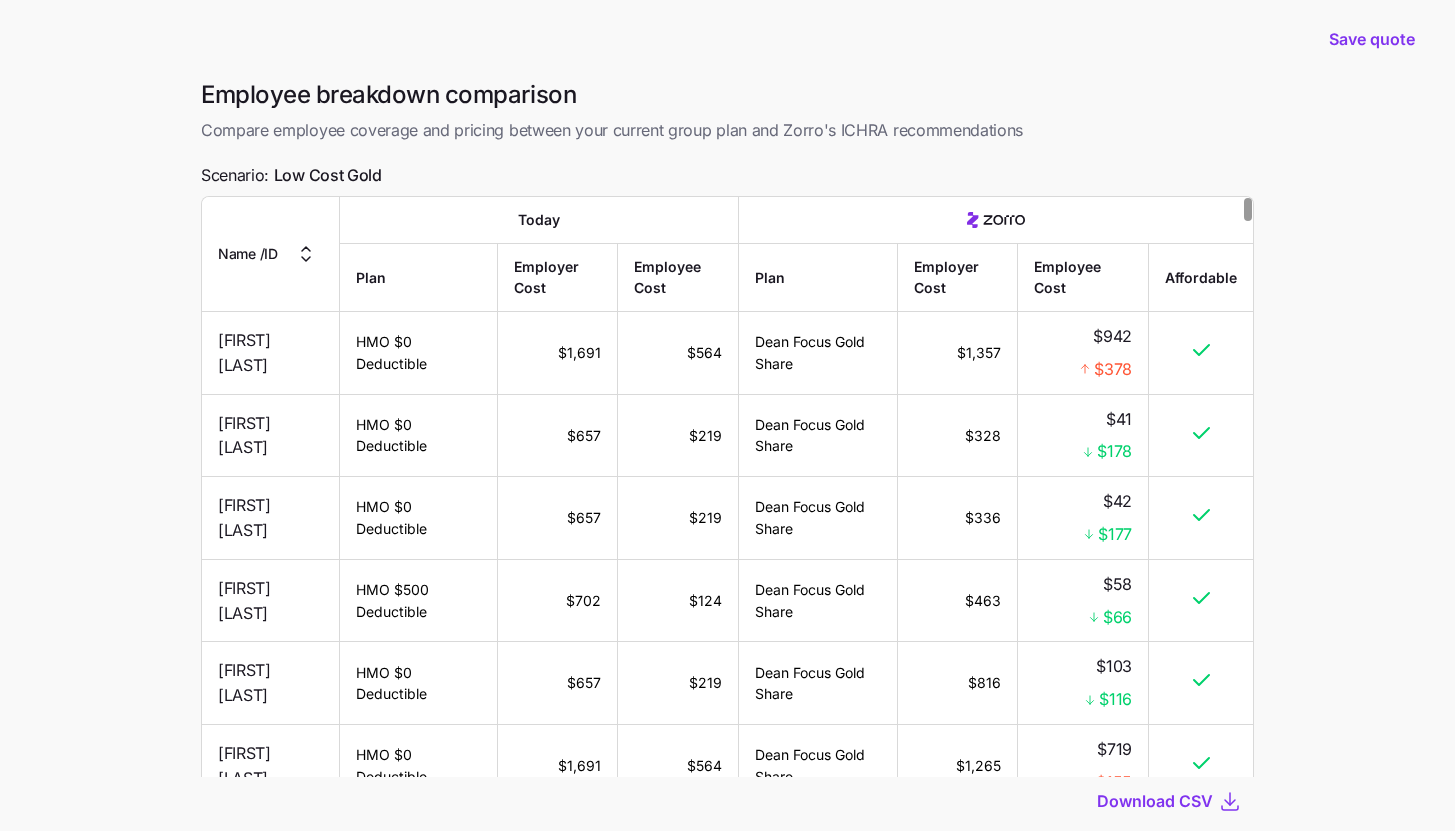 scroll, scrollTop: 34, scrollLeft: 0, axis: vertical 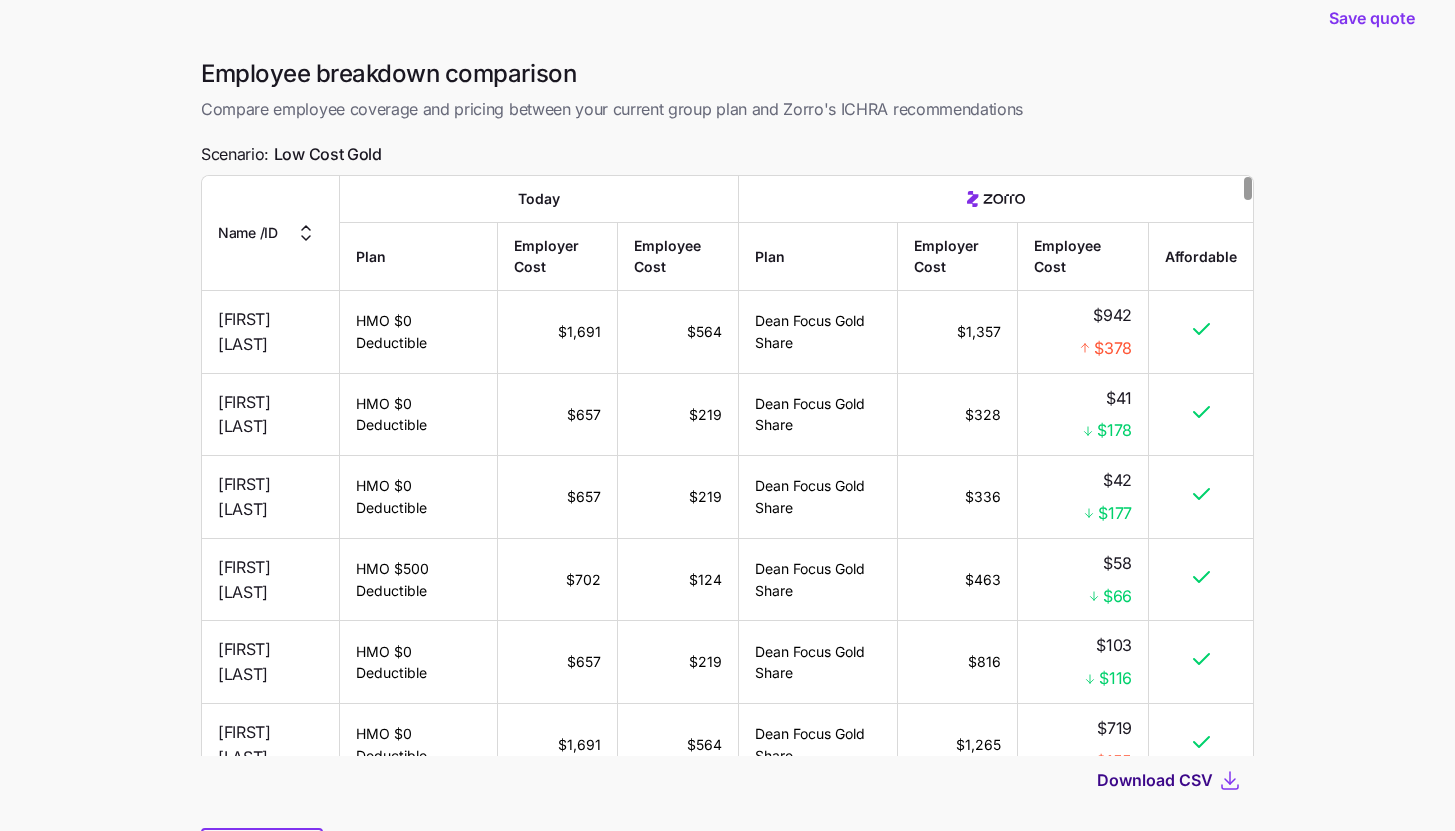 click on "Download CSV" at bounding box center (1155, 780) 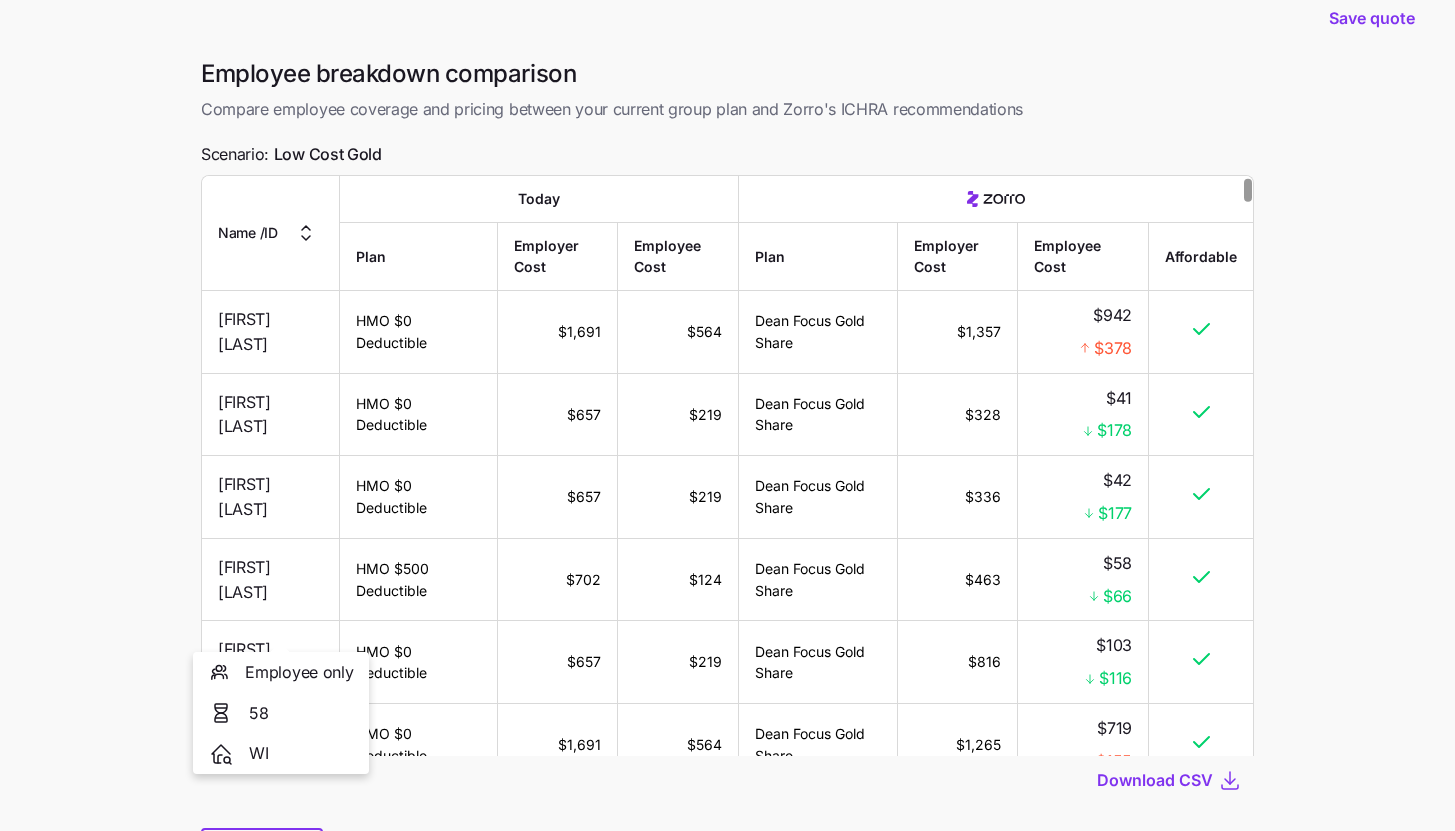 scroll, scrollTop: 414, scrollLeft: 0, axis: vertical 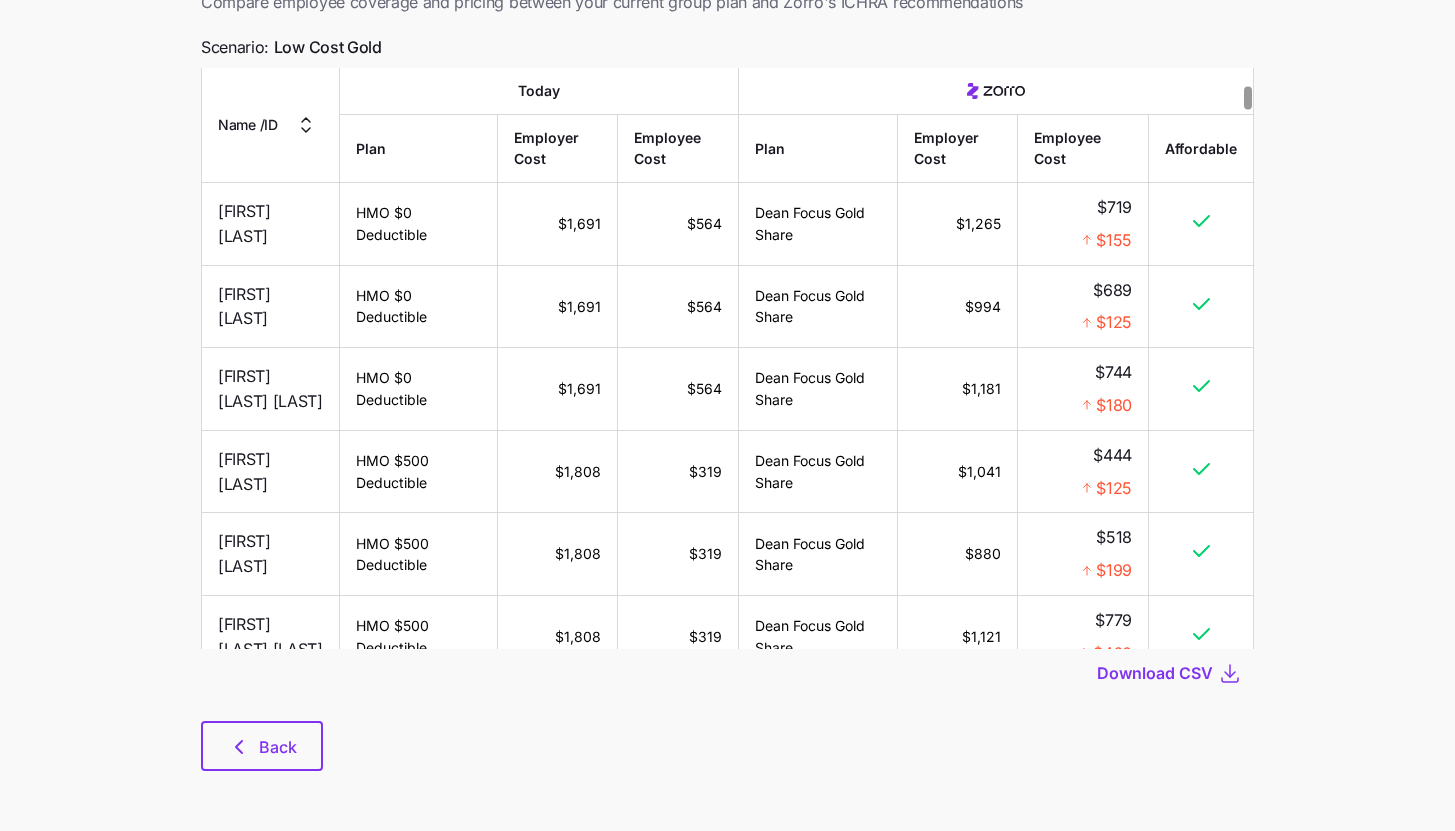 click on "Employee breakdown comparison Compare employee coverage and pricing between your current group plan and Zorro's ICHRA recommendations Scenario:   Low Cost Gold Name /  ID Today Plan Employer Cost Employee Cost Plan Employer Cost Employee Cost Affordable DAWNA FURSETH HMO $0 Deductible $1,691 $564 Dean Focus Gold Share $1,357 $942 $378 AJA SHUMATE HMO $0 Deductible $657 $219 Dean Focus Gold Share $328 $41 $178 KAYLA ZILISCH HMO $0 Deductible $657 $219 Dean Focus Gold Share $336 $42 $177 MARICRUZ SILVA HMO $500 Deductible $702 $124 Dean Focus Gold Share $463 $58 $66 CHRISTY SEVERSON HMO $0 Deductible $657 $219 Dean Focus Gold Share $816 $103 $116 JENNIFER NADOLSKI HMO $0 Deductible $1,691 $564 Dean Focus Gold Share $1,265 $719 $155 REBECCA MARQUARDT HMO $0 Deductible $1,691 $564 Dean Focus Gold Share $994 $689 $125 ERIKA QUINTANA QUINTANA HMO $0 Deductible $1,691 $564 Dean Focus Gold Share $1,181 $744 $180 AMY SELENSKE HMO $500 Deductible $1,808 $319 Dean Focus Gold Share $1,041 $444 $125 KARLI HOLVERSON $1,808" at bounding box center (727, 373) 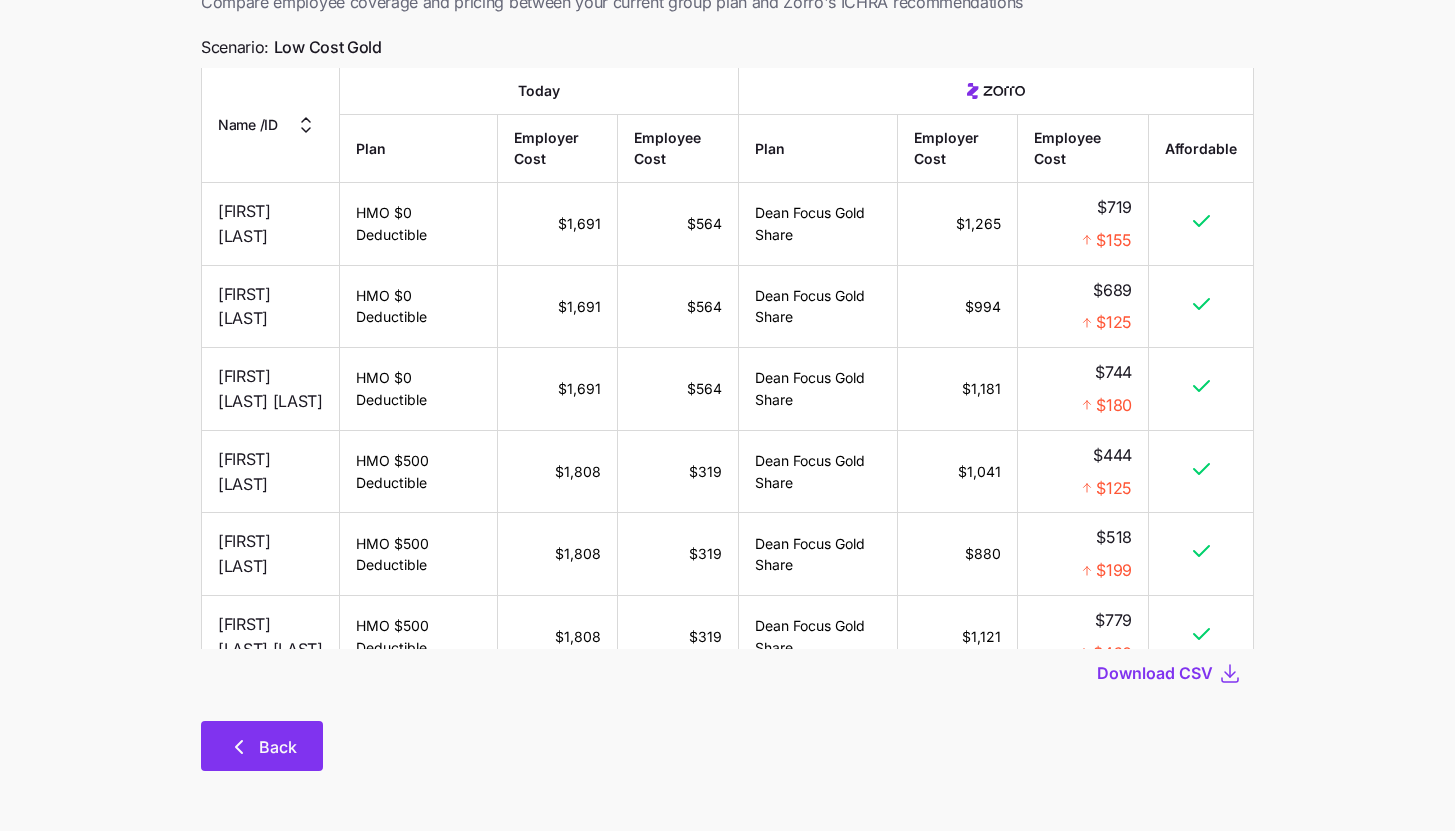 click on "Back" at bounding box center (262, 746) 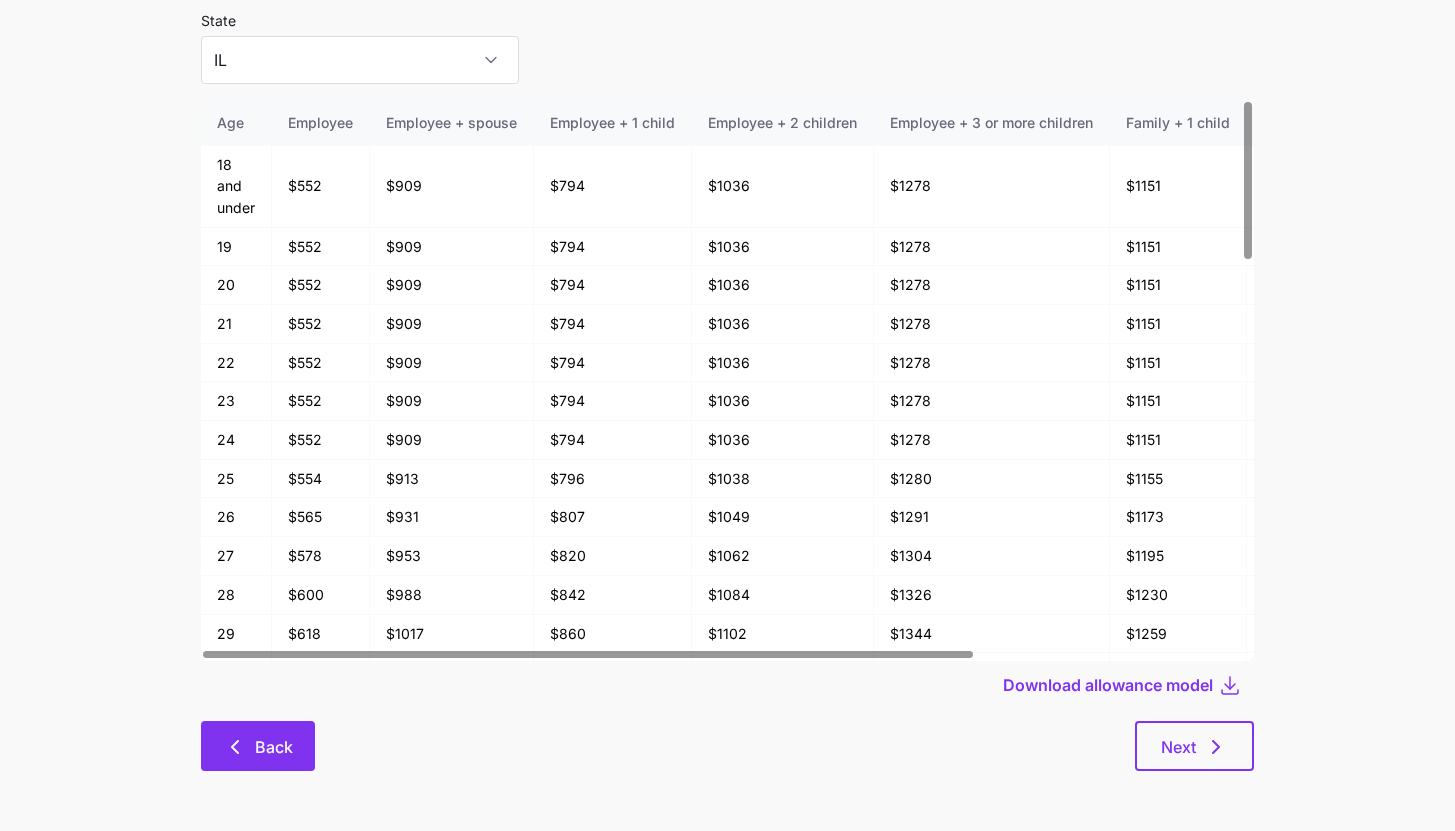 scroll, scrollTop: 107, scrollLeft: 0, axis: vertical 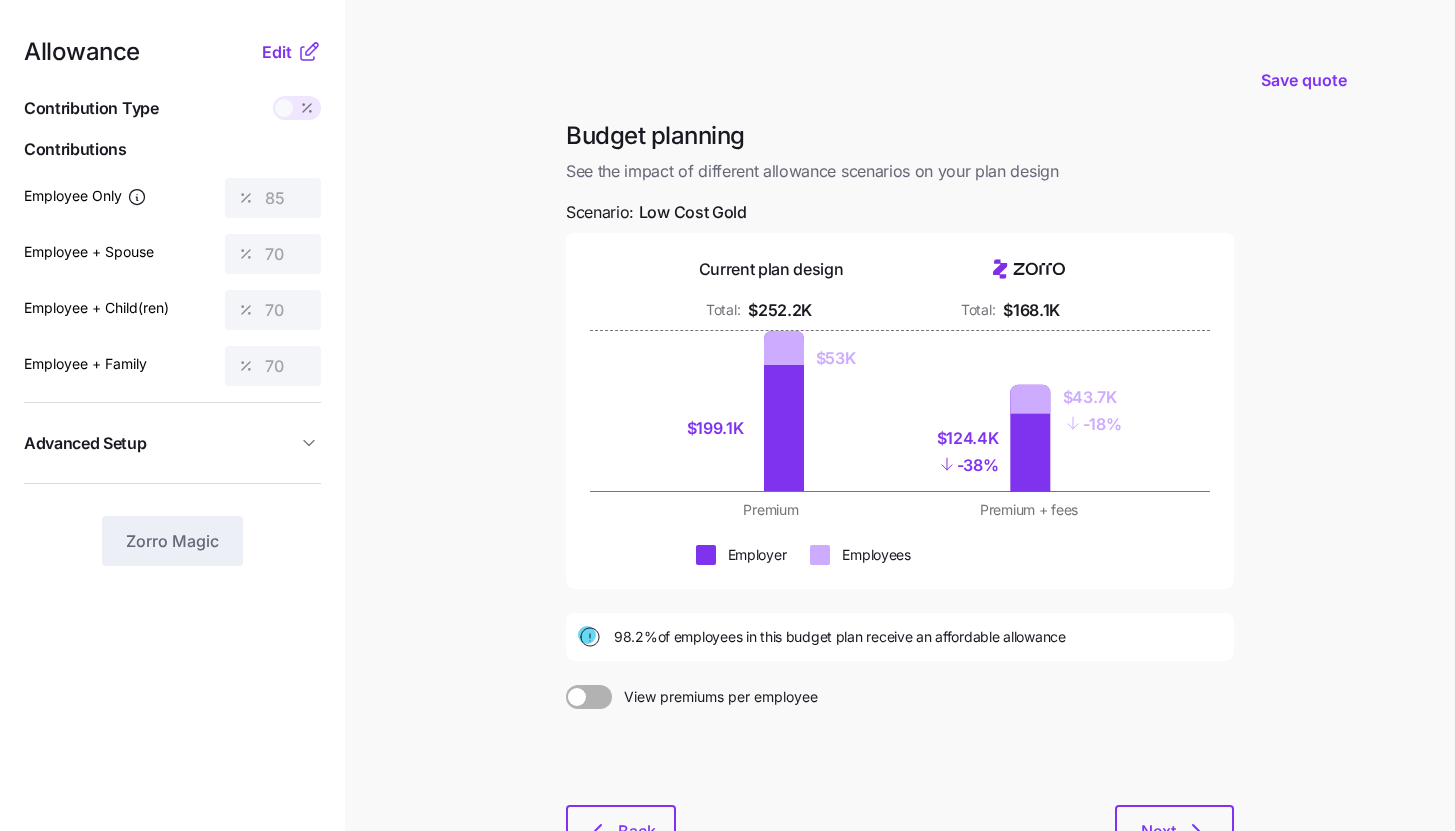 click 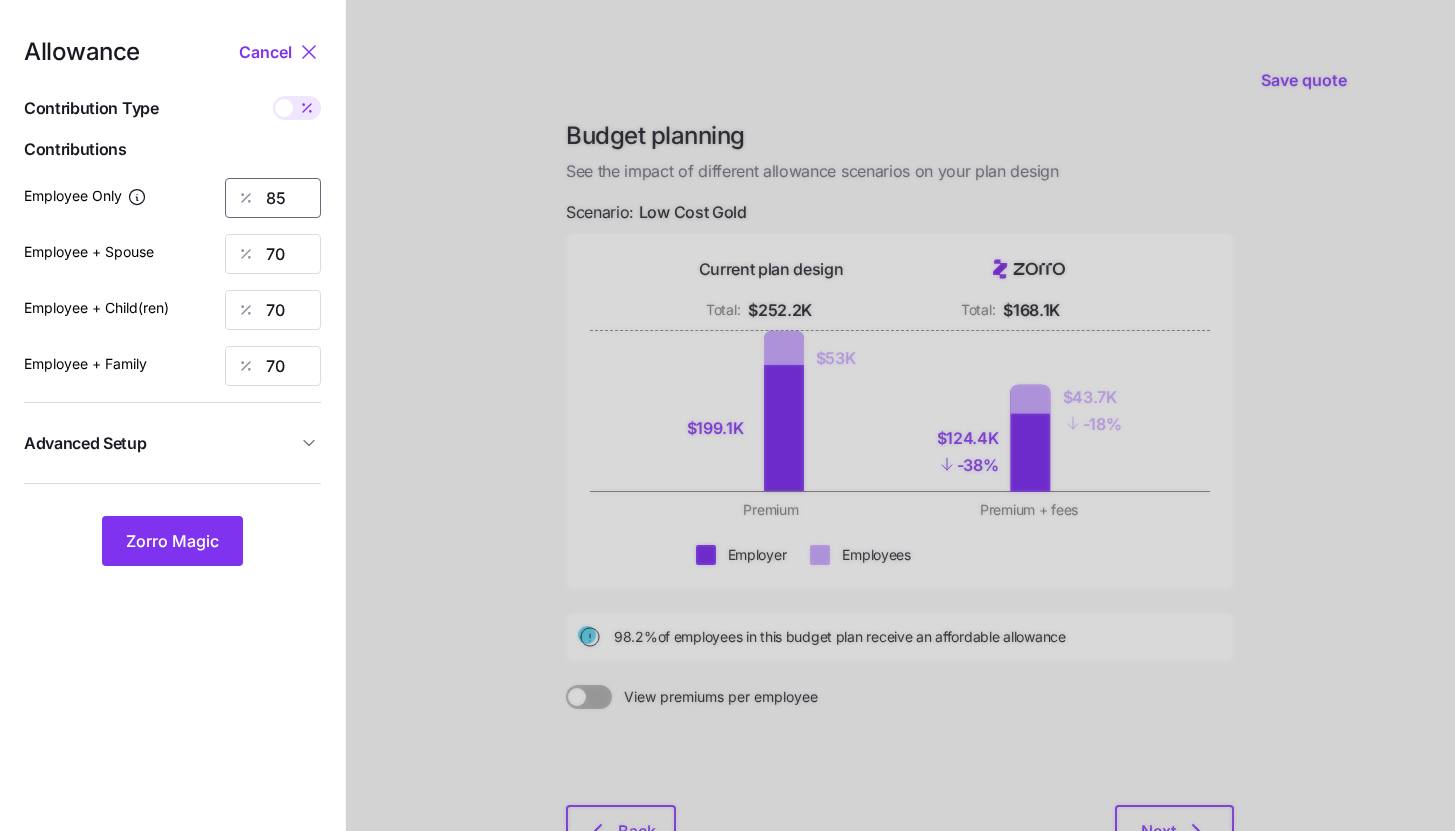 click on "85" at bounding box center [273, 198] 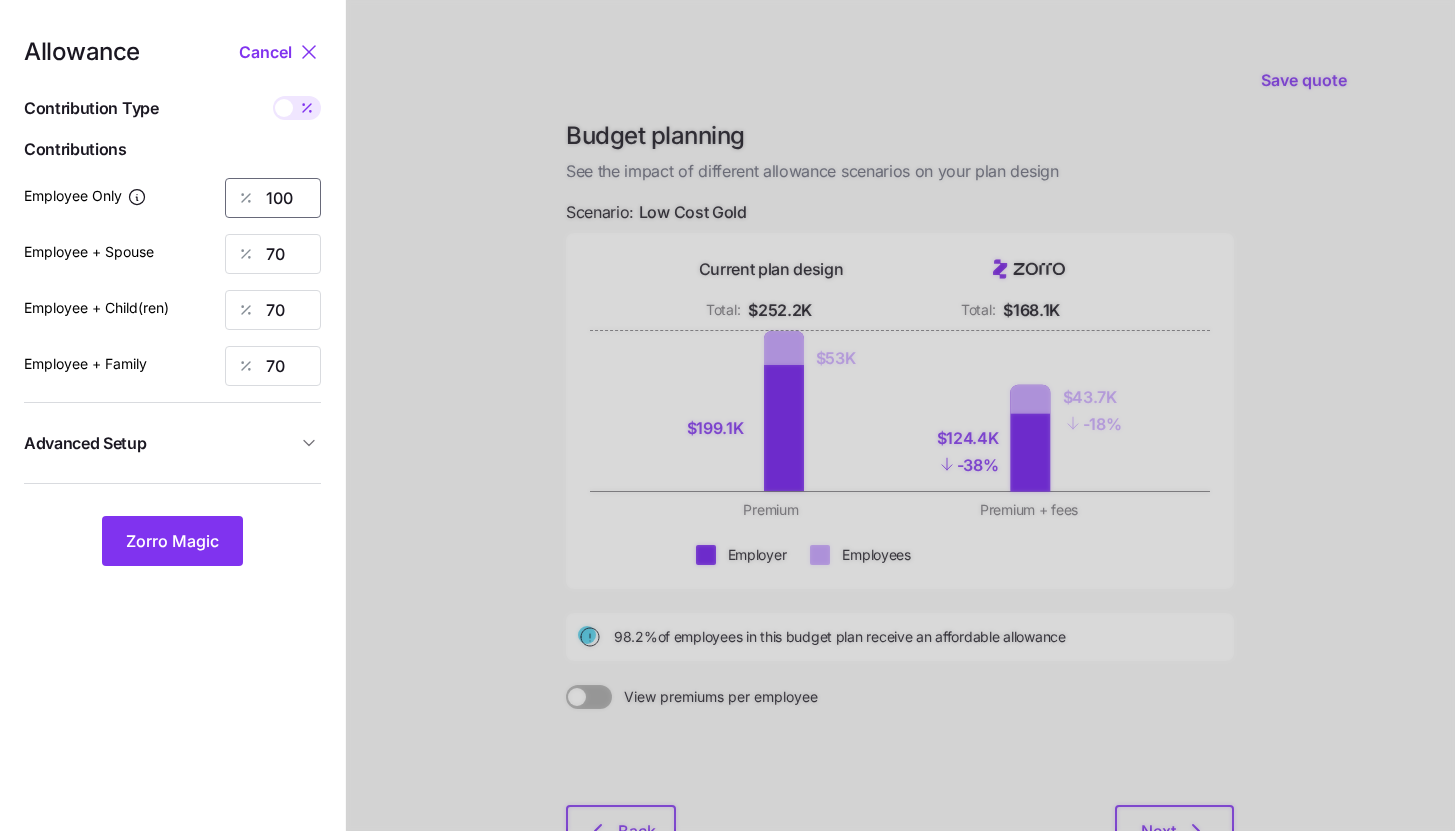 type on "100" 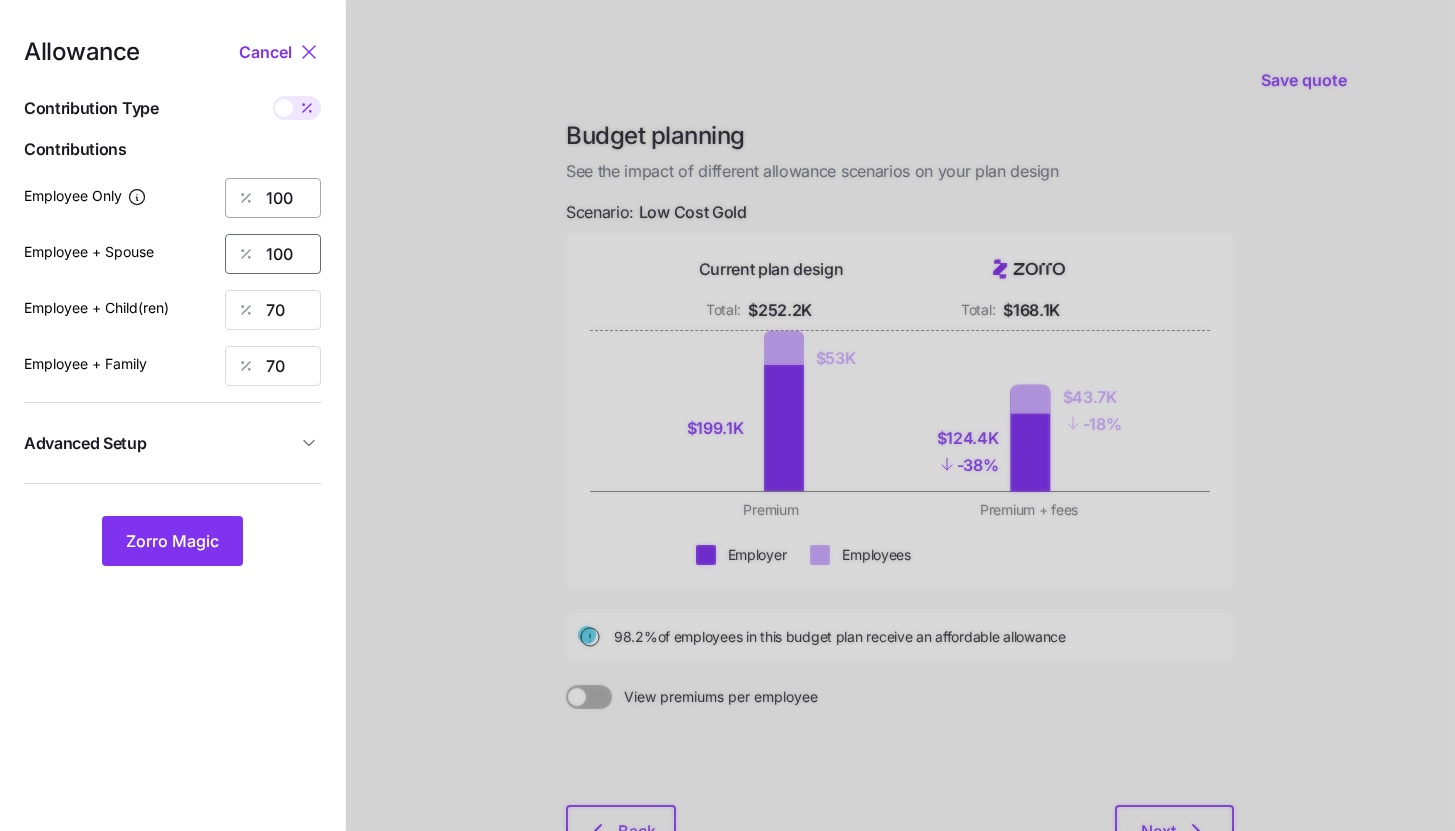 type on "100" 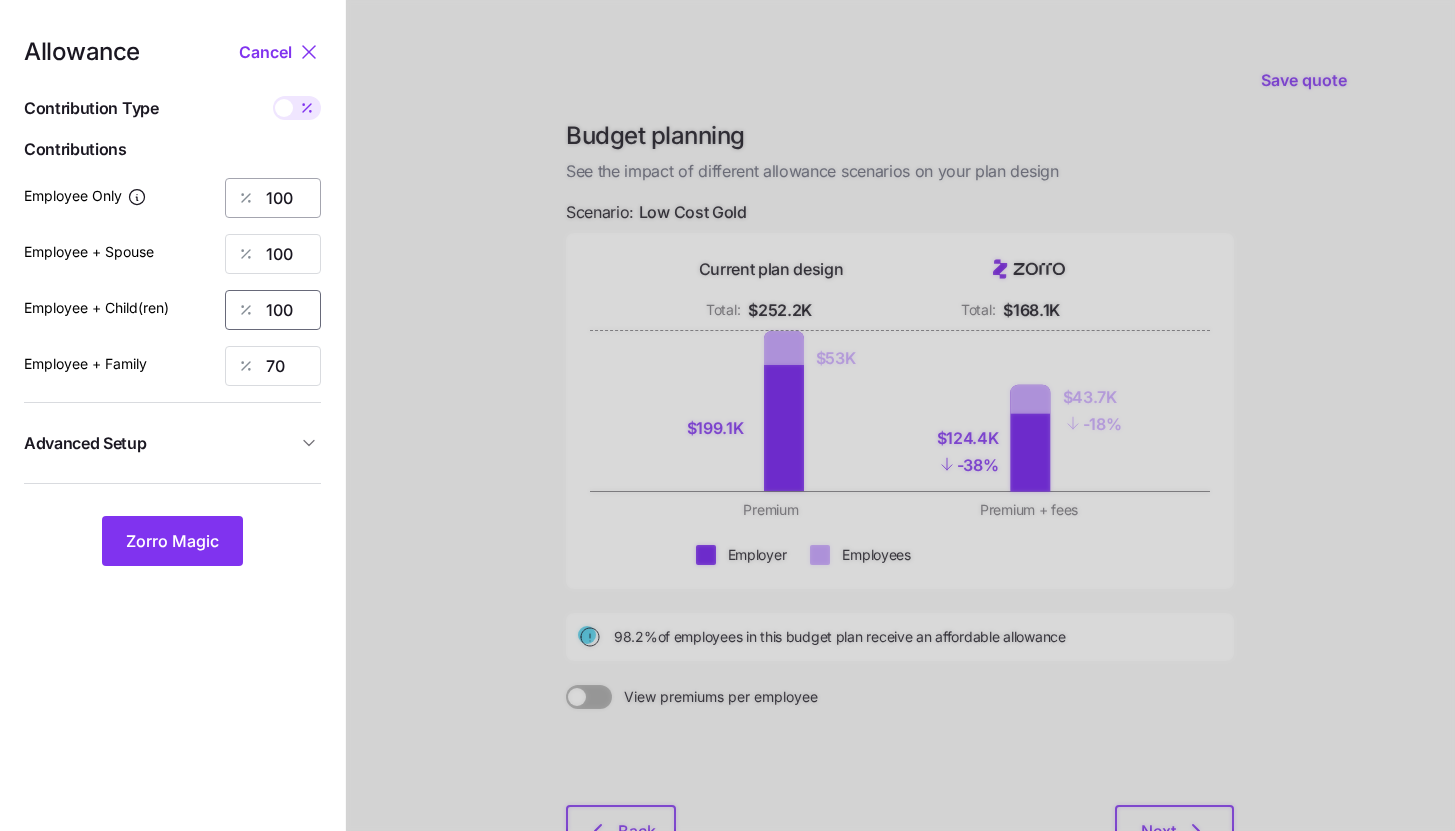 type on "100" 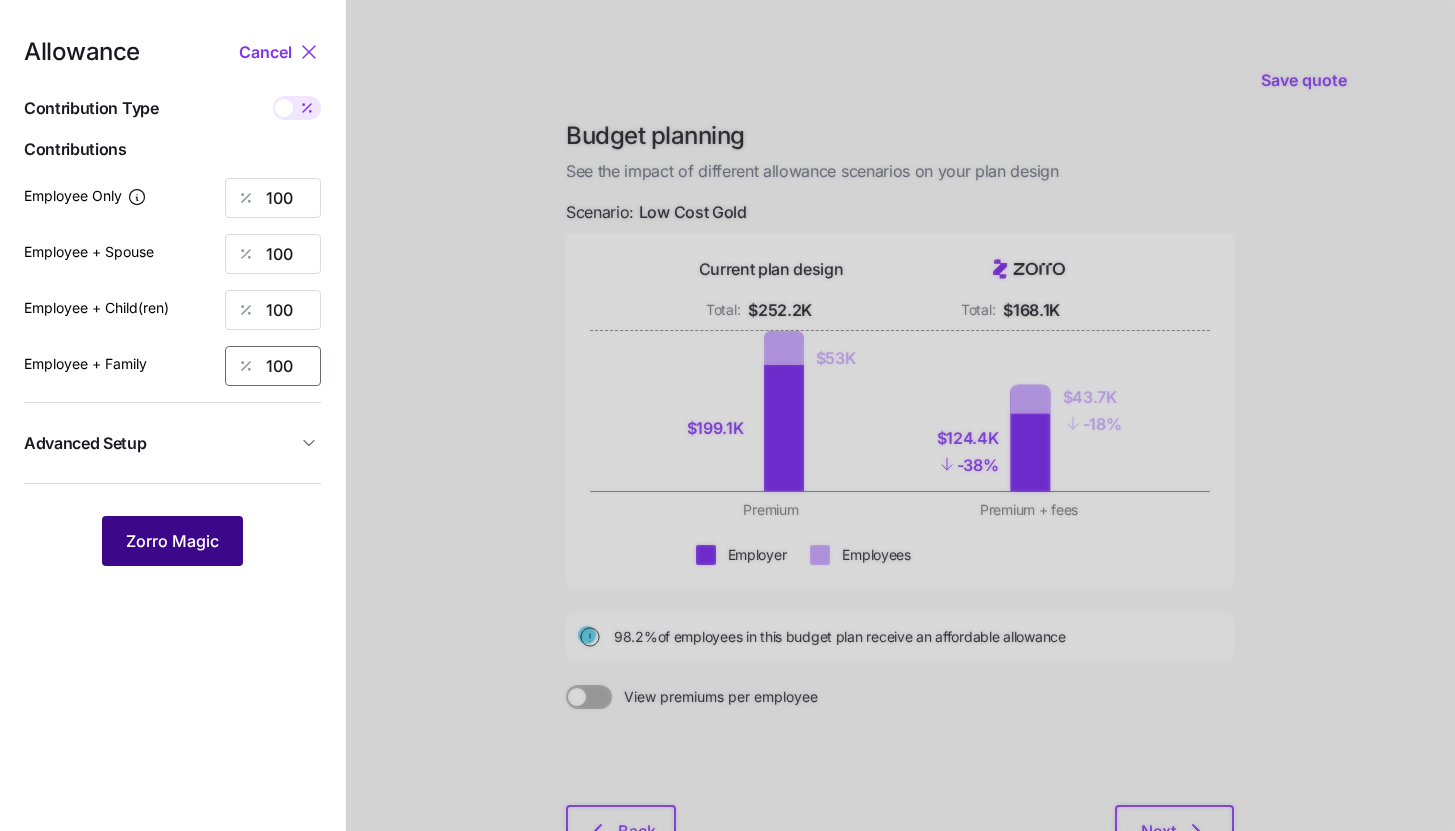 type on "100" 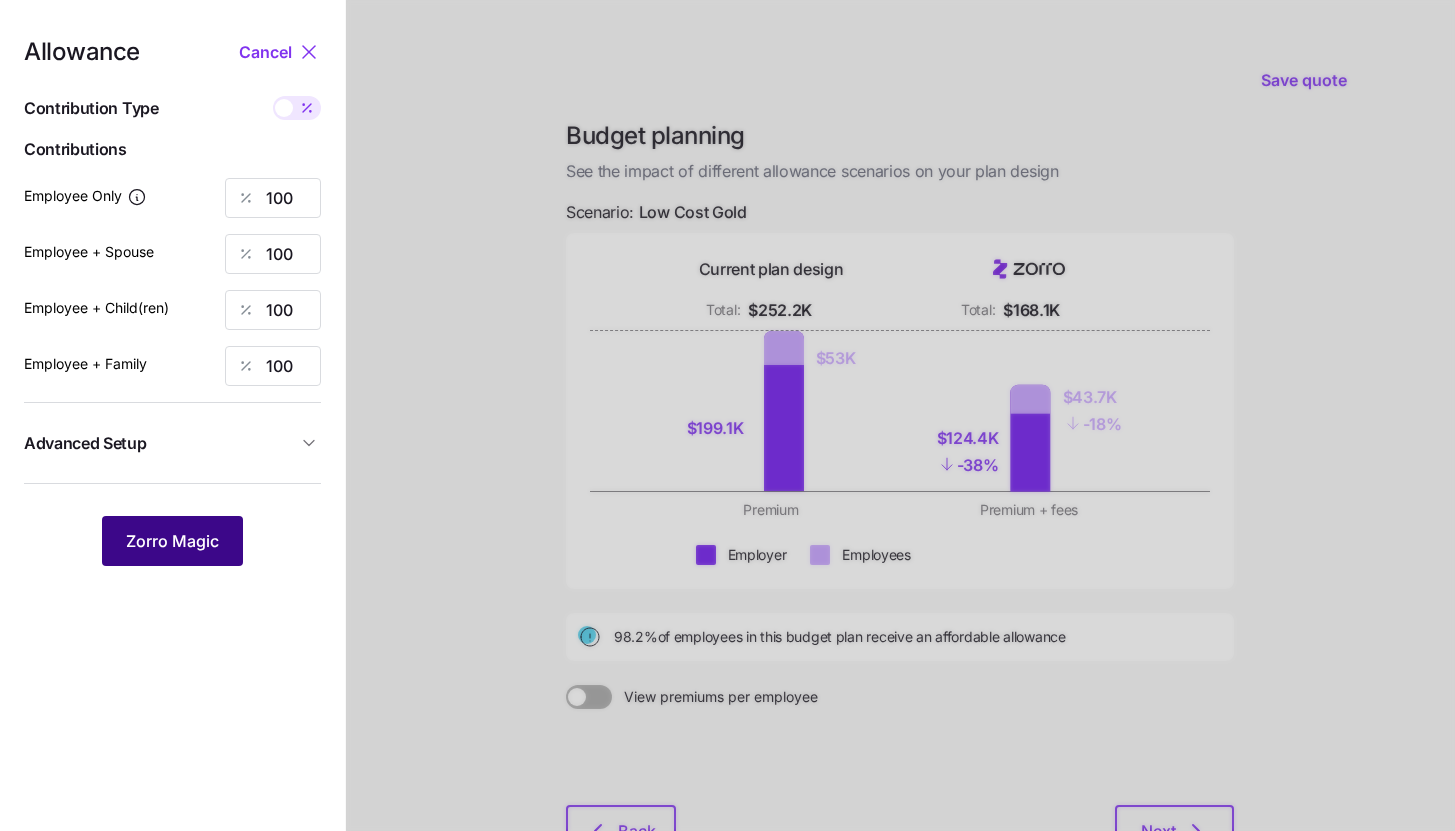 click on "Zorro Magic" at bounding box center [172, 541] 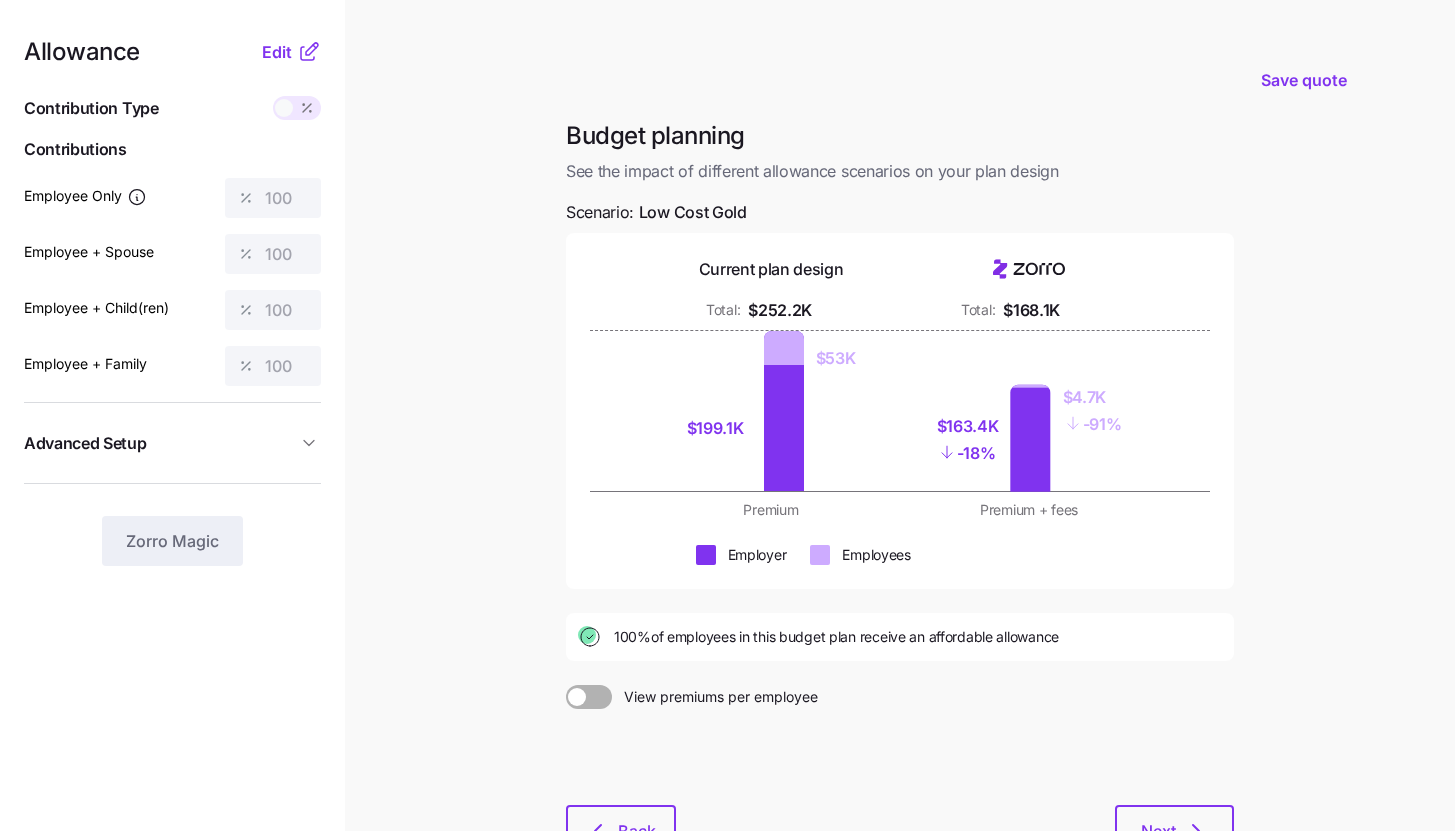 click 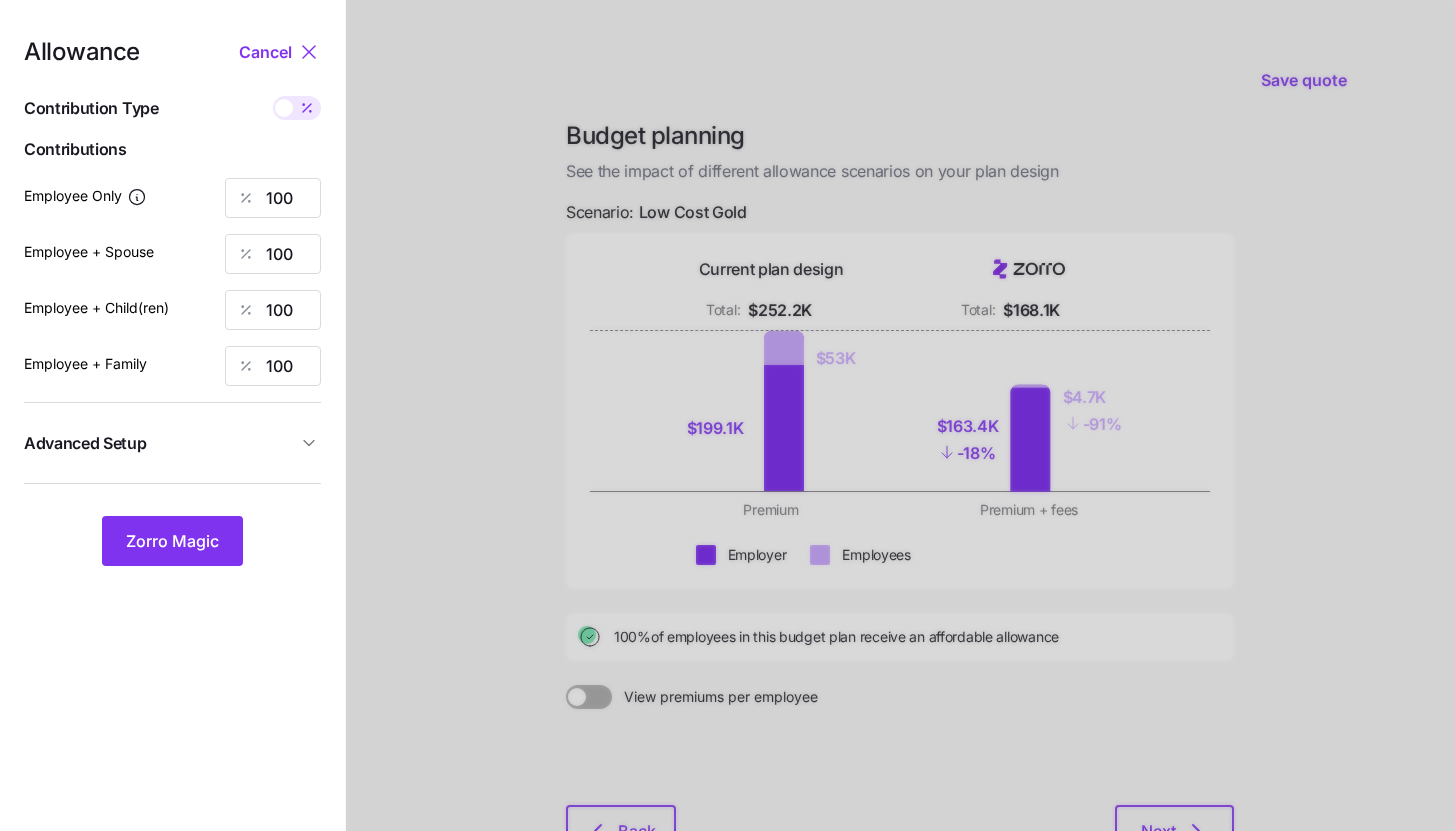 click on "Advanced Setup" at bounding box center [172, 443] 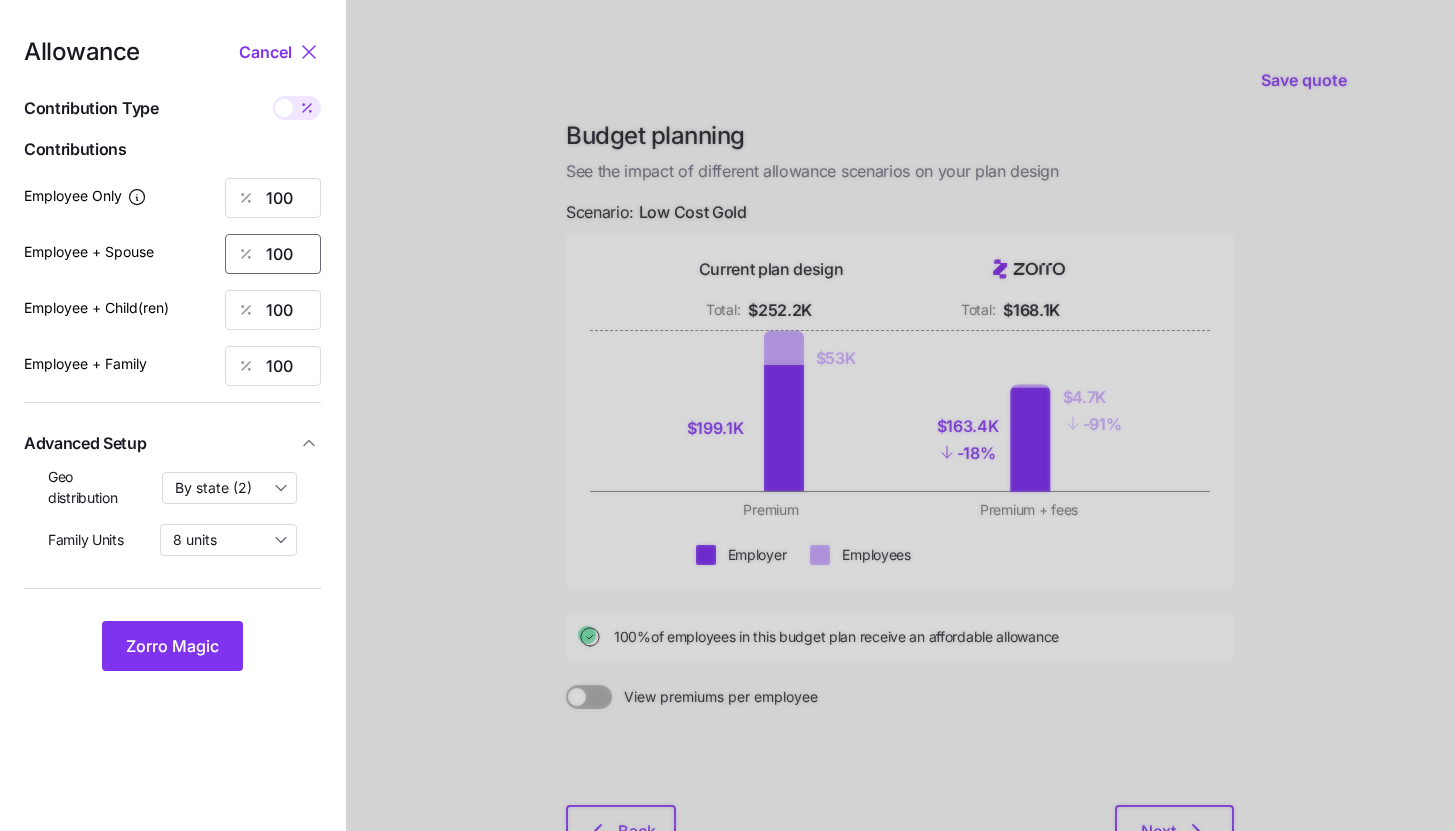click on "100" at bounding box center [273, 254] 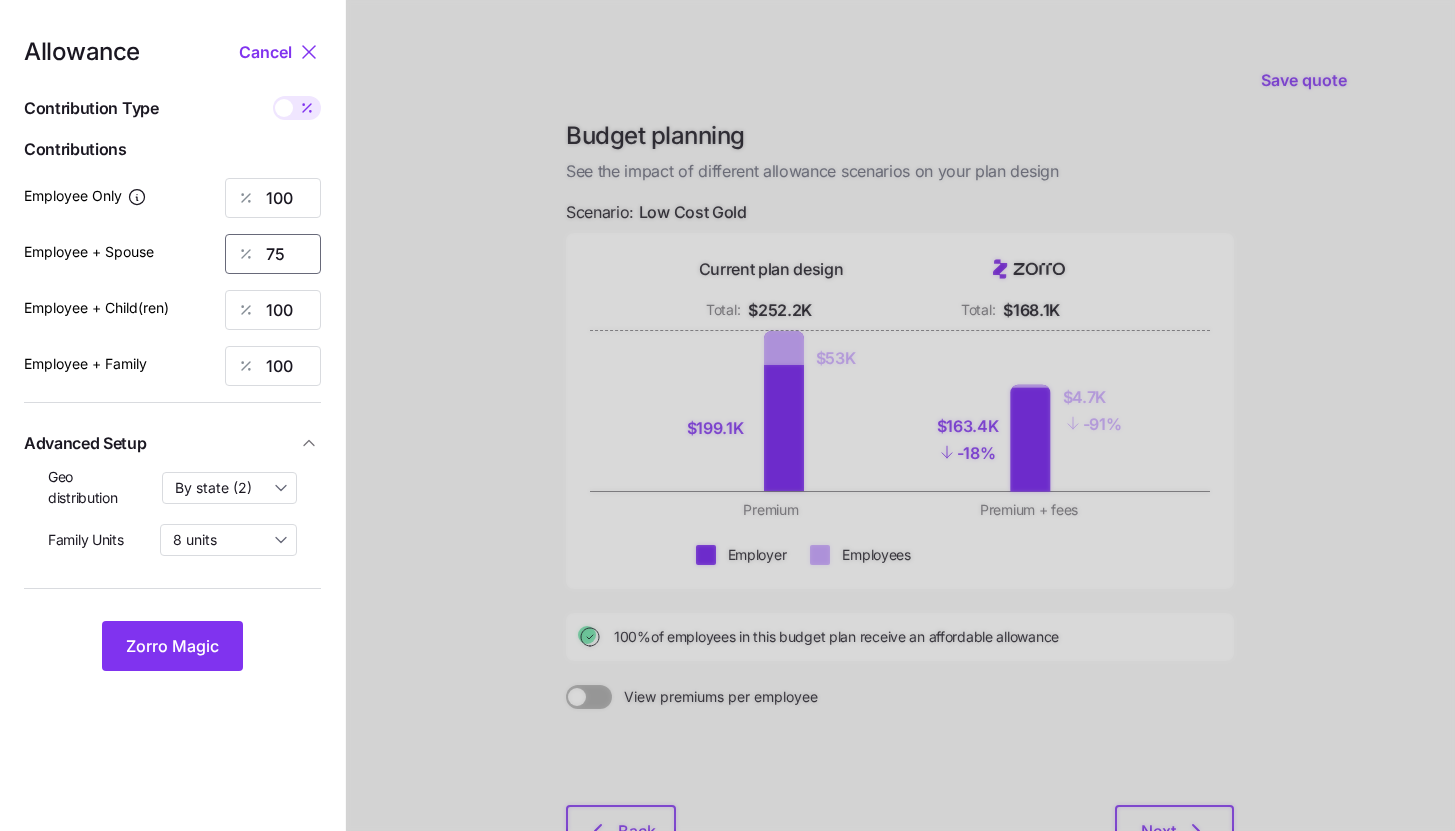 type on "75" 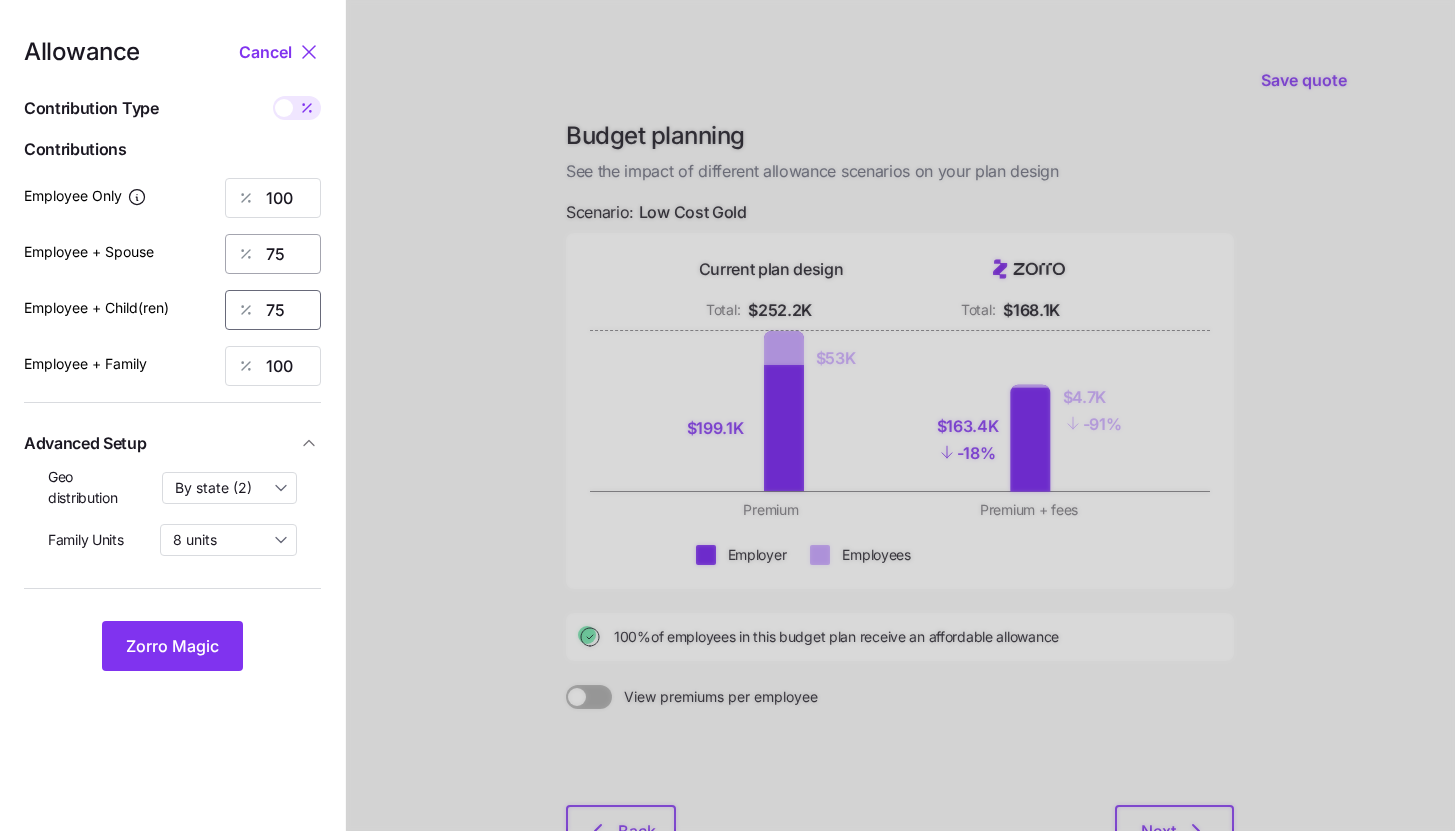 type on "75" 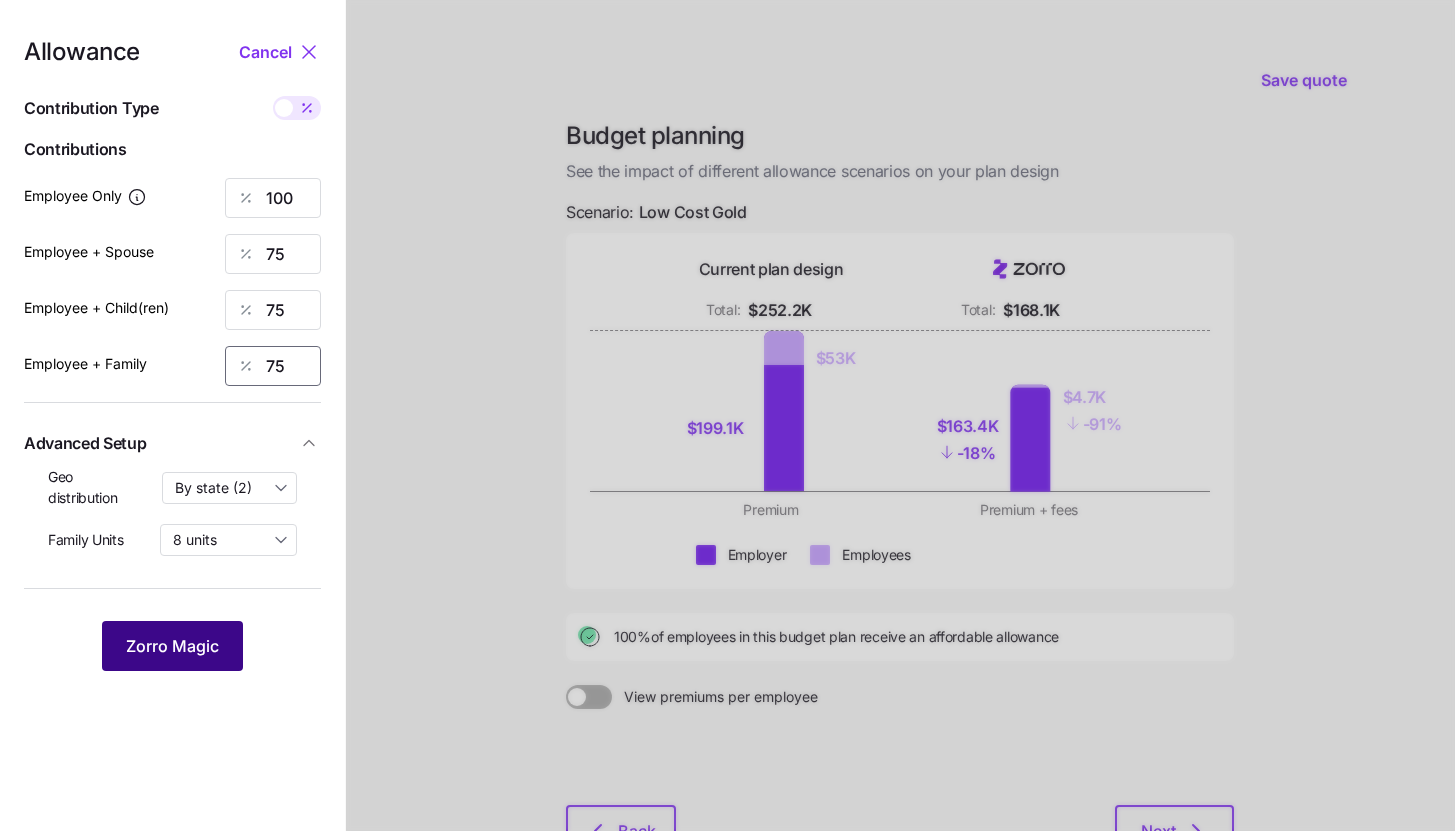 type on "75" 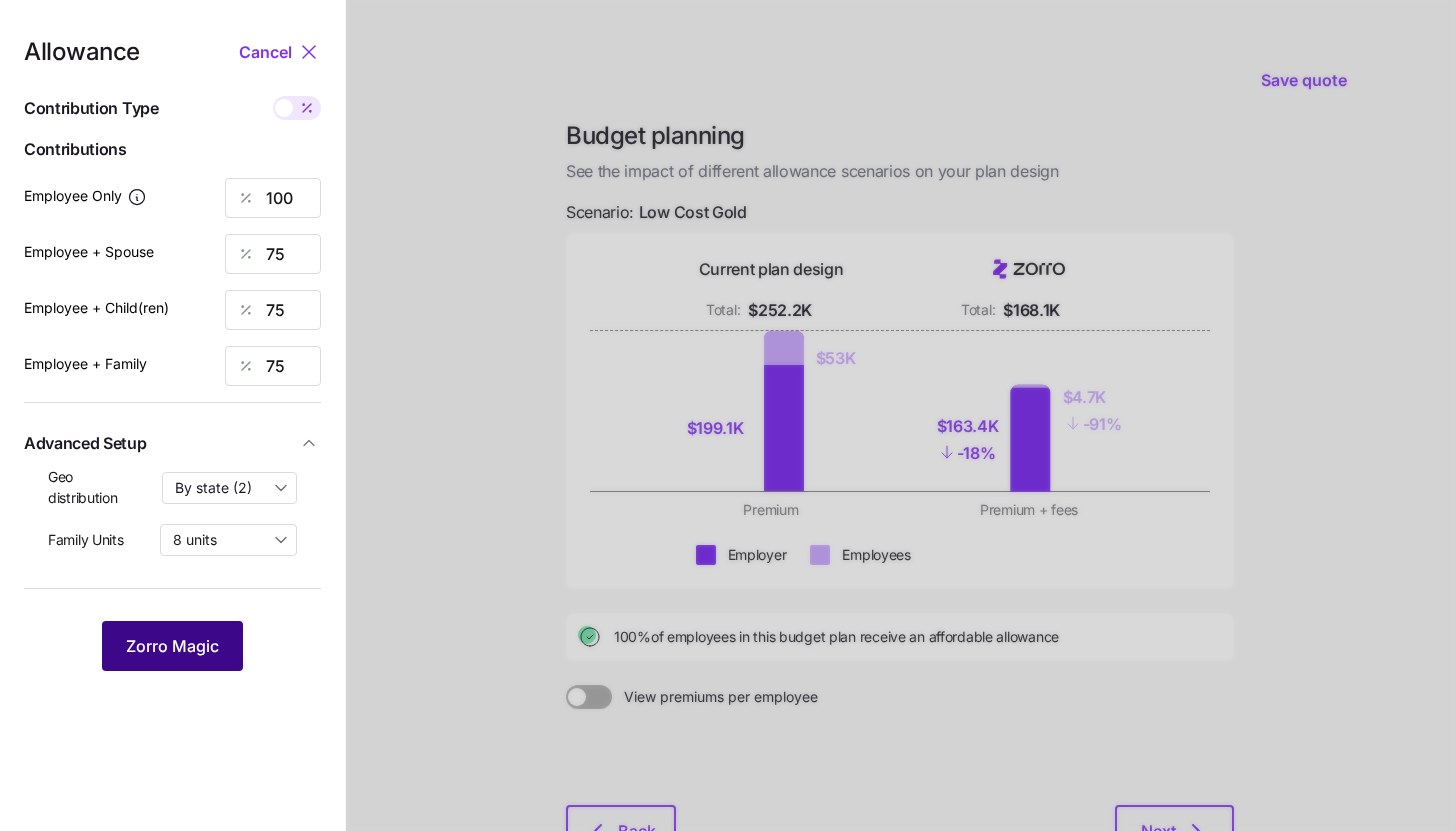 click on "Zorro Magic" at bounding box center [172, 646] 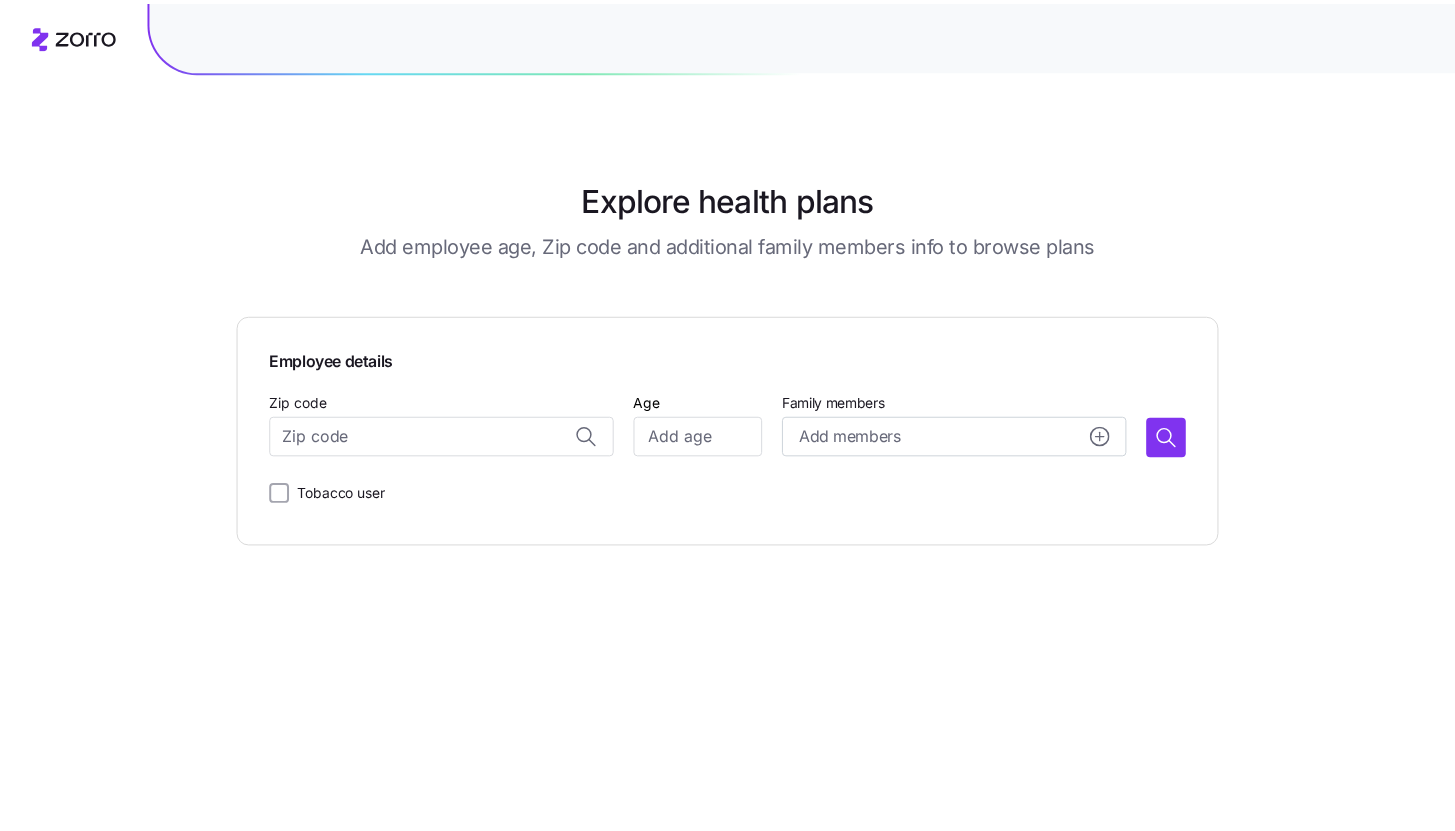 scroll, scrollTop: 0, scrollLeft: 0, axis: both 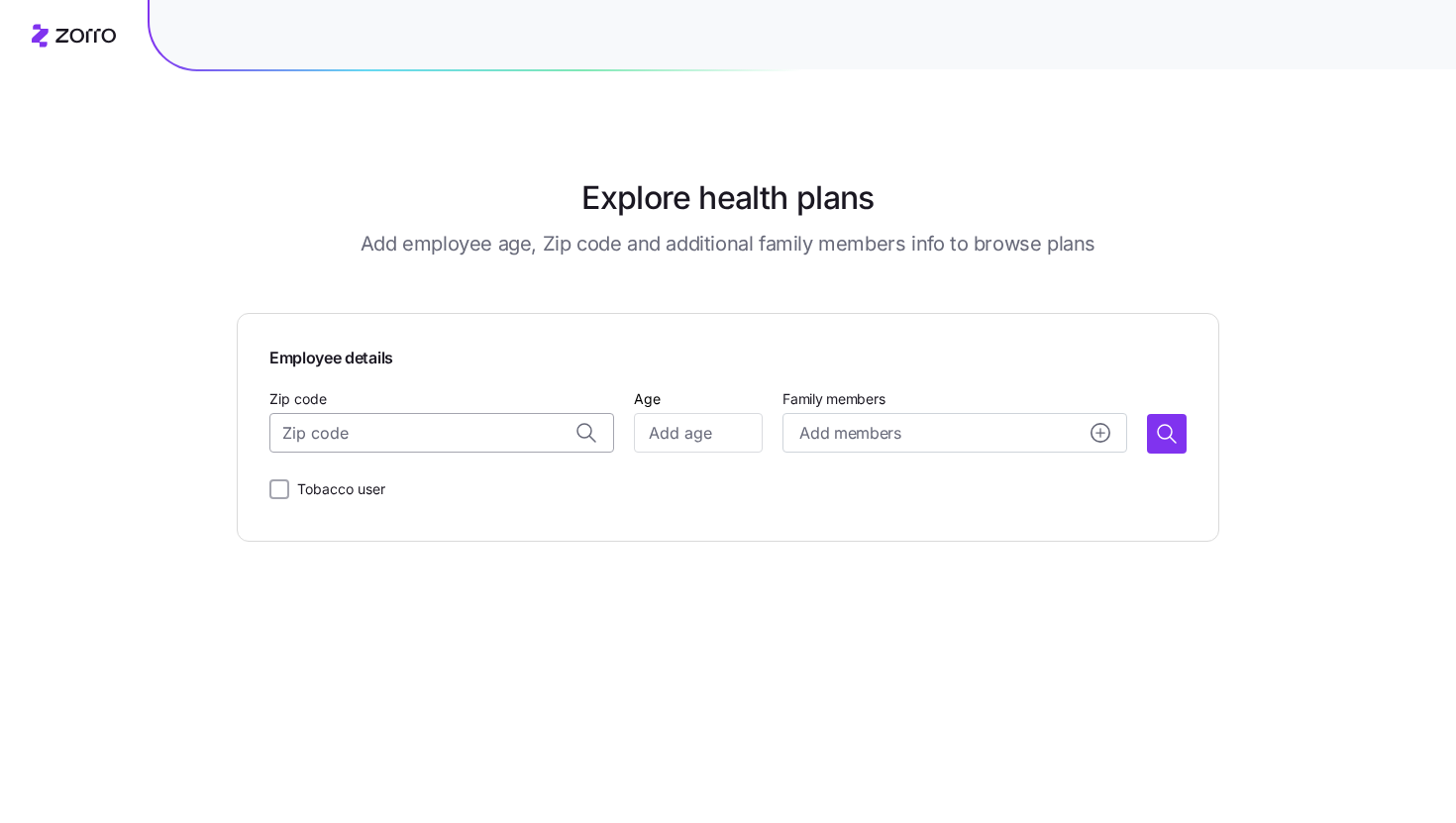 paste on "53598" 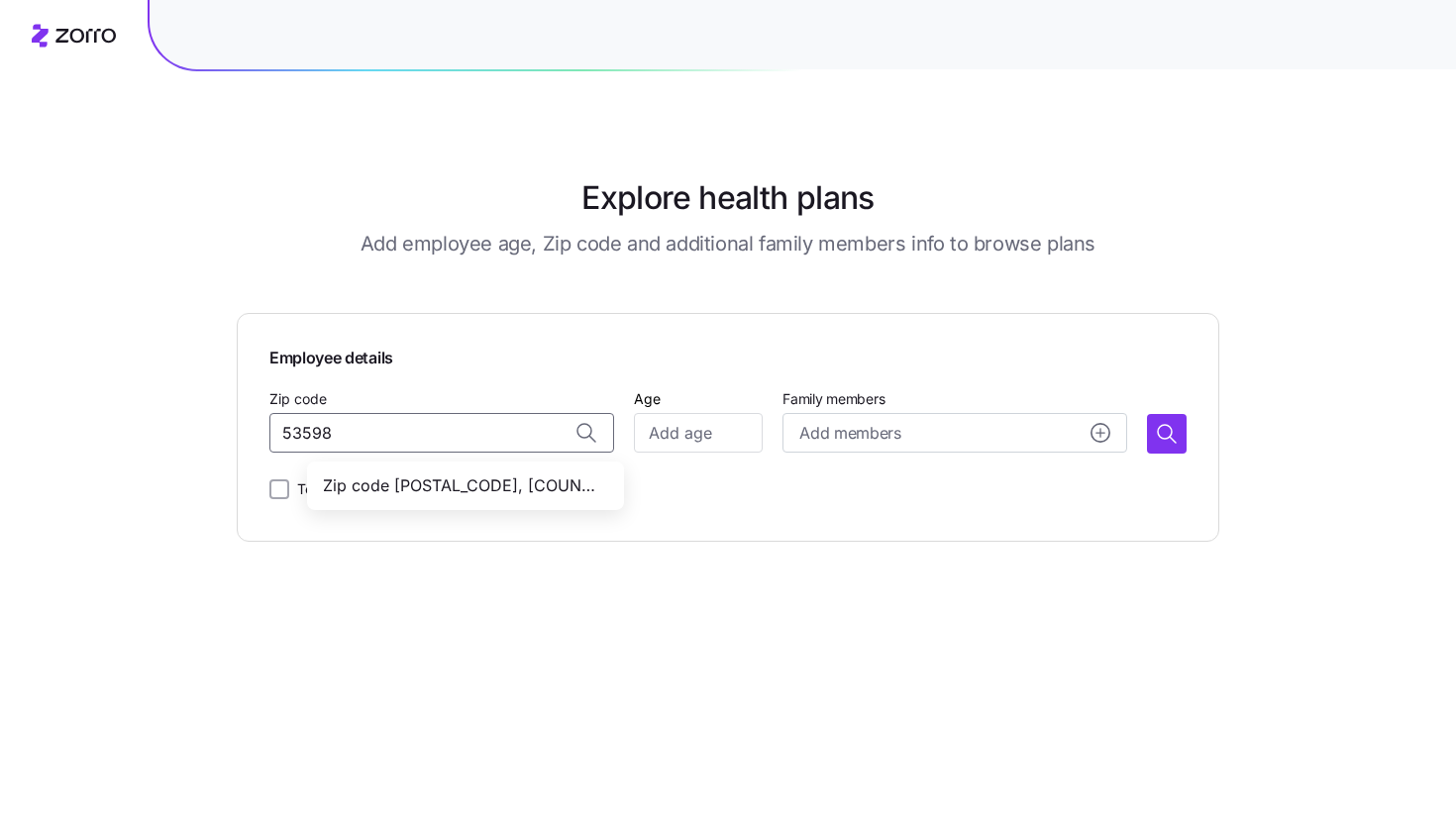 click on "Zip code [POSTAL_CODE], [COUNTY], [STATE]" at bounding box center (462, 485) 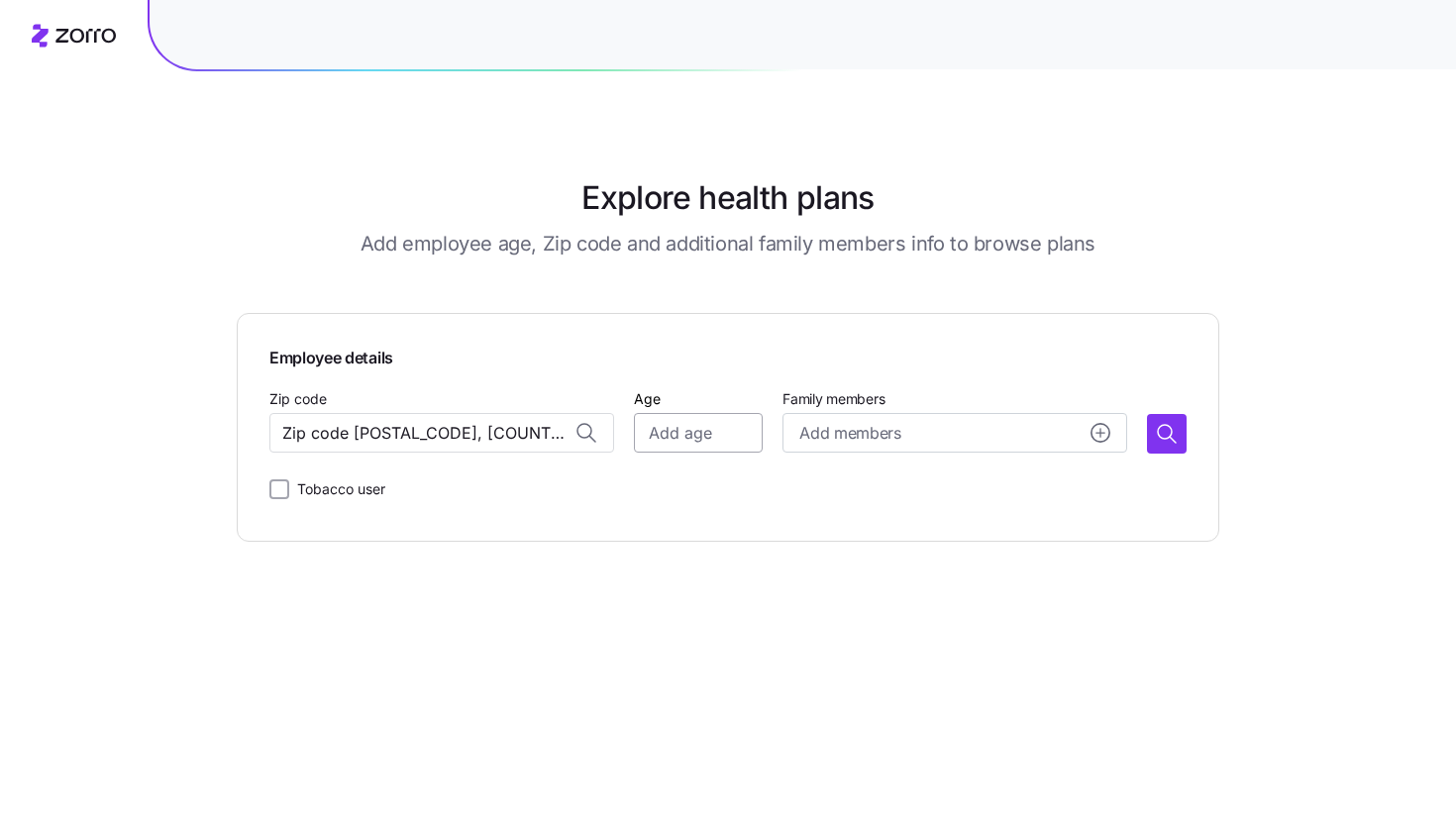 type on "Zip code [POSTAL_CODE], [COUNTY], [STATE]" 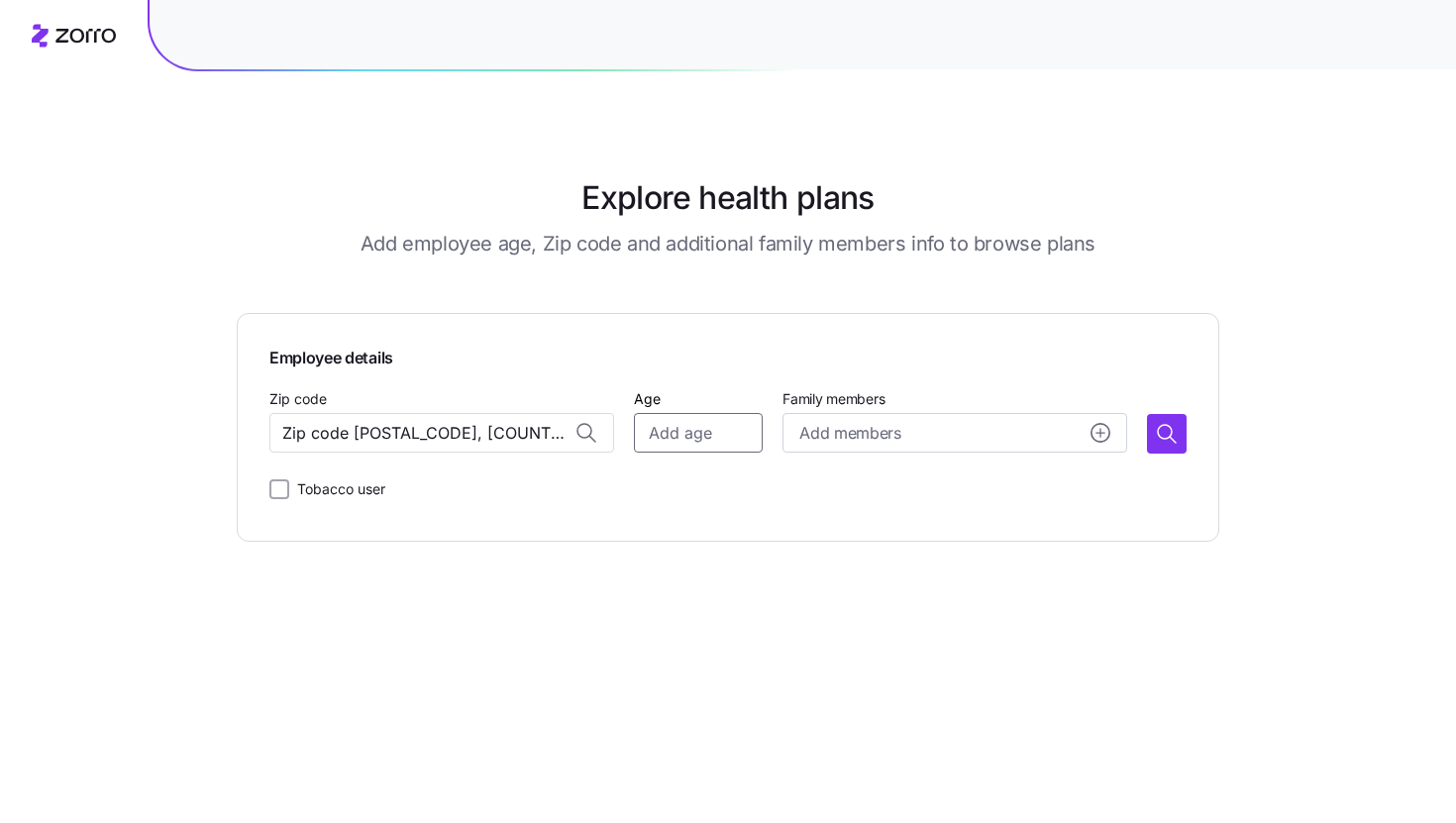 click on "Age" at bounding box center [698, 433] 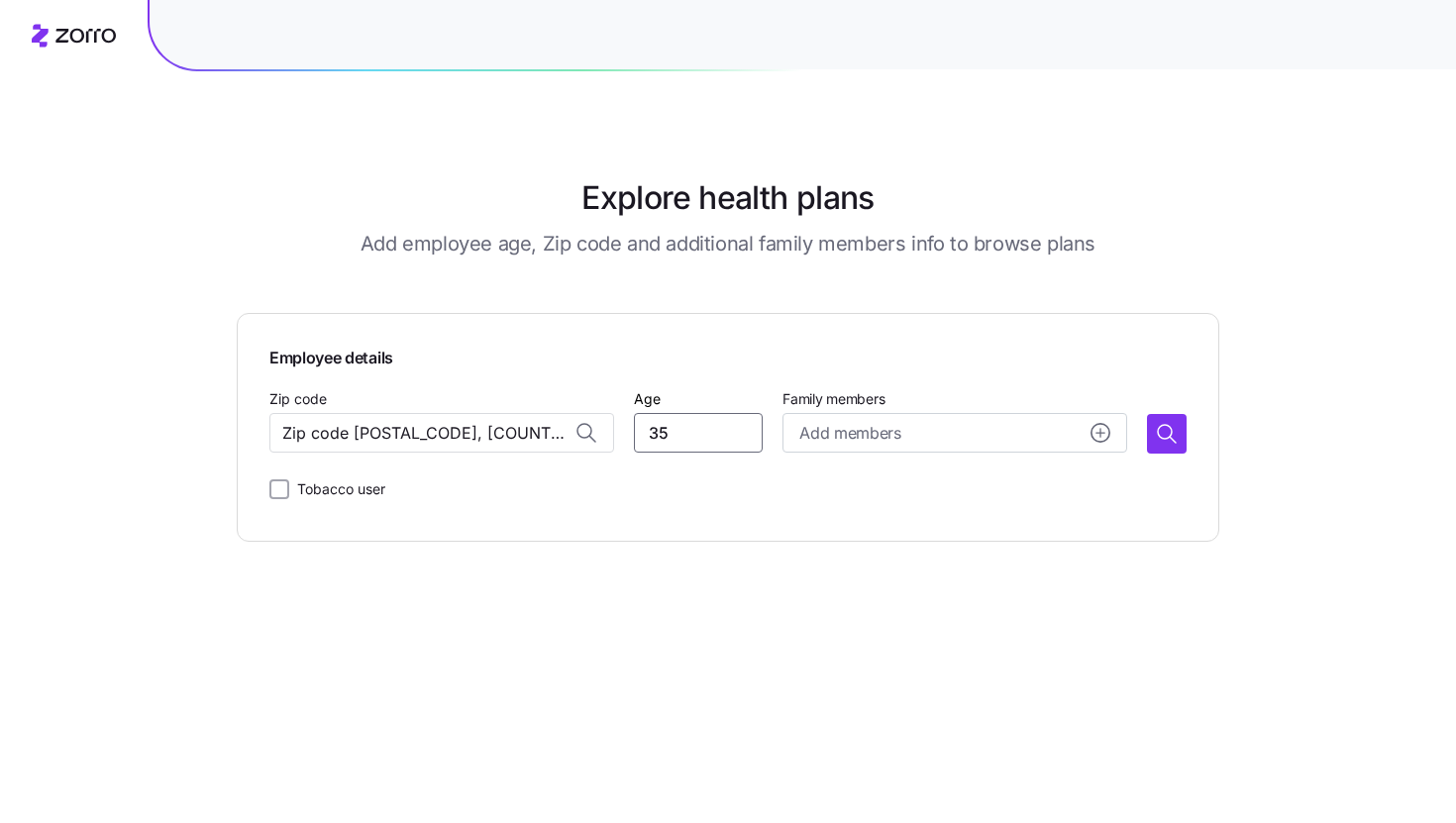 type on "35" 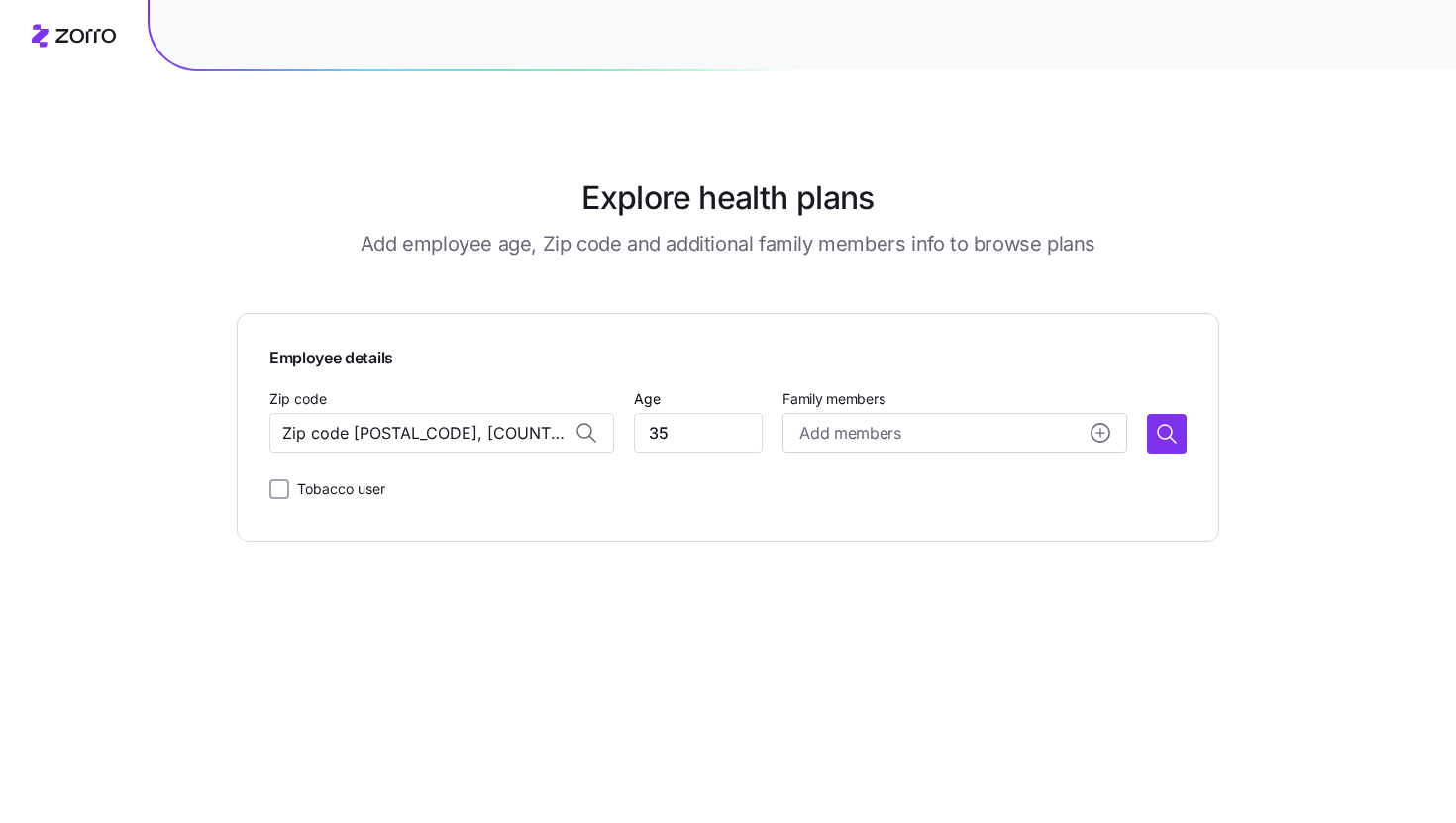 click on "Employee details Zip code [POSTAL_CODE], [COUNTY], [STATE] Age [AGE] Family members Add members Tobacco user" at bounding box center (728, 427) 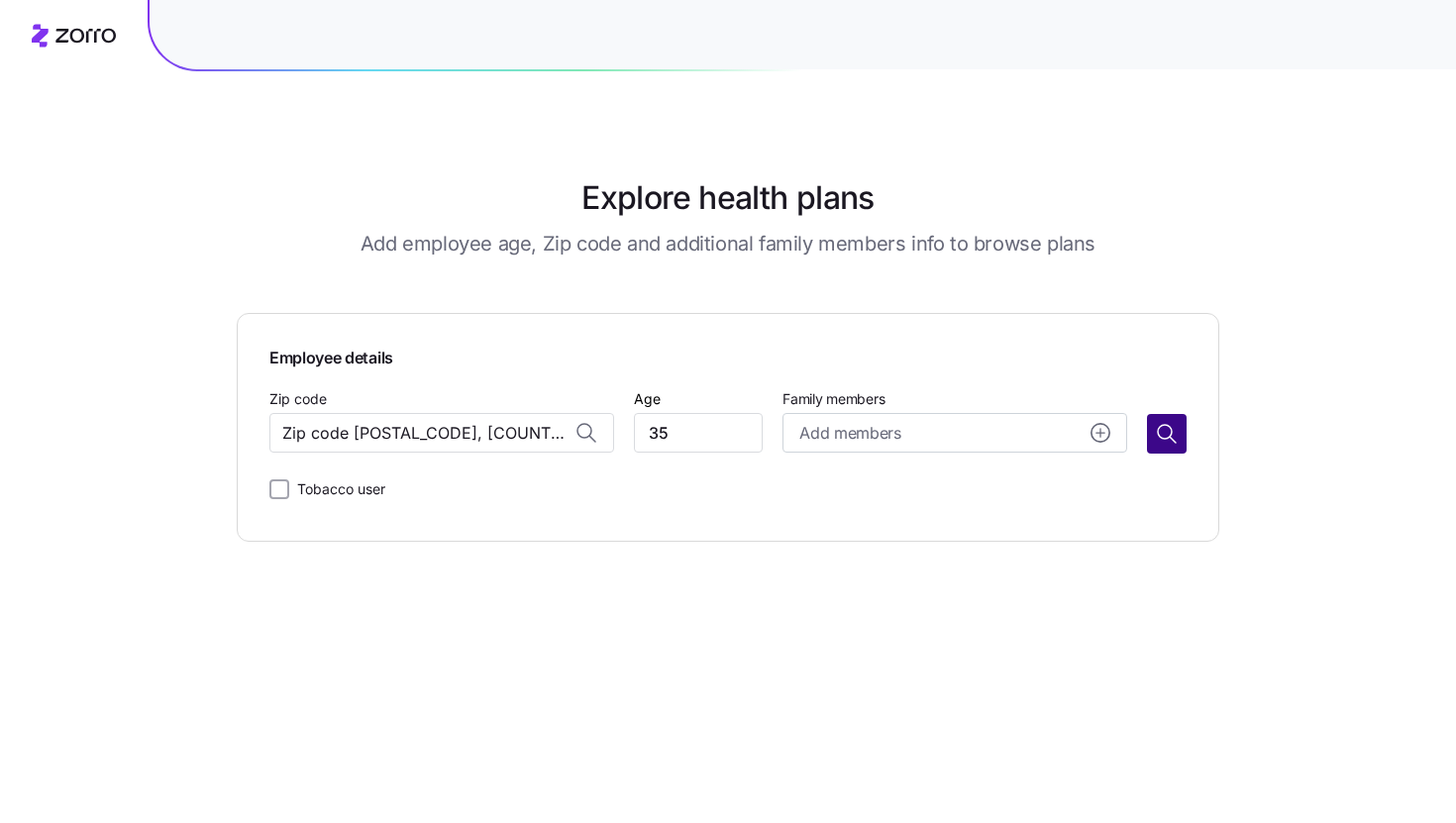 click 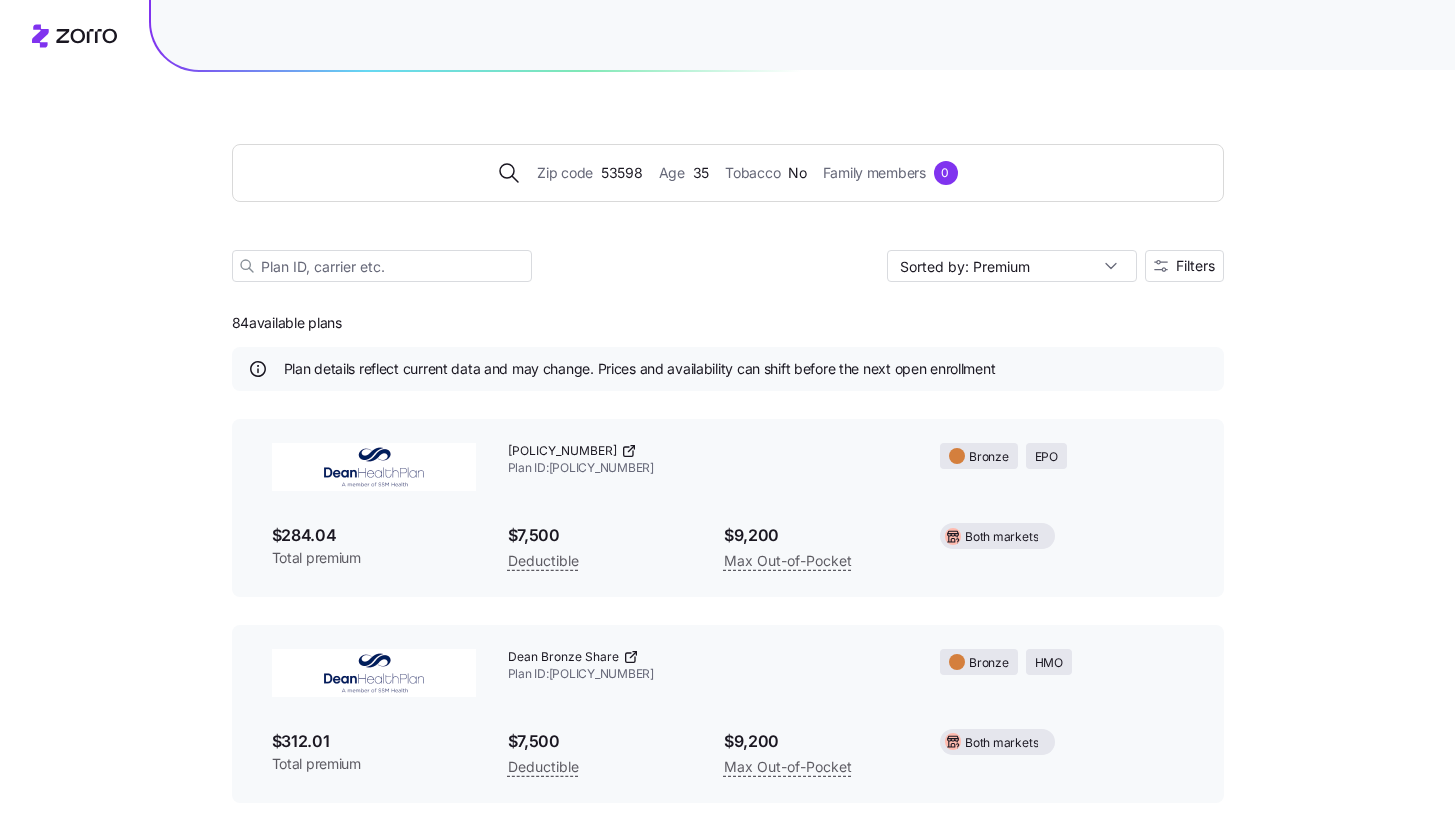 scroll, scrollTop: 31, scrollLeft: 0, axis: vertical 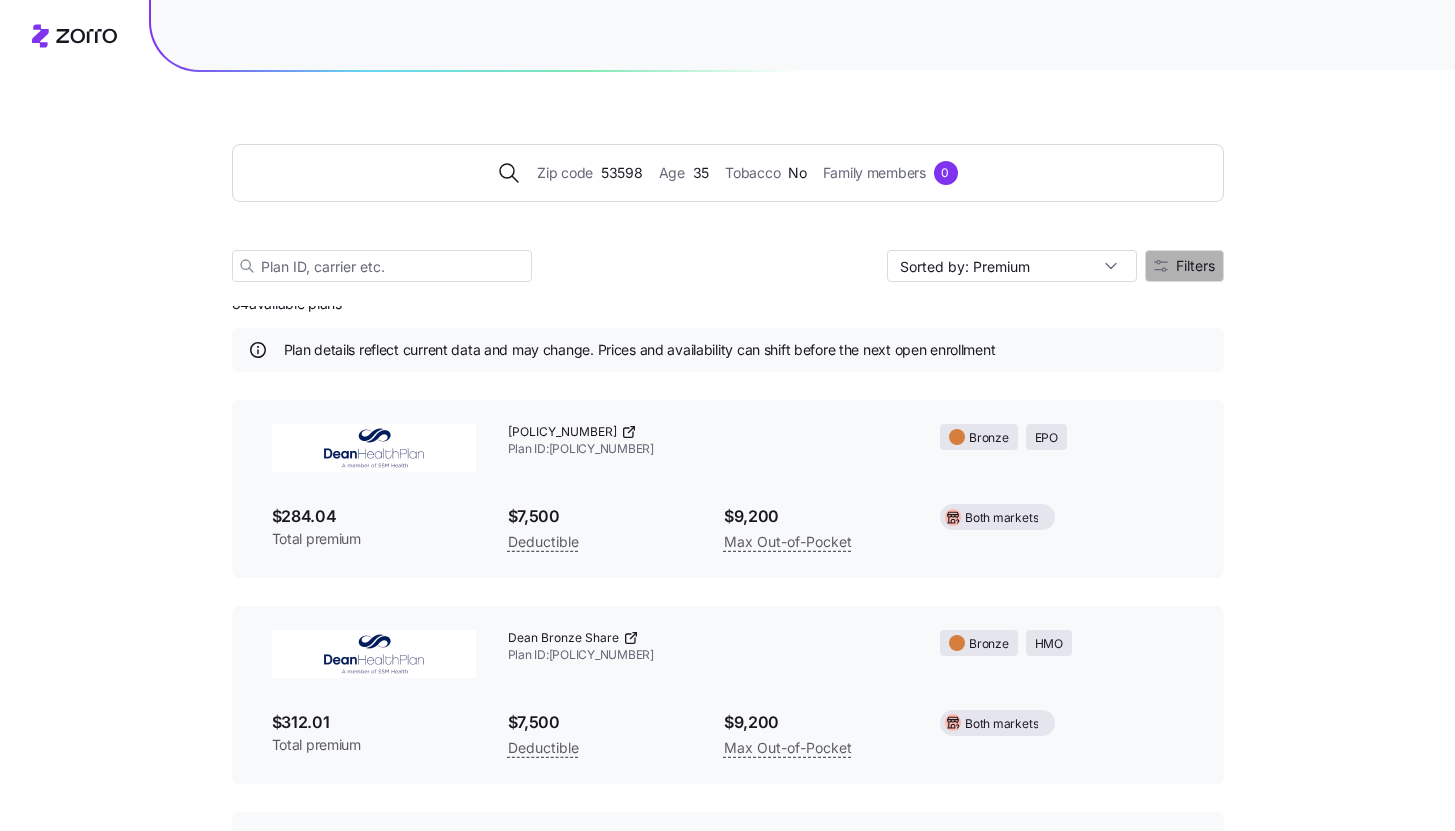 click on "Filters" at bounding box center [1184, 266] 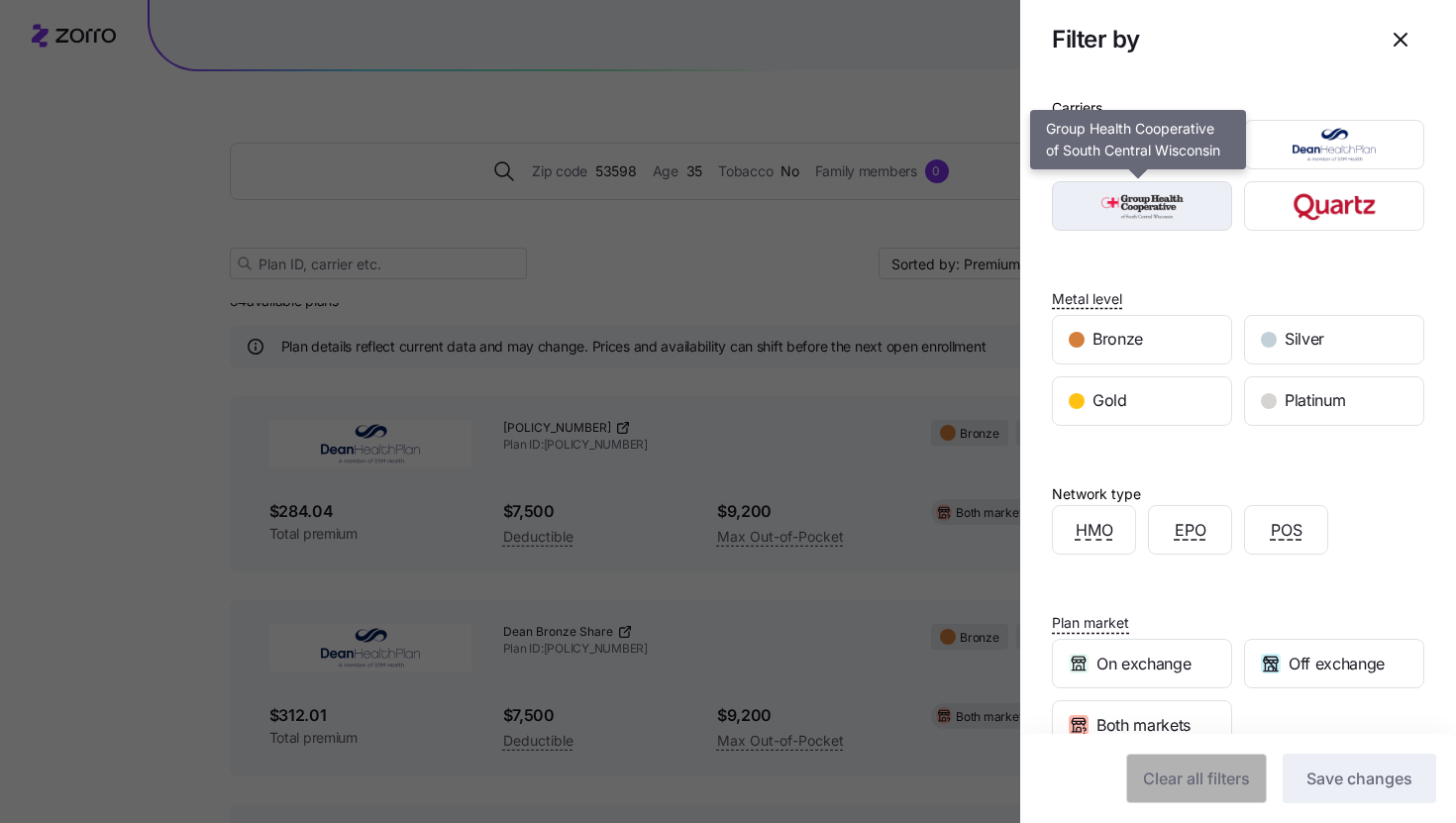 click at bounding box center [1142, 206] 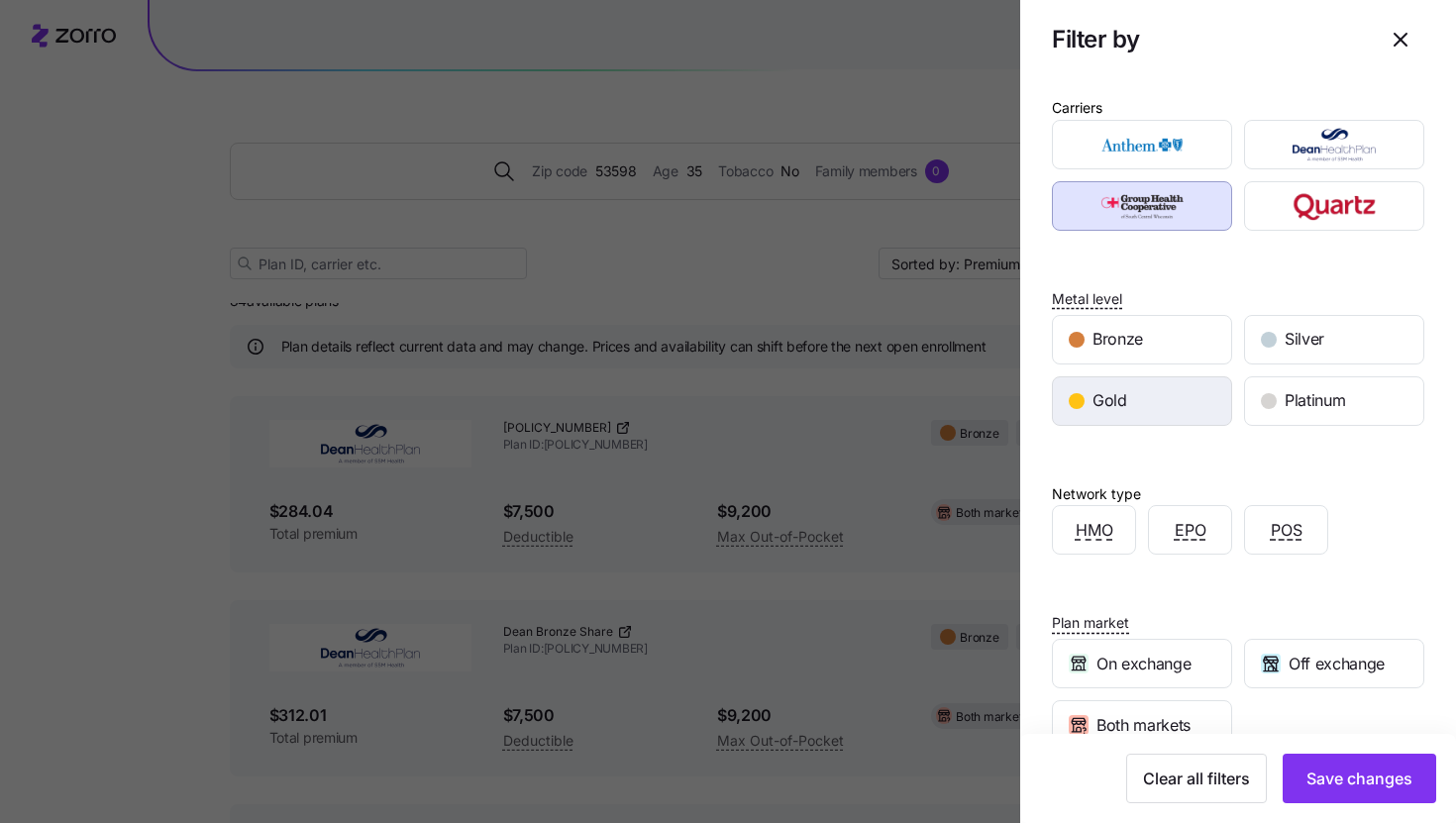 click on "Gold" at bounding box center [1142, 401] 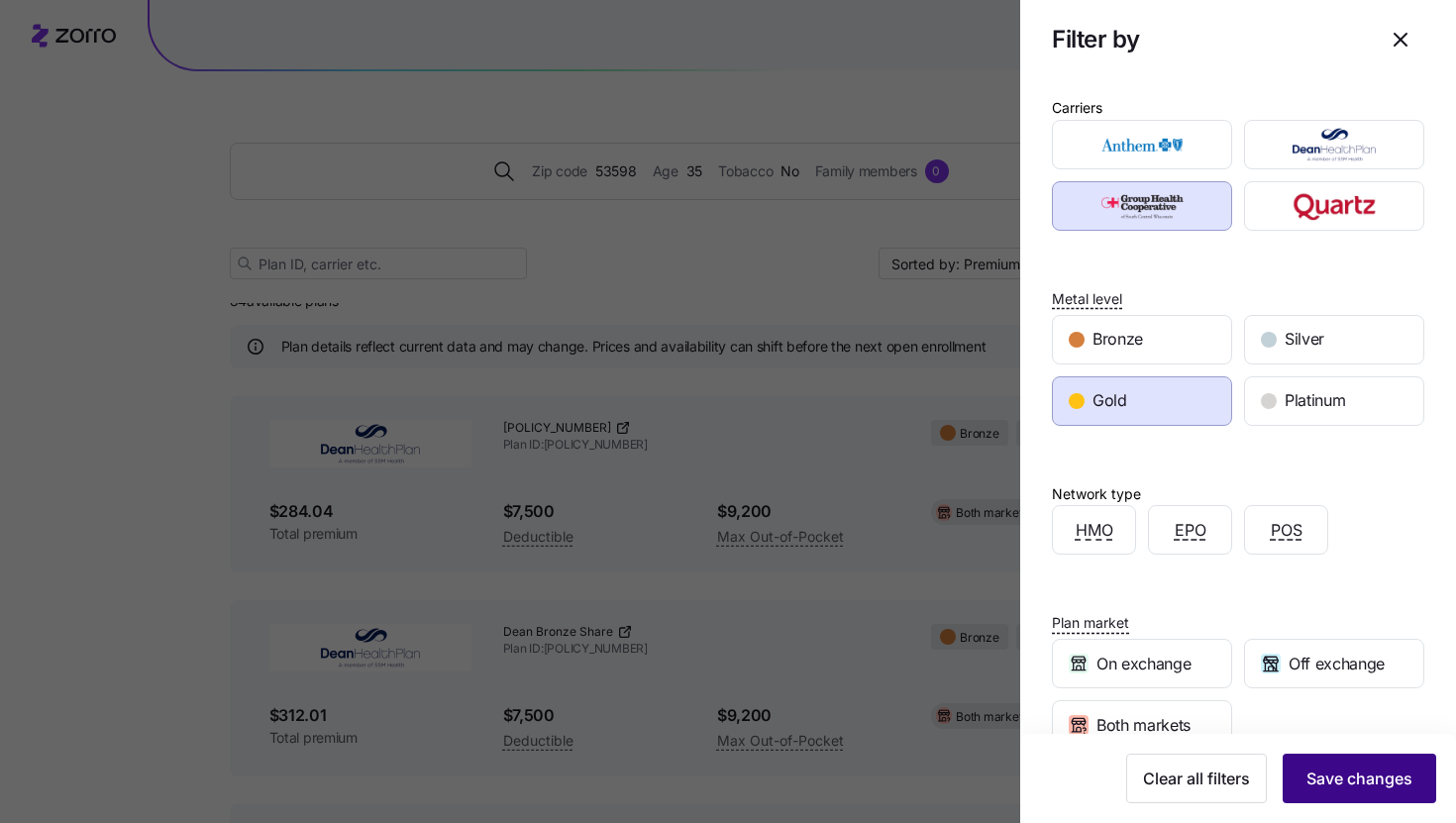 click on "Save changes" at bounding box center [1359, 778] 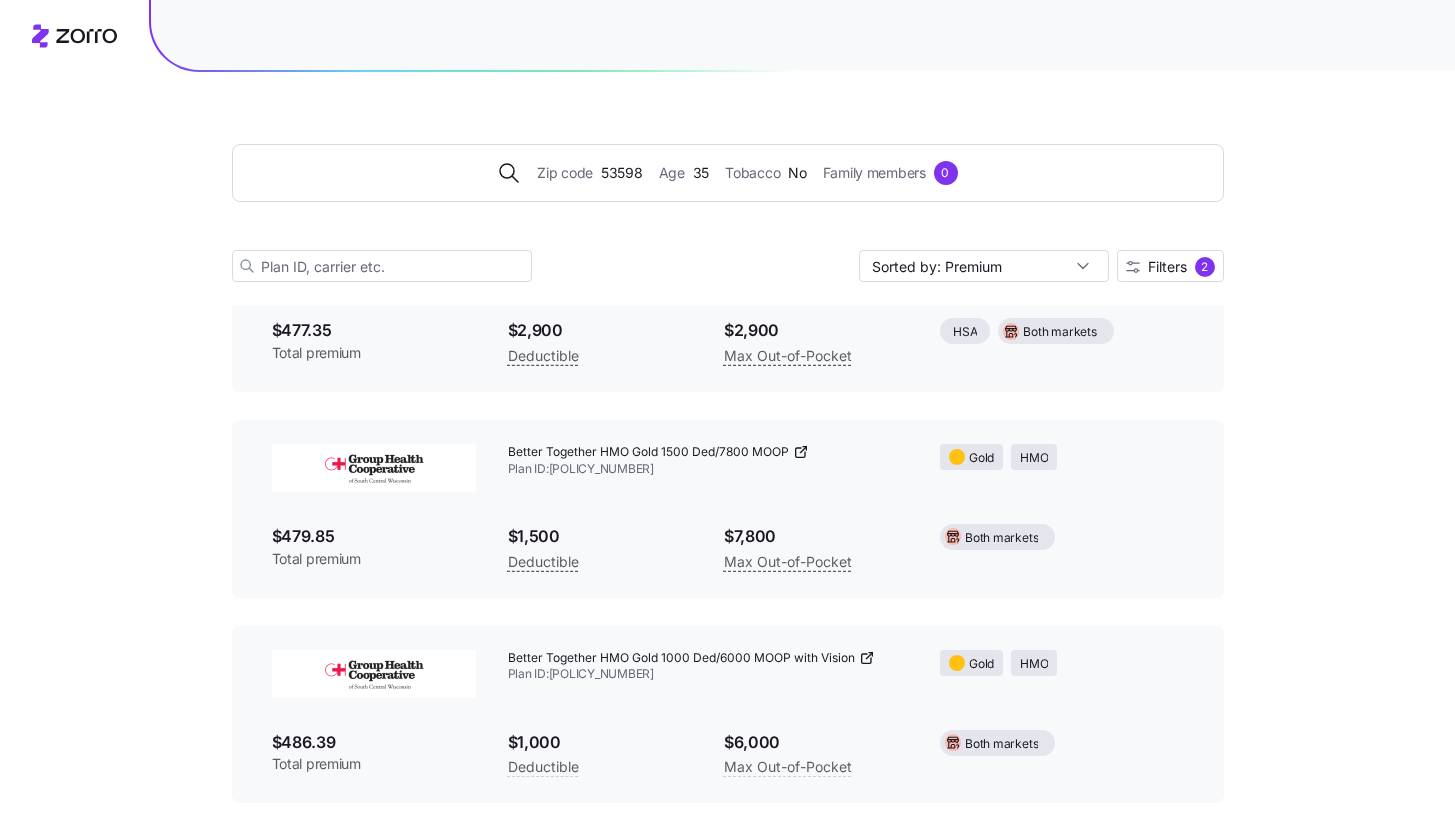 scroll, scrollTop: 0, scrollLeft: 0, axis: both 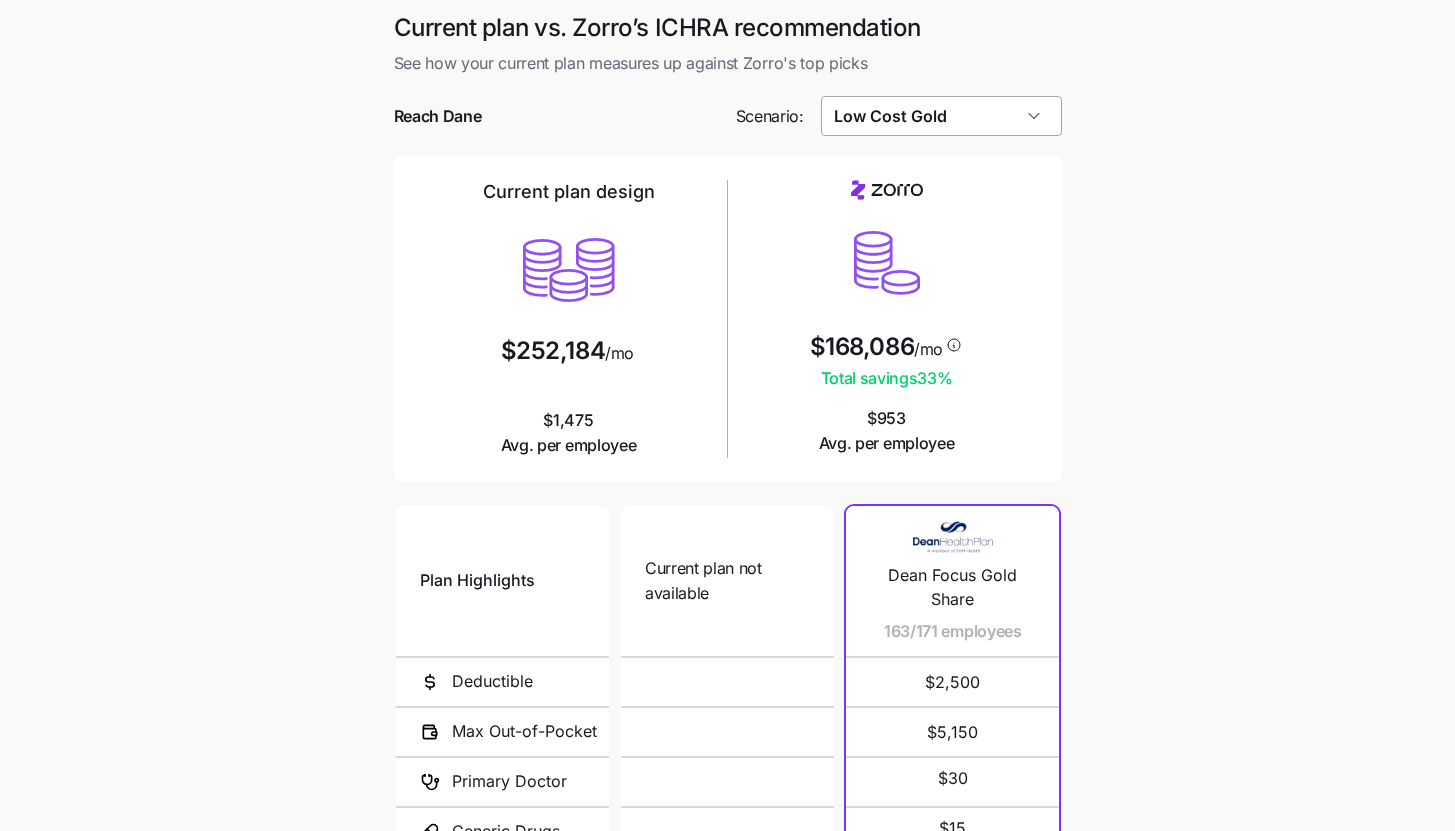 click on "Low Cost Gold" at bounding box center [941, 116] 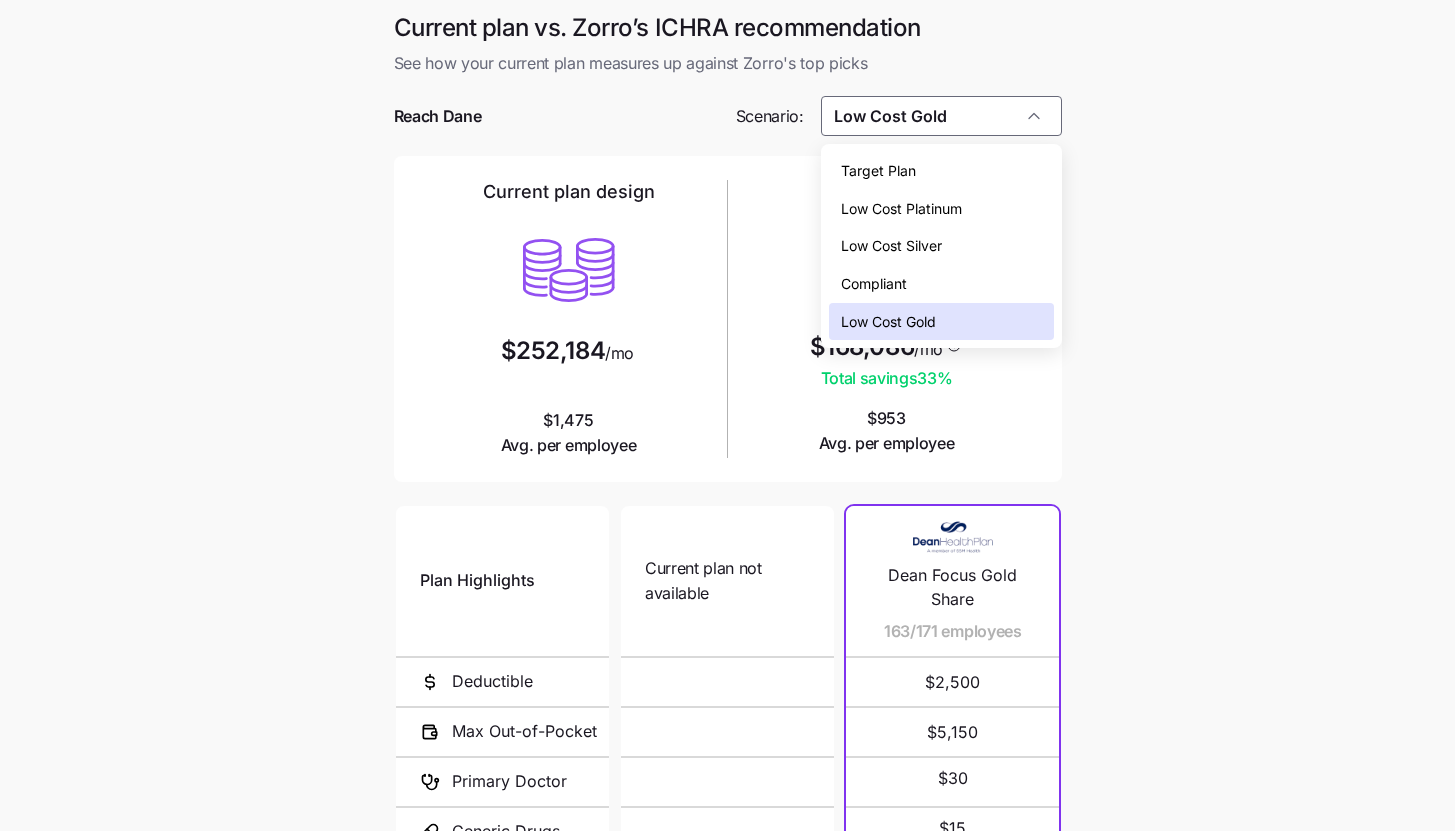 click on "Target Plan" at bounding box center [941, 171] 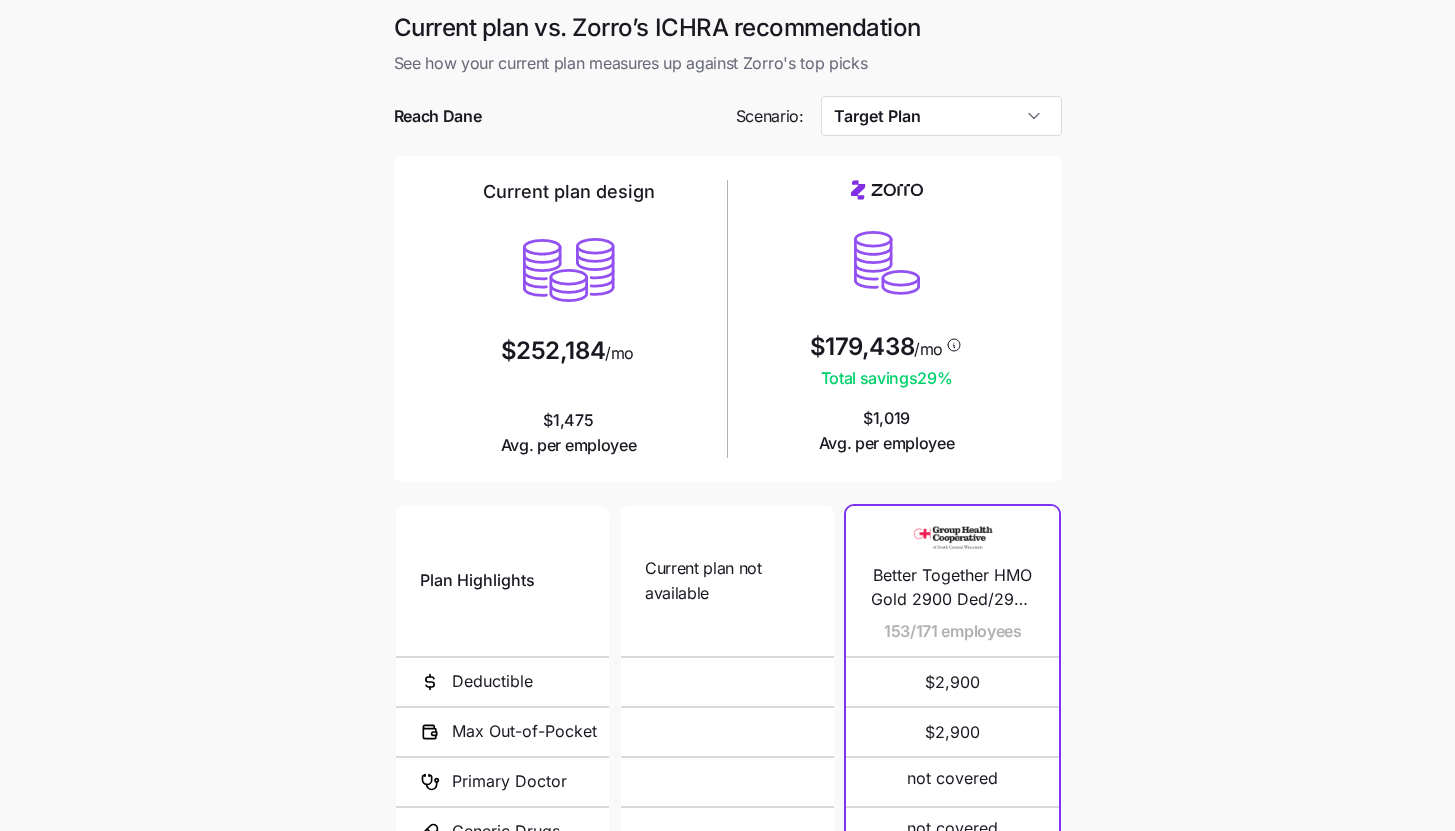 click on "Current plan vs. Zorro’s ICHRA recommendation See how your current plan measures up against Zorro's top picks Reach Dane Scenario: Target Plan Current plan design $252,184 /mo $1,475 Avg. per employee $179,438 /mo Total savings  29 % $1,019 Avg. per employee Plan Highlights Deductible Max Out-of-Pocket Primary Doctor Generic Drugs Specialist Visit Current plan not available N/A N/A Better Together HMO Gold 2900 Ded/2900 MOOP HSA 153/171 employees $2,900 $2,900 not covered not covered not covered Dean Focus Gold Share 10/171 employees $2,500 $5,150 $30 $15 $90 Dean Gold Share 3/171 employees $2,500 $5,150 $30 $15 $90 Blue Choice Preferred Gold PPO SM  204 2/171 employees $750 $9,200 $15 $0 50% after deductible UHC Gold Standard (No Referrals) 2/171 employees $1,500 $7,800 $30 $15 $60 Anthem Gold Pathway/Lean 1000 ($0 Virtual PCP + $0 Select Drugs + Incentives) 1/171 employees $1,000 $6,300 $30 $10 not covered" at bounding box center [727, 546] 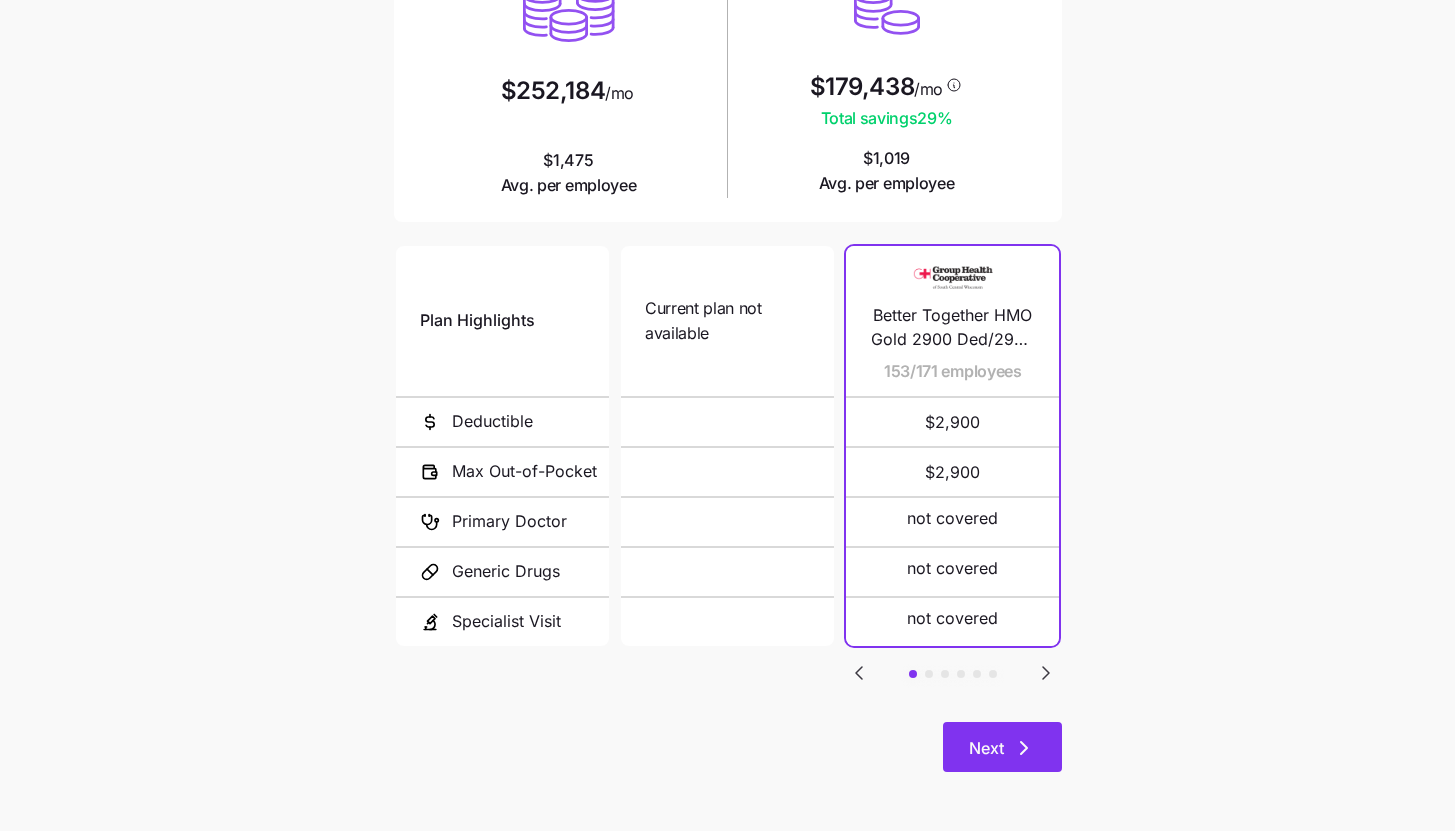 click on "Next" at bounding box center (1002, 747) 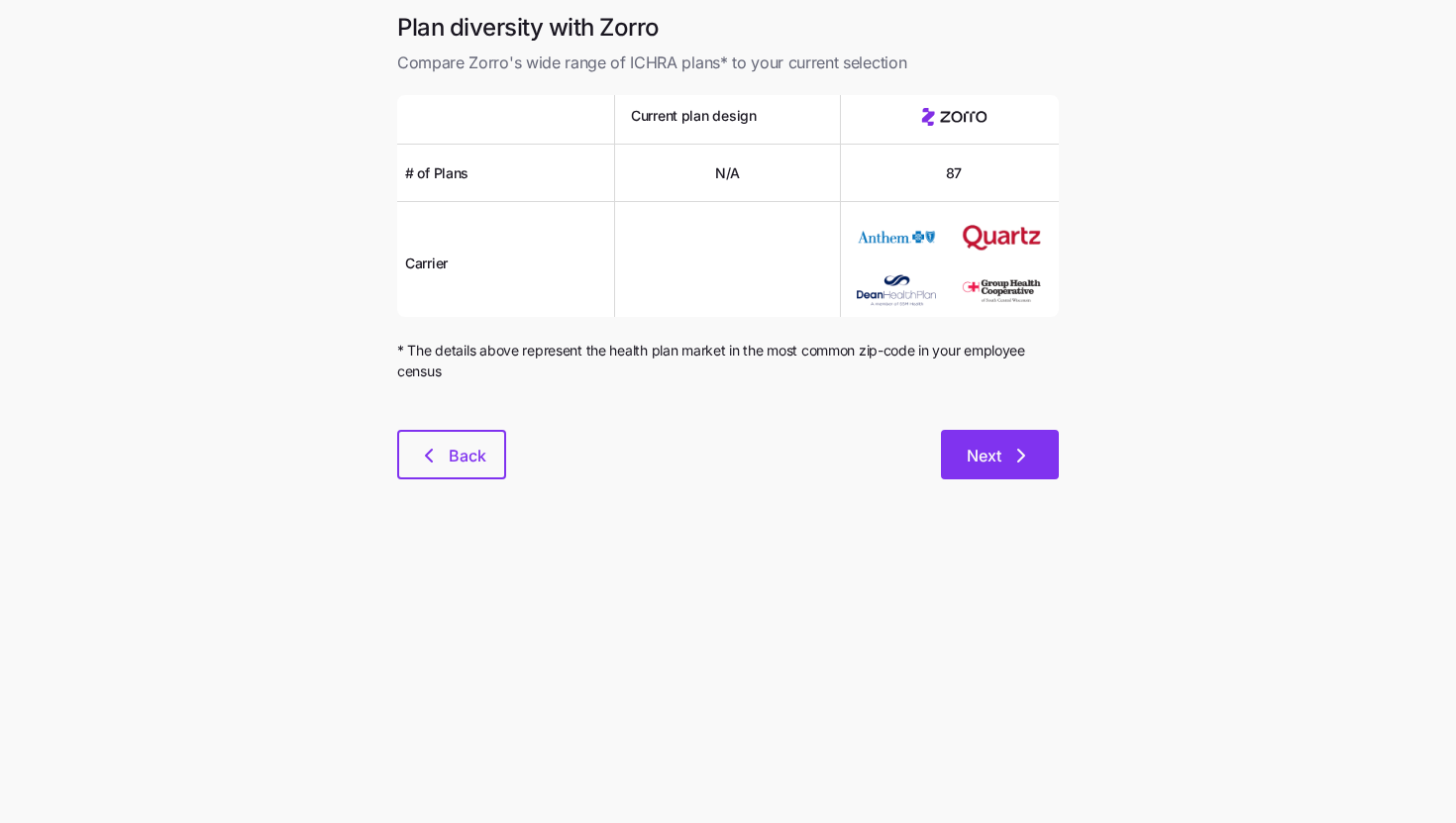 click on "Next" at bounding box center (999, 455) 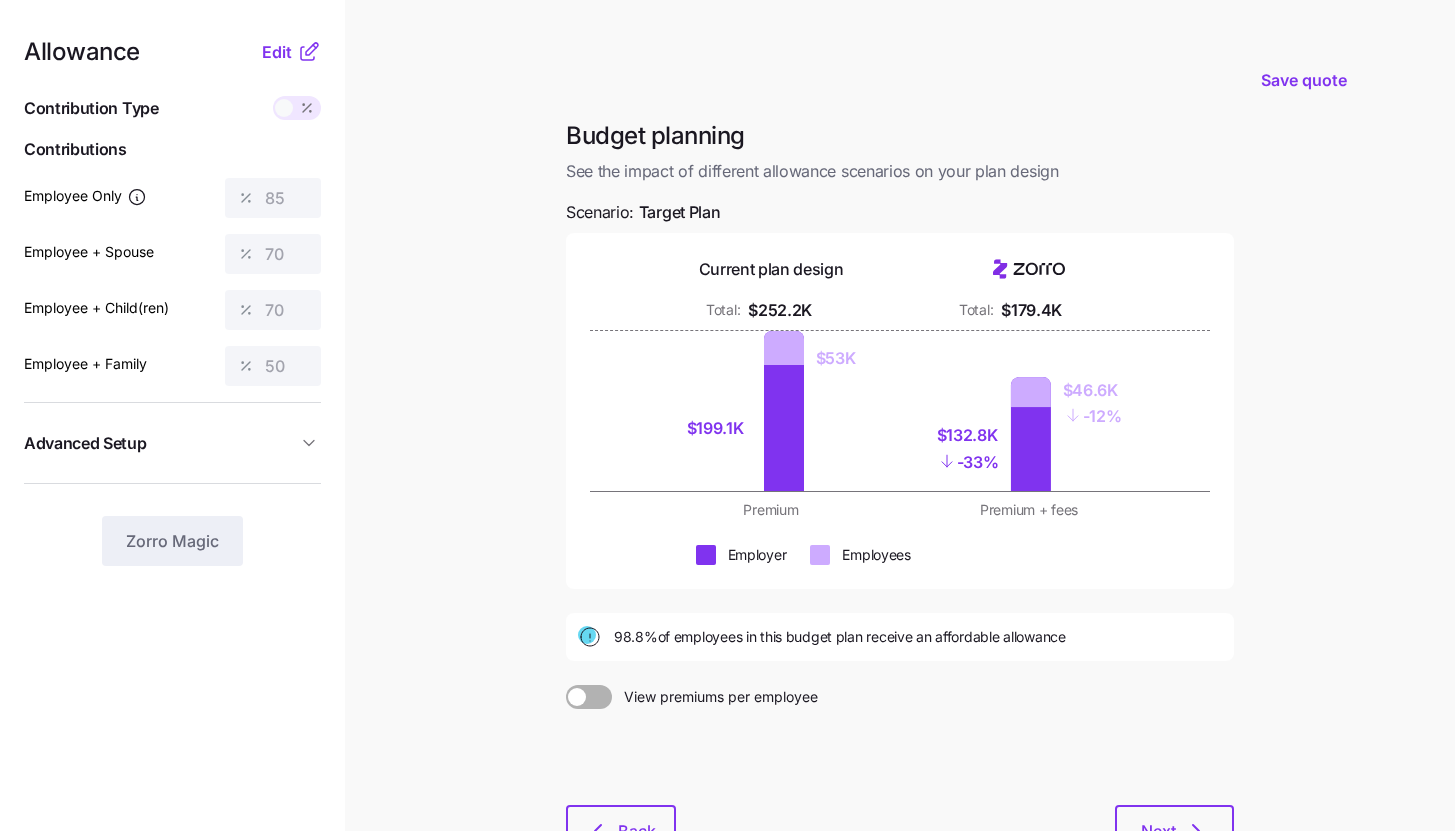click 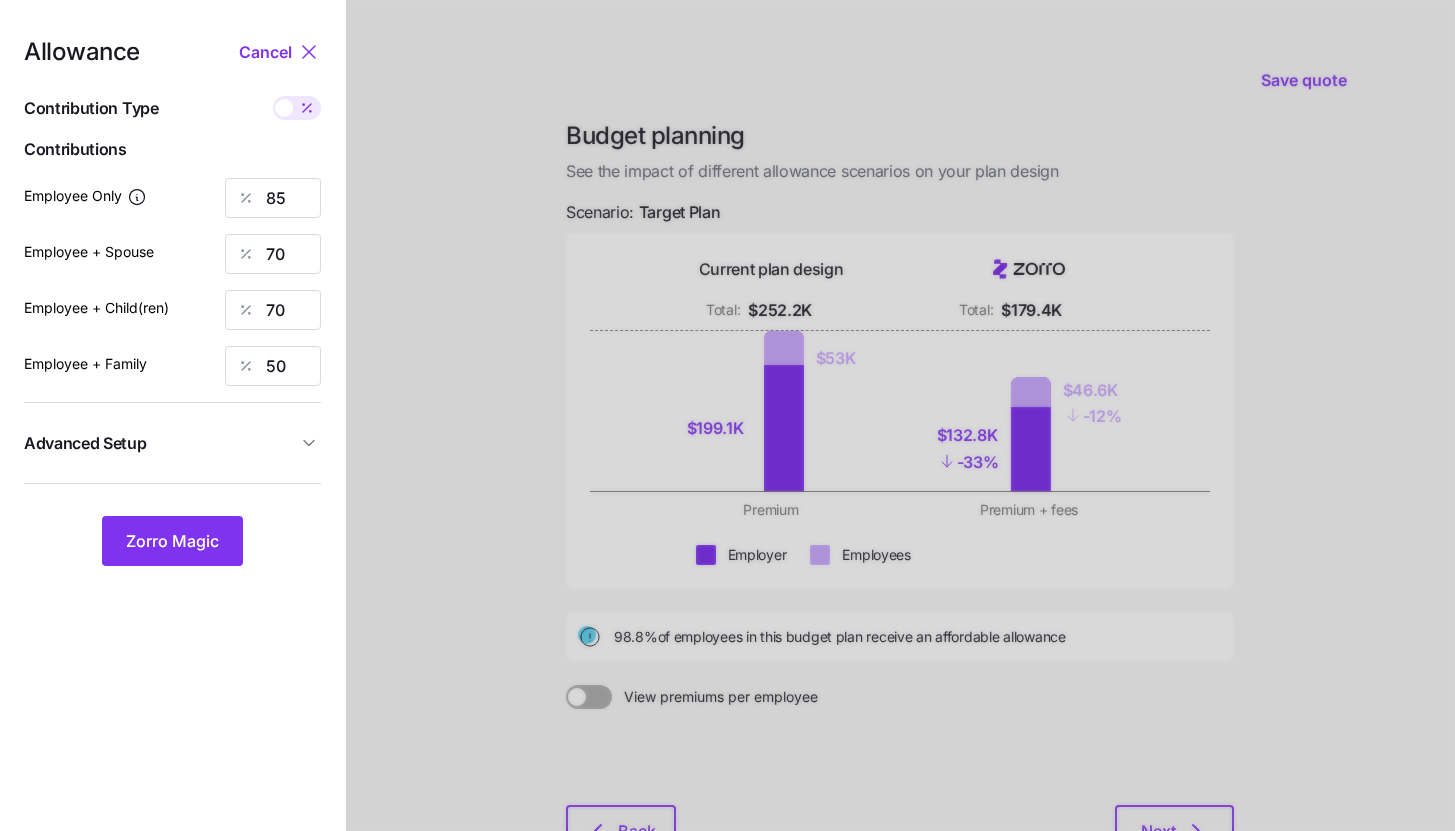 click on "Allowance Cancel Contribution Type Use classes Contributions Employee Only 85 Employee + Spouse 70 Employee + Child(ren) 70 Employee + Family 50 Advanced Setup Geo distribution By state (2) Family Units 8 units Zorro Magic" at bounding box center [172, 303] 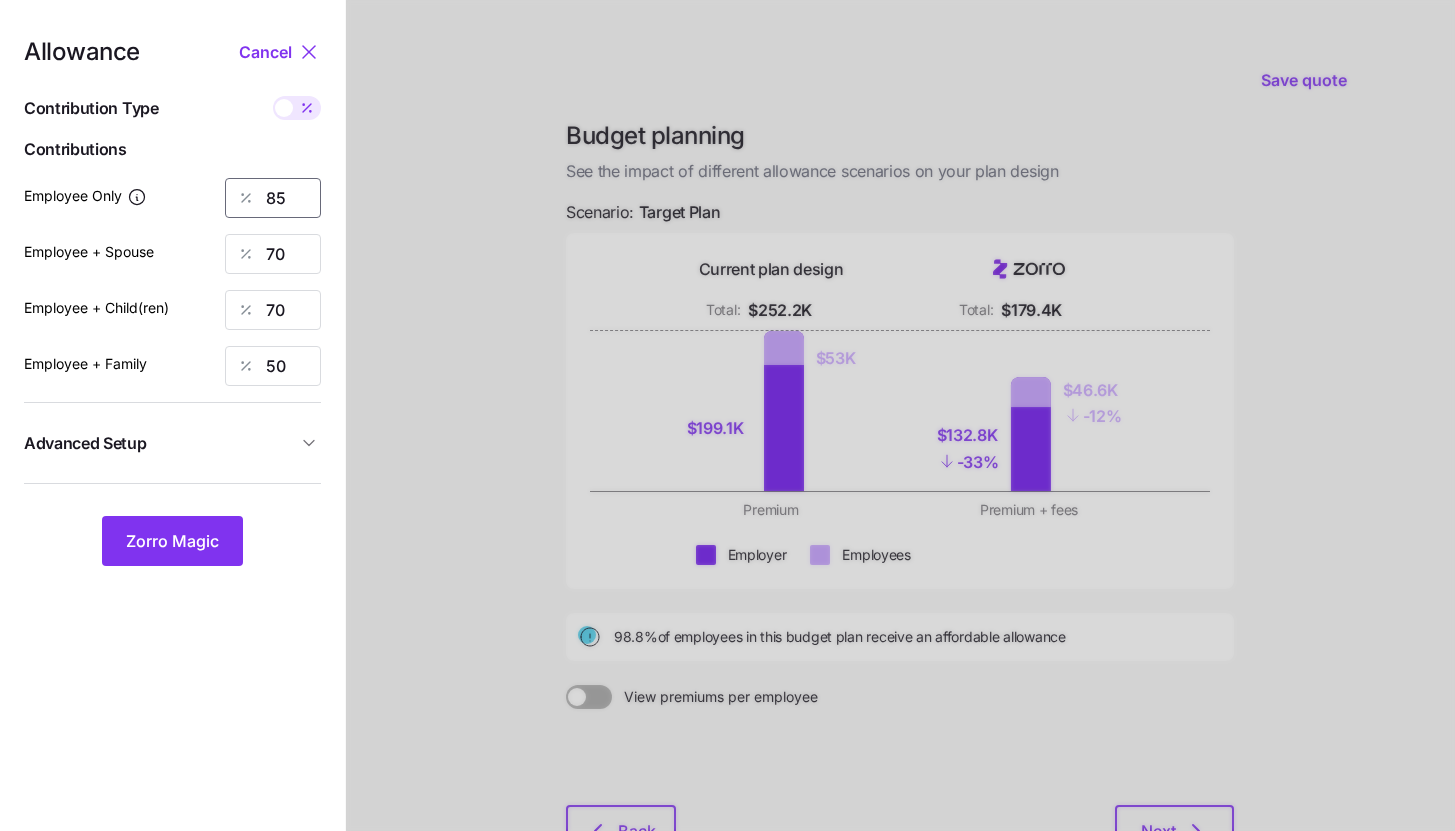 click on "85" at bounding box center [273, 198] 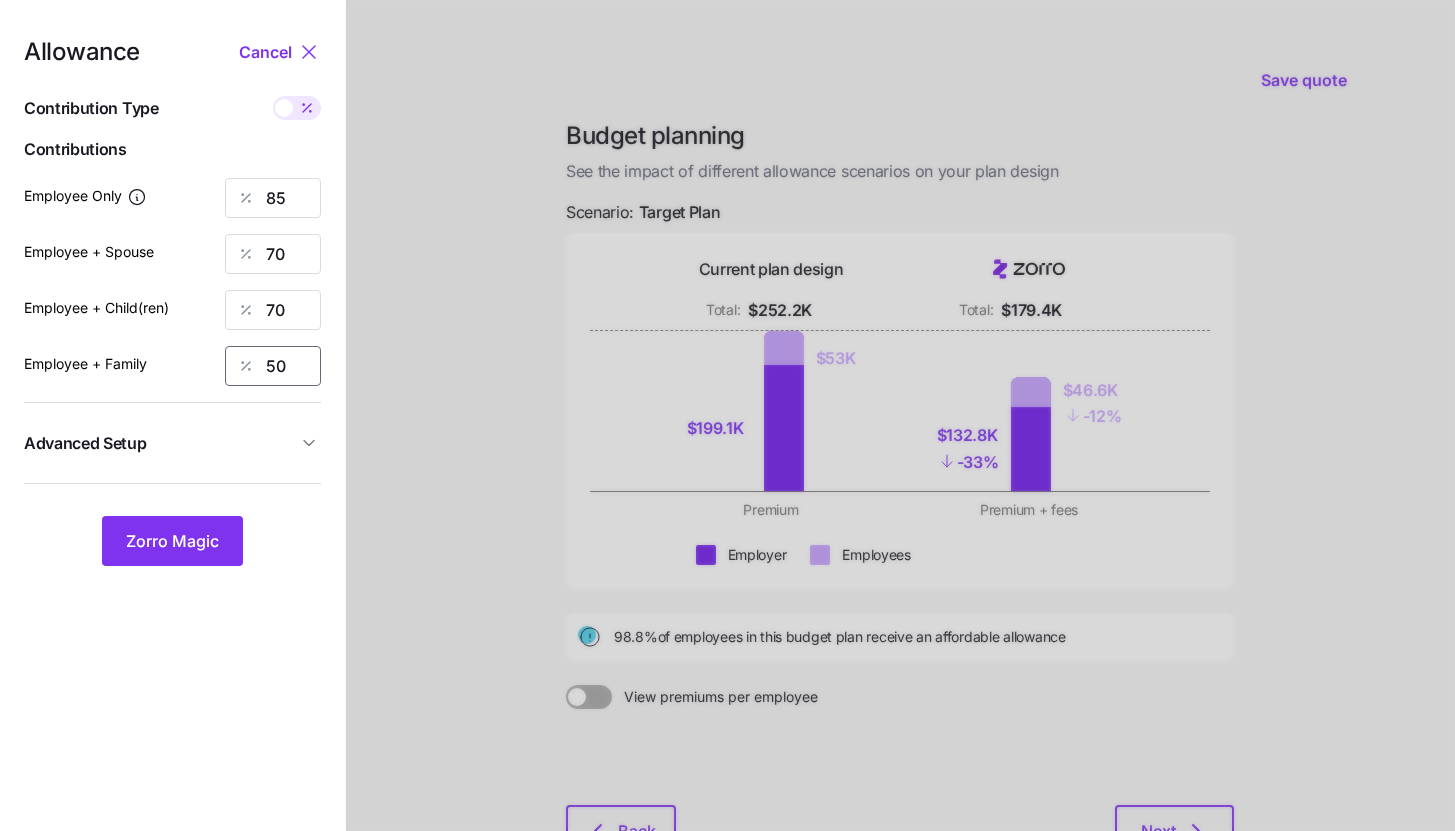 click on "50" at bounding box center (273, 366) 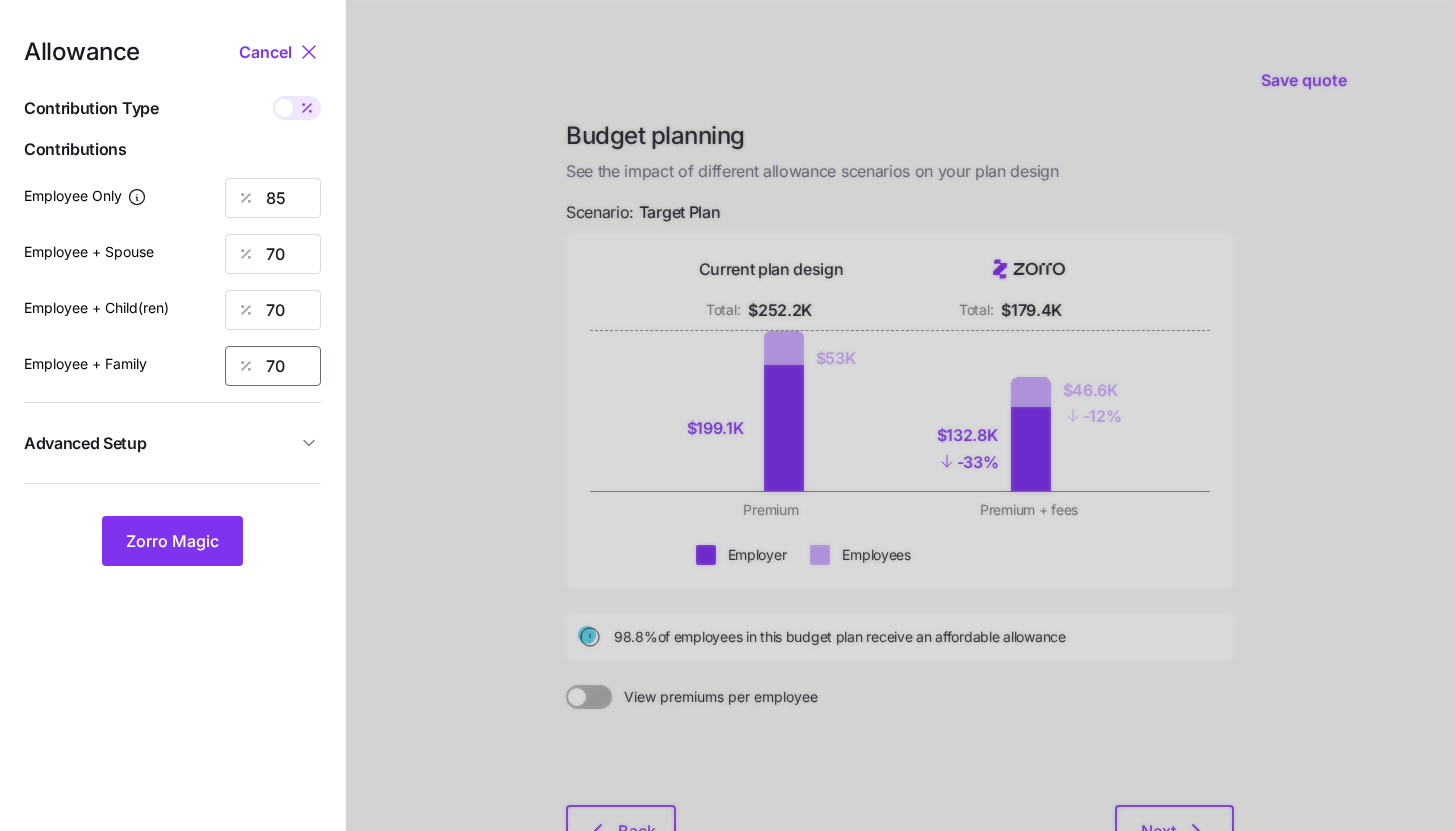 type on "70" 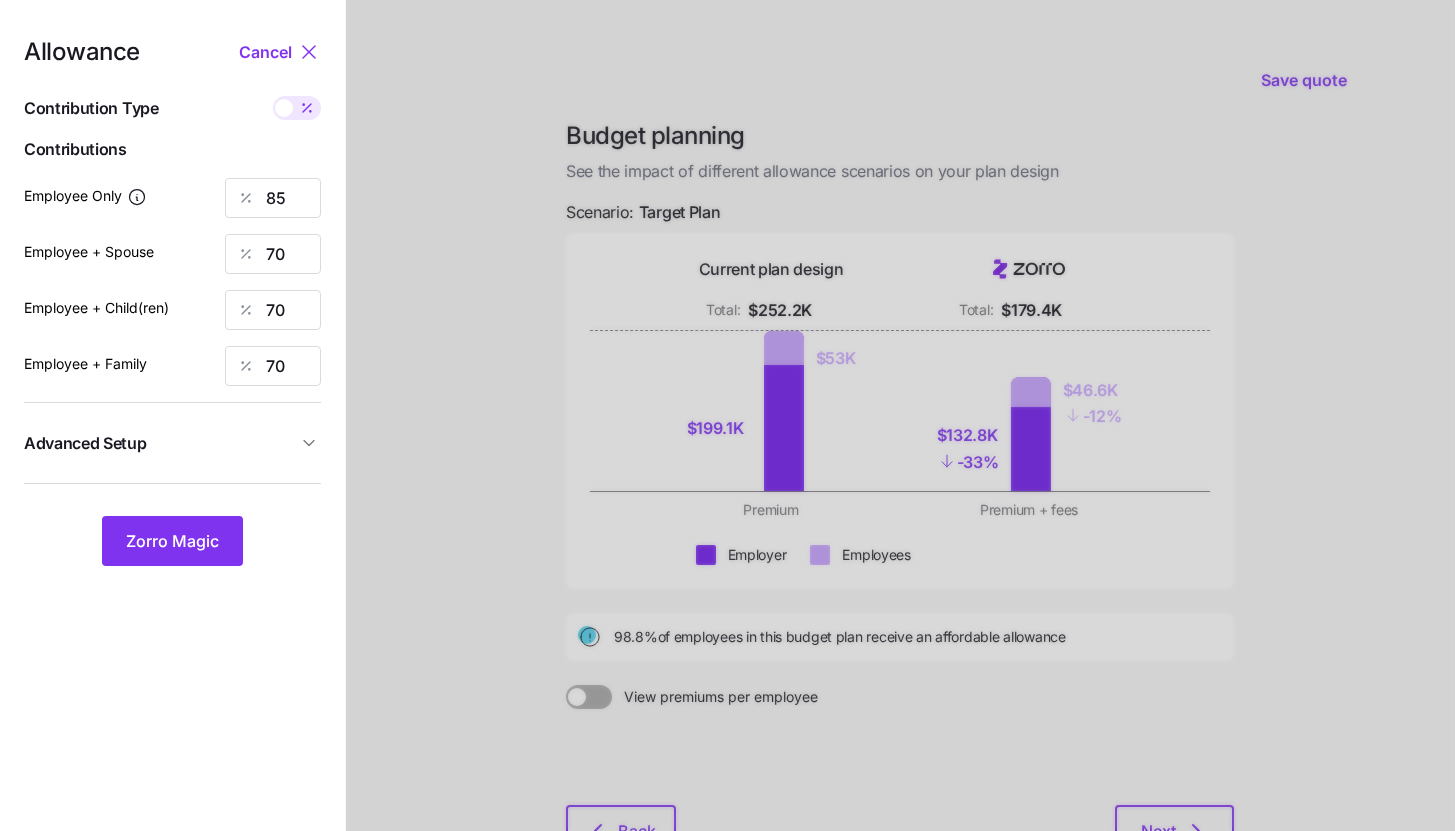 click on "Advanced Setup" at bounding box center (160, 443) 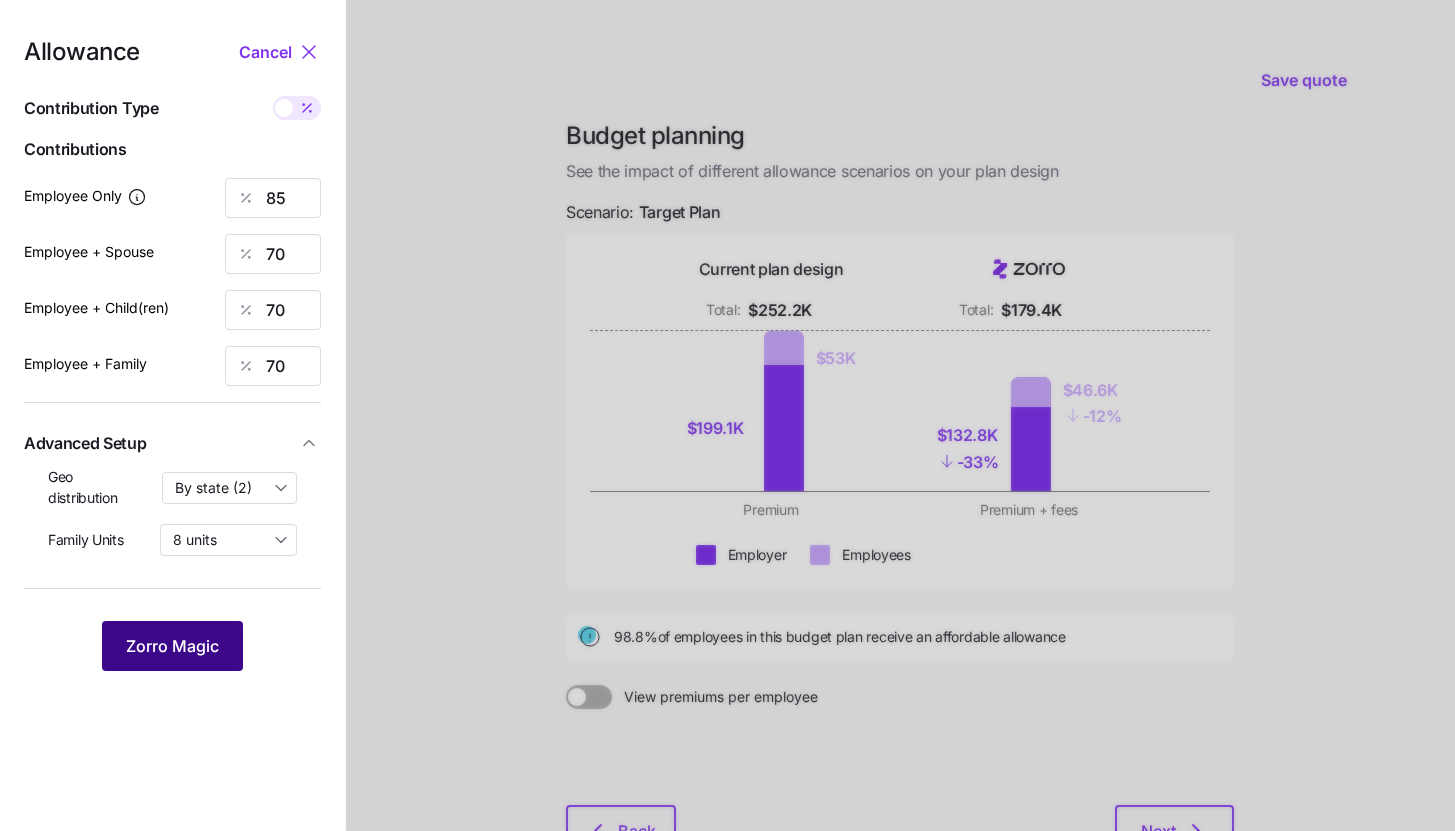 click on "Zorro Magic" at bounding box center [172, 646] 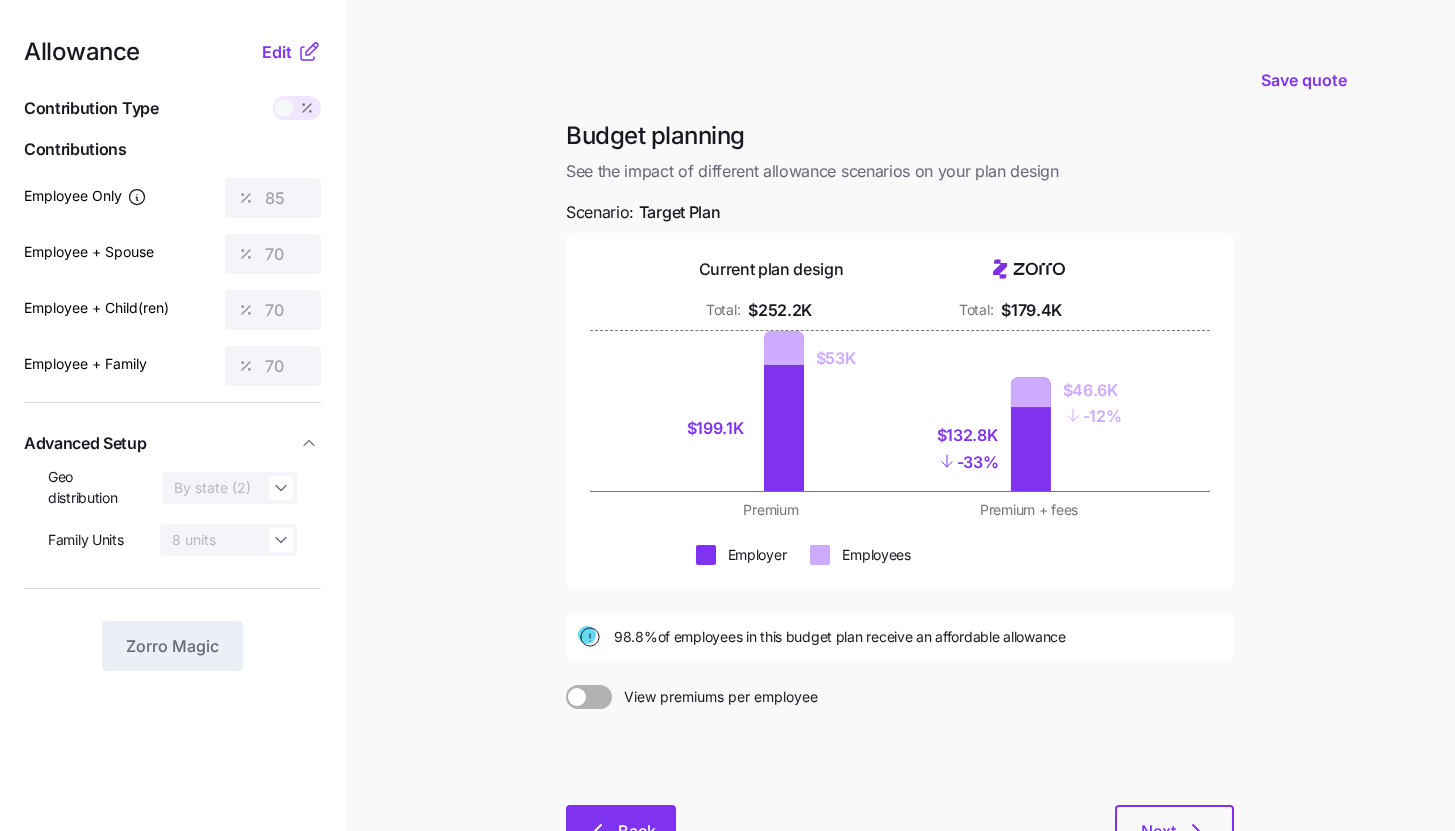 click on "Back" at bounding box center [621, 830] 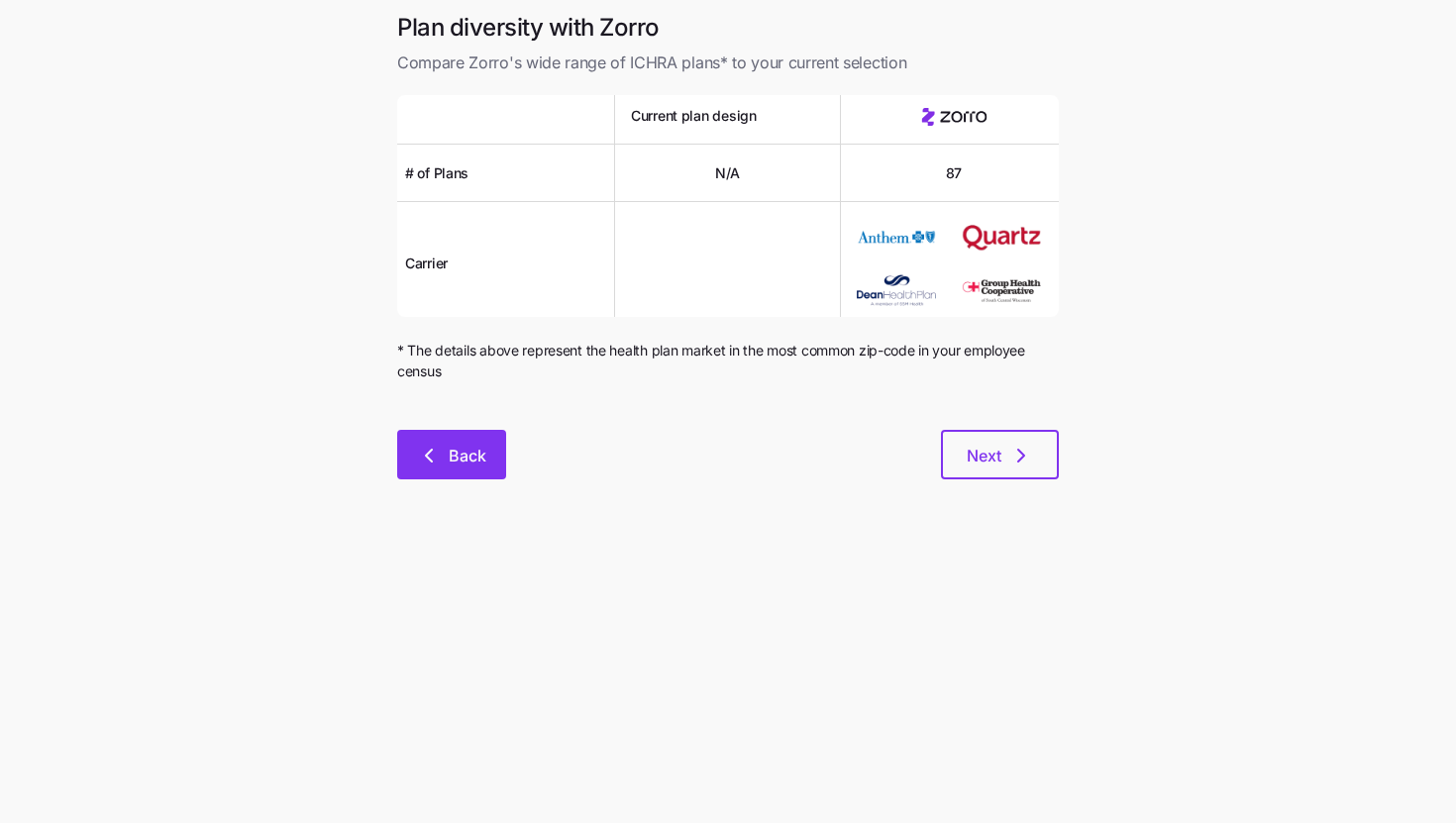click on "Back" at bounding box center [452, 455] 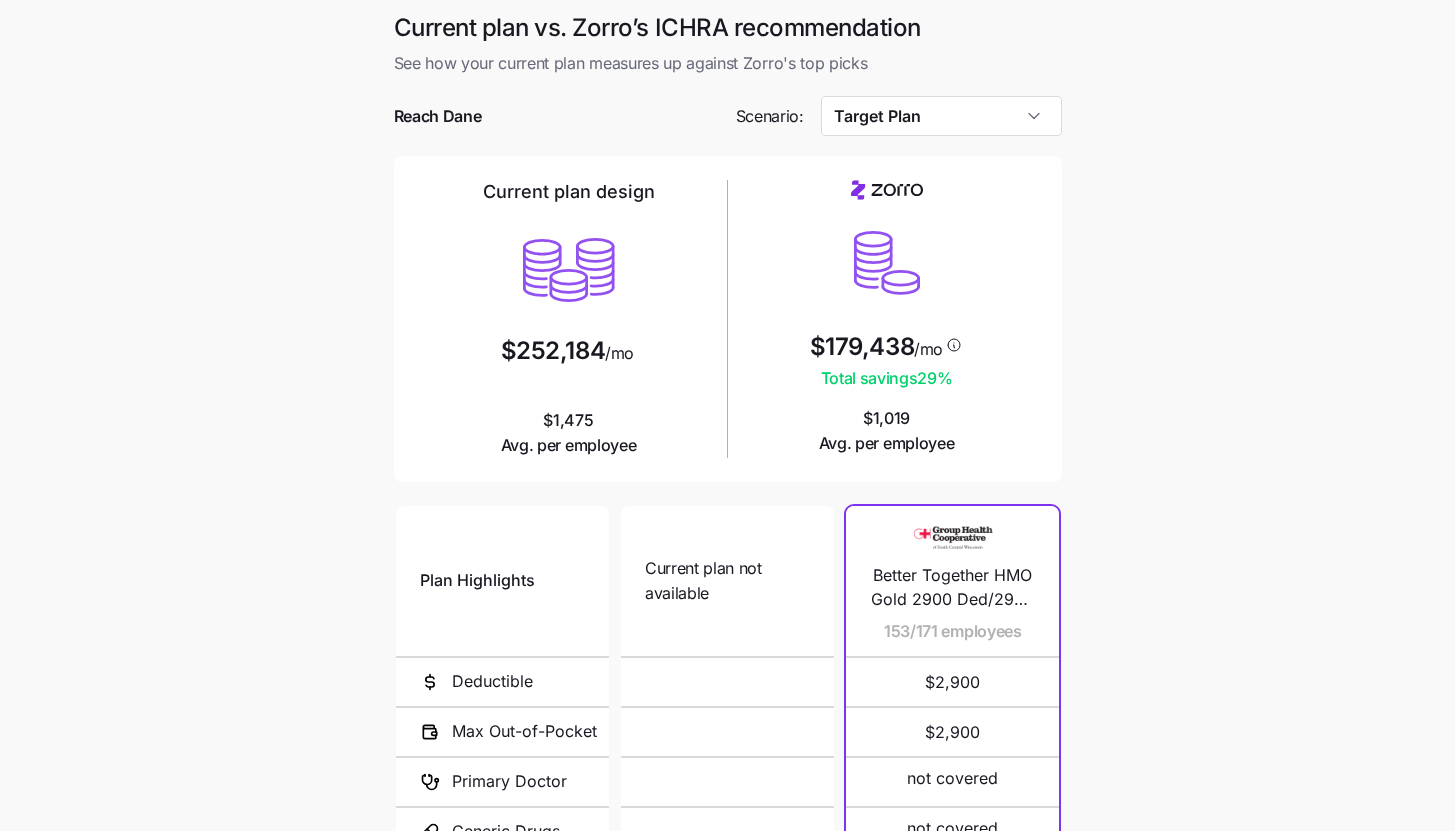 scroll, scrollTop: 260, scrollLeft: 0, axis: vertical 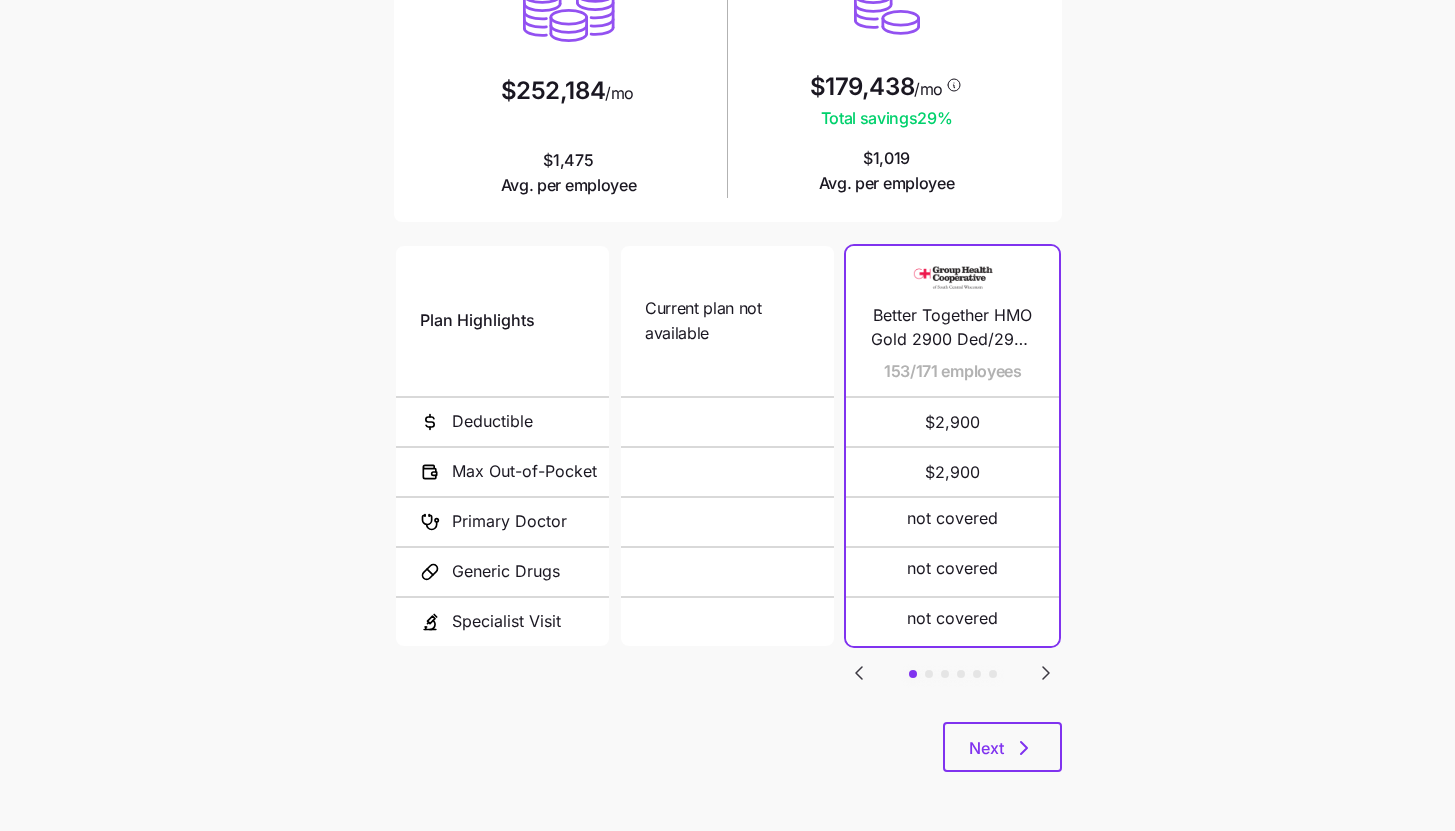 click on "Plan Highlights Deductible Max Out-of-Pocket Primary Doctor Generic Drugs Specialist Visit Current plan not available N/A N/A Better Together HMO Gold 2900 Ded/2900 MOOP HSA 153/171 employees $2,900 $2,900 not covered not covered not covered Dean Focus Gold Share 10/171 employees $2,500 $5,150 $30 $15 $90 Dean Gold Share 3/171 employees $2,500 $5,150 $30 $15 $90 Blue Choice Preferred Gold PPO SM  204 2/171 employees $750 $9,200 $15 $0 50% after deductible UHC Gold Standard (No Referrals) 2/171 employees $1,500 $7,800 $30 $15 $60 Anthem Gold Pathway/Lean 1000 ($0 Virtual PCP + $0 Select Drugs + Incentives) 1/171 employees $1,000 $6,300 $30 $10 not covered" at bounding box center [728, 482] 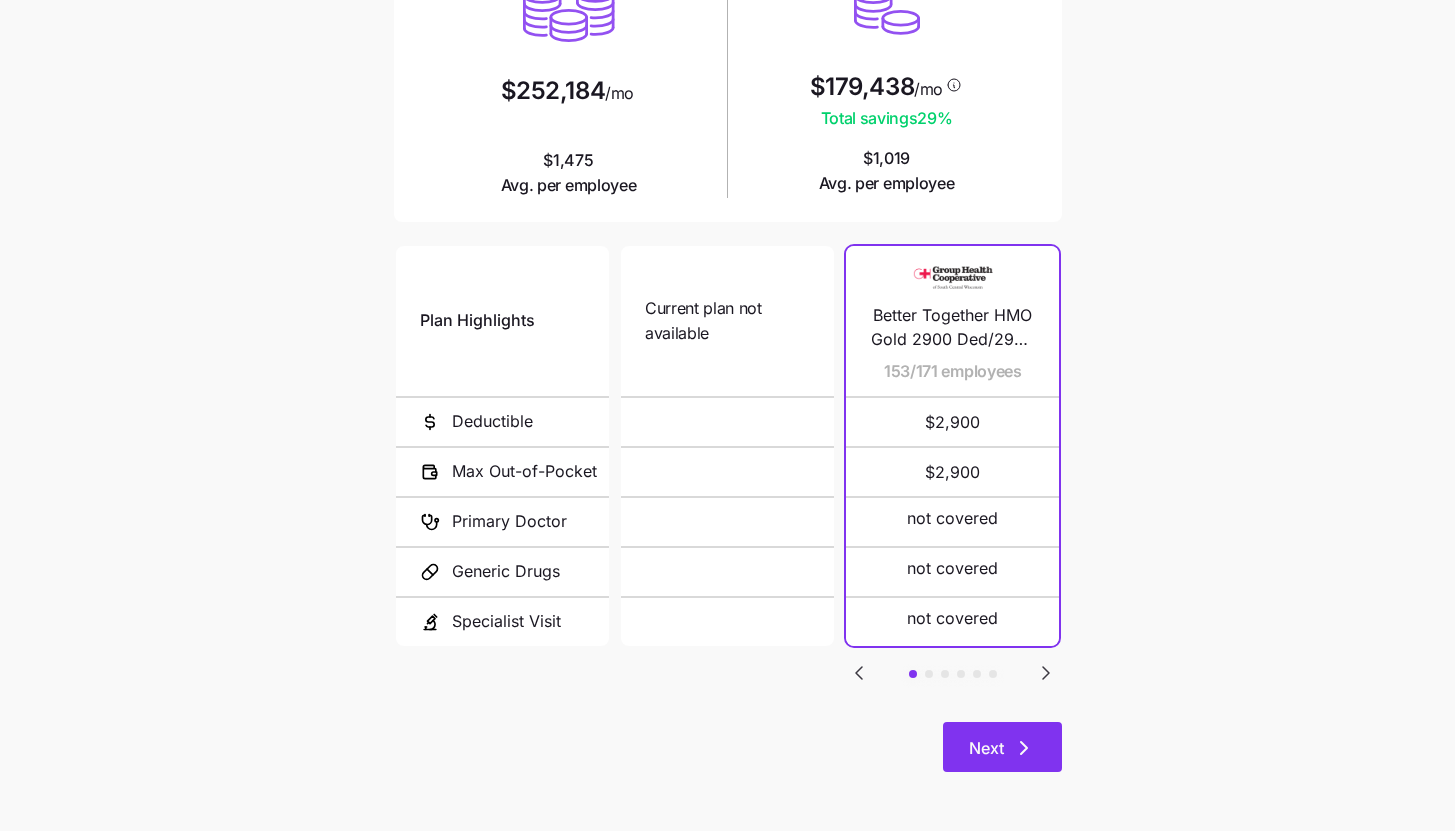 click on "Next" at bounding box center (1002, 747) 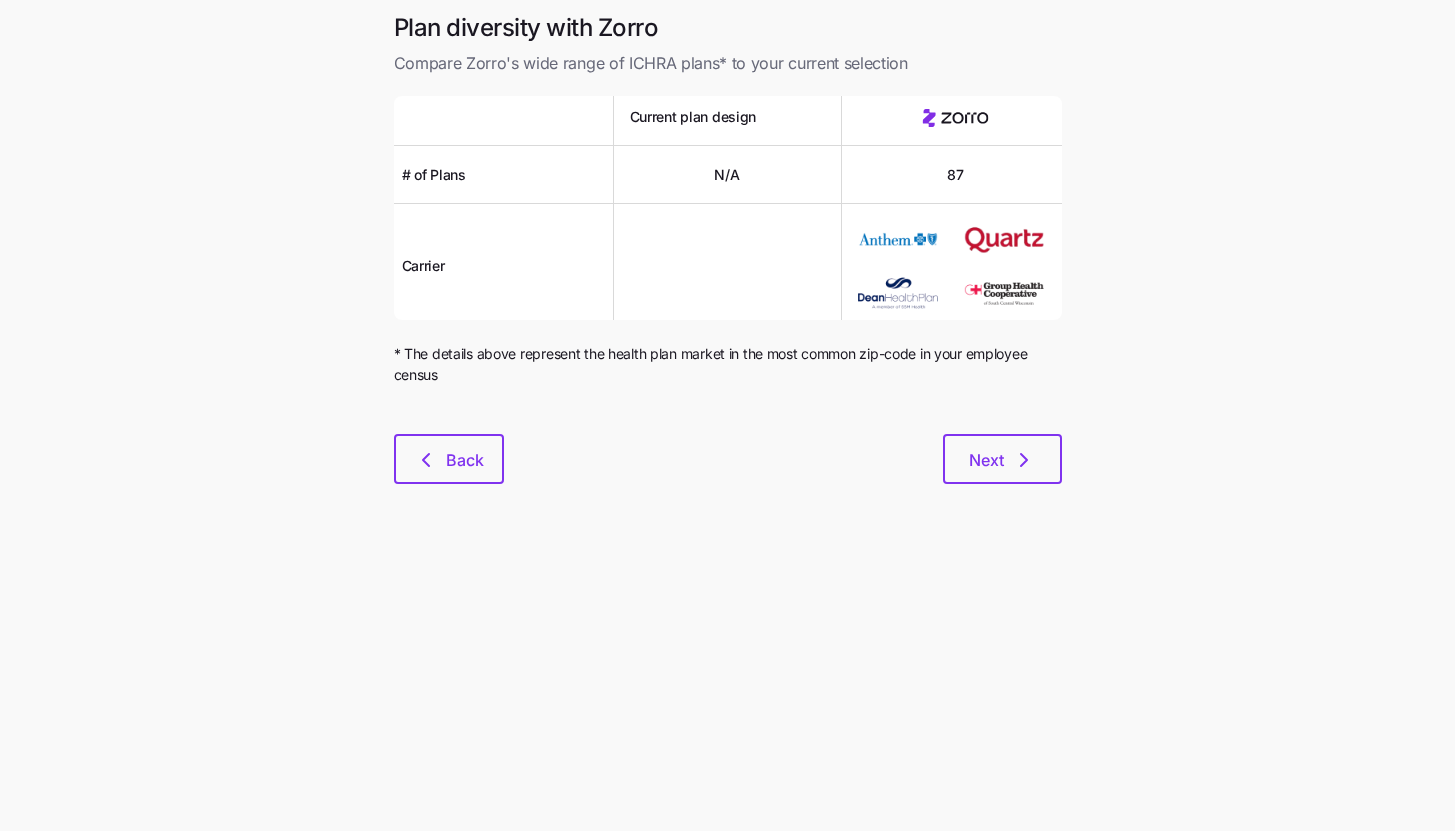 scroll, scrollTop: 0, scrollLeft: 0, axis: both 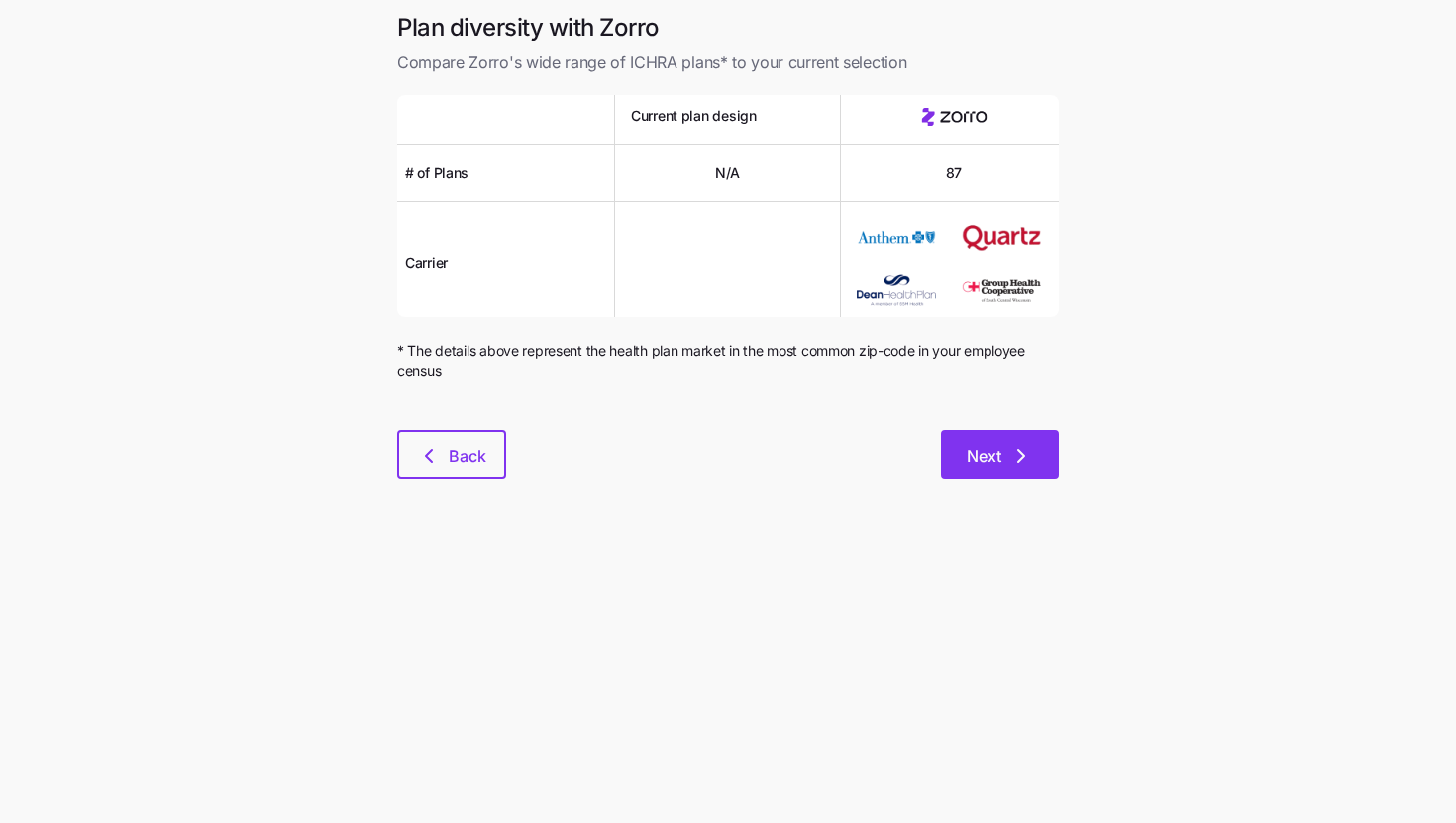 click 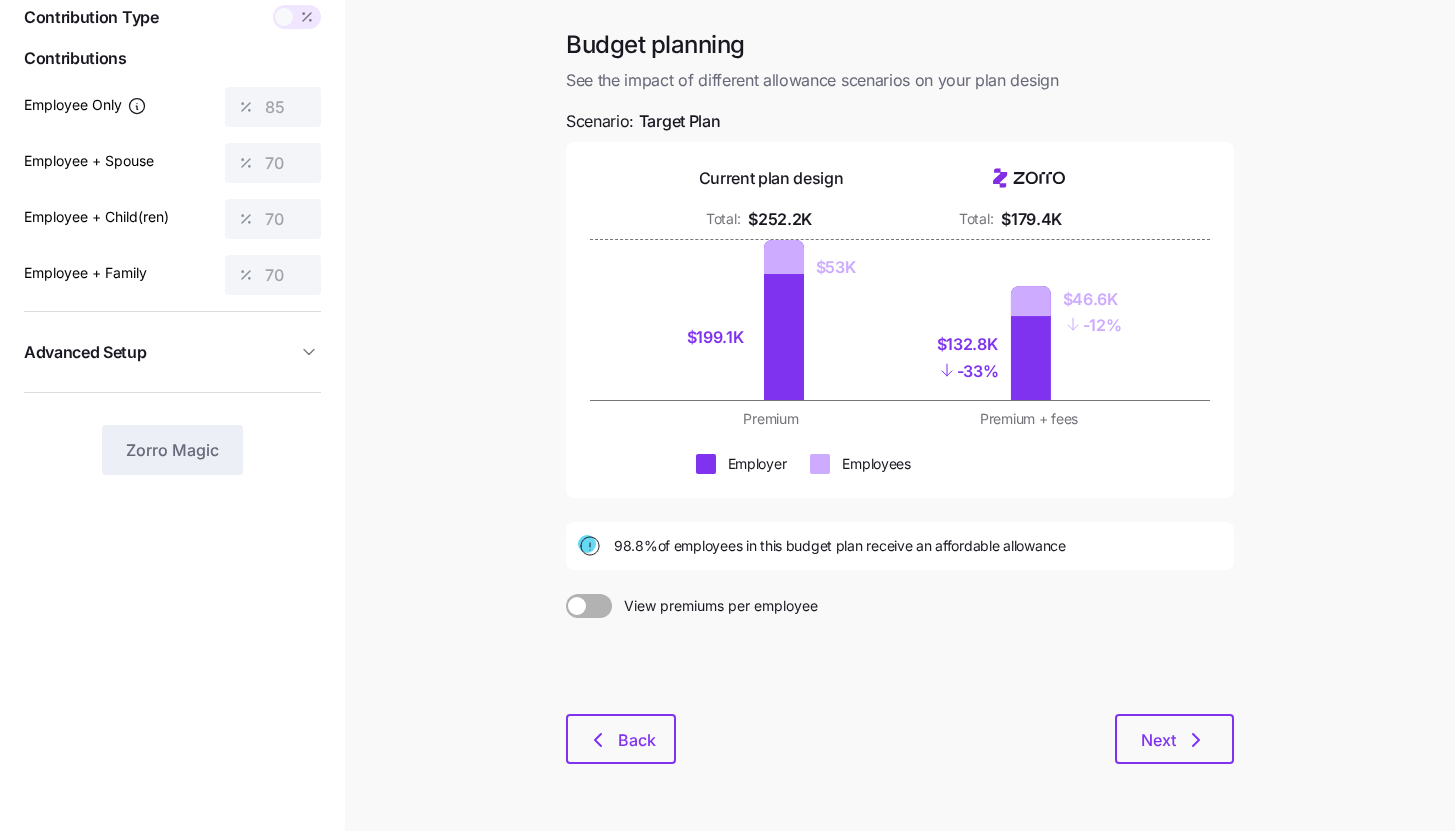scroll, scrollTop: 152, scrollLeft: 0, axis: vertical 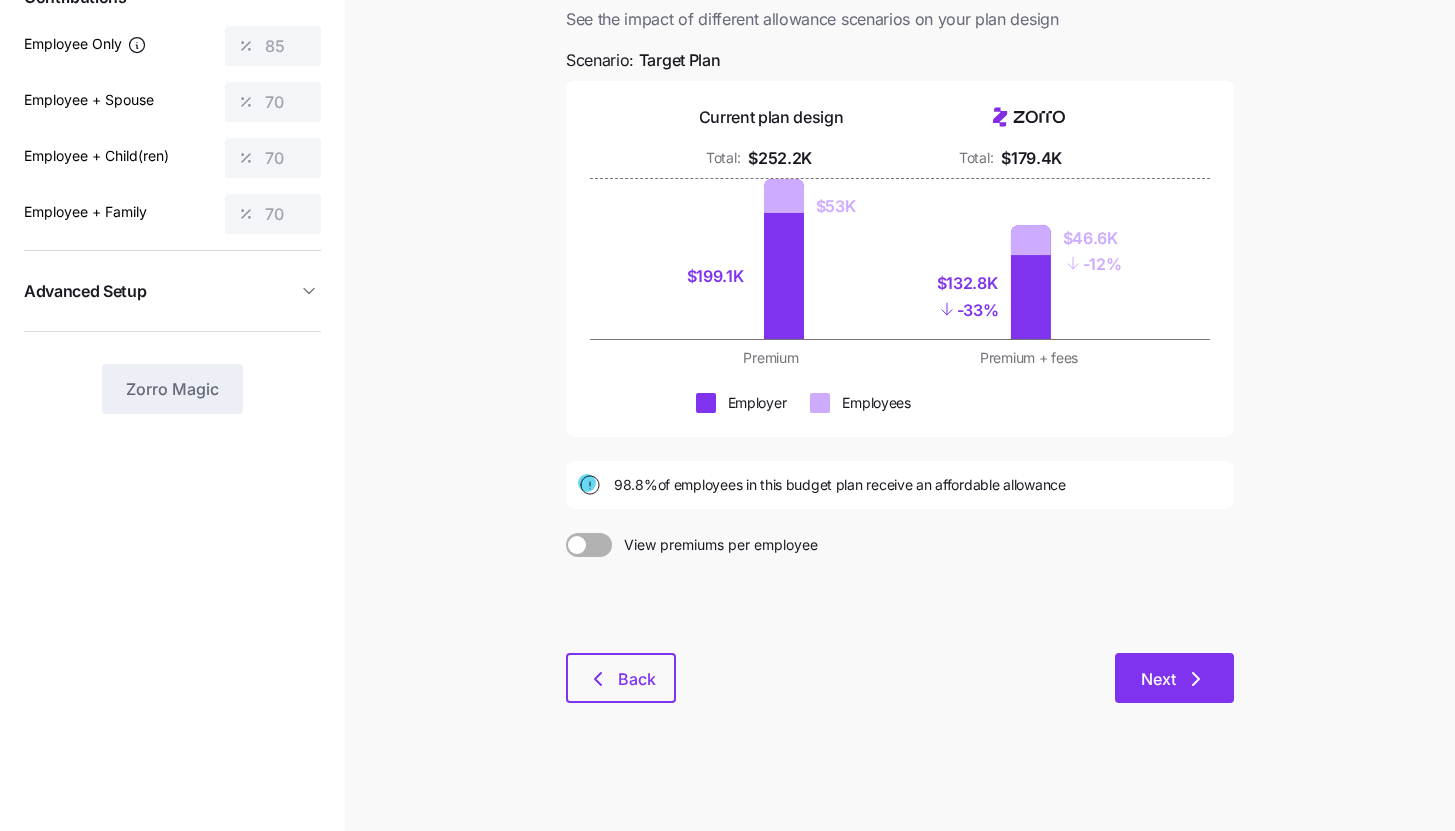 click on "Next" at bounding box center (1174, 678) 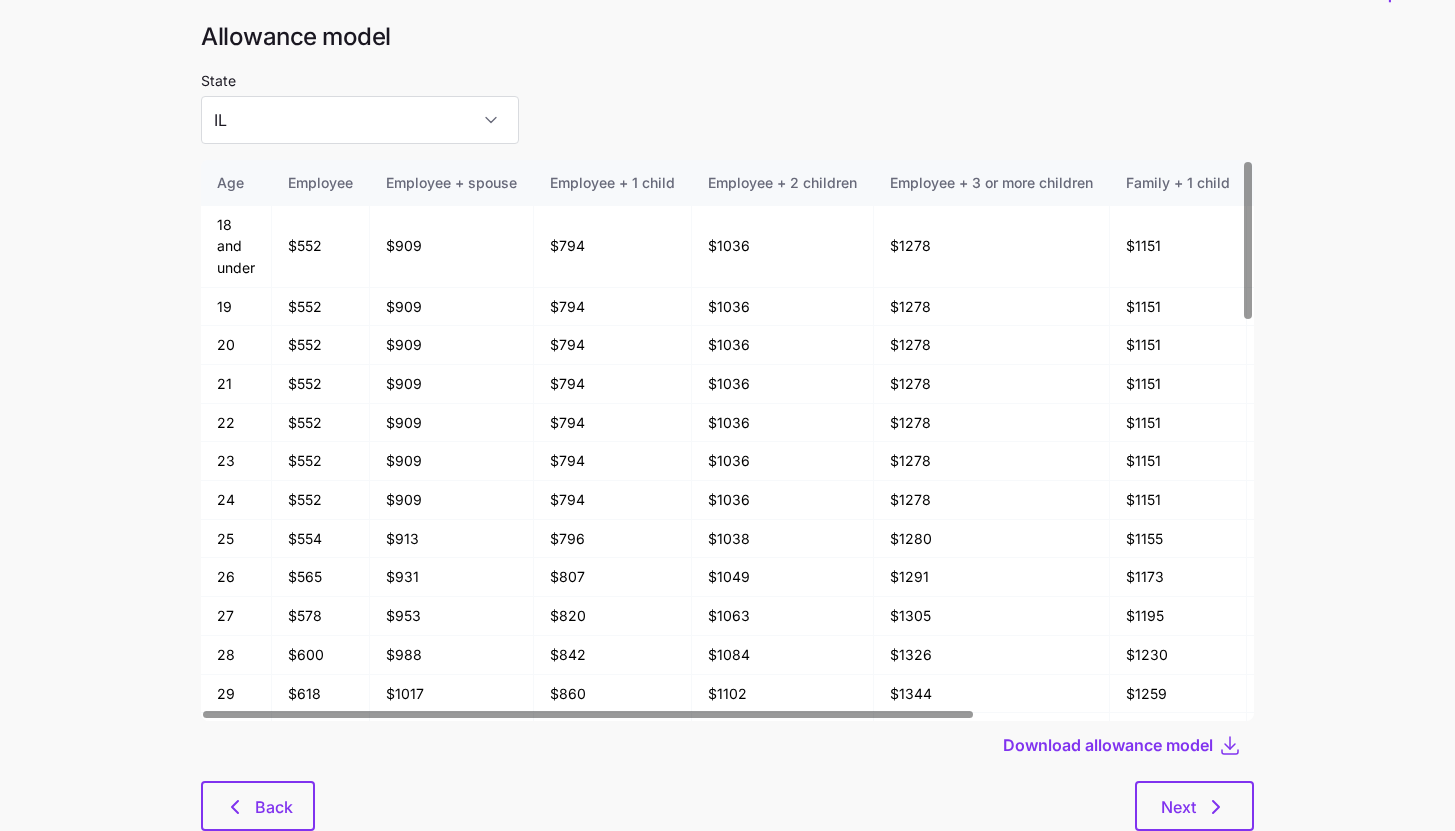 scroll, scrollTop: 107, scrollLeft: 0, axis: vertical 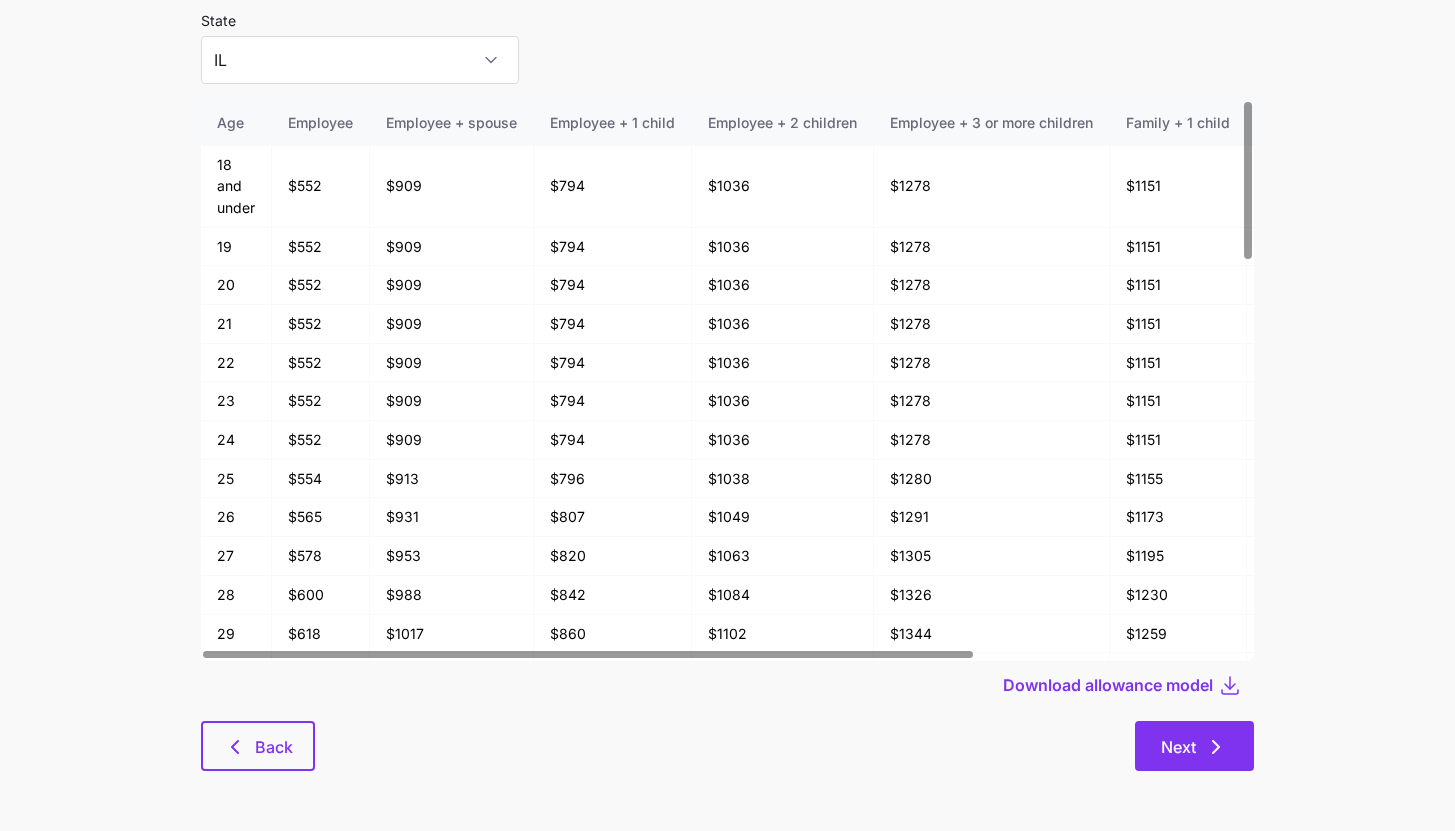 click on "Next" at bounding box center [1194, 746] 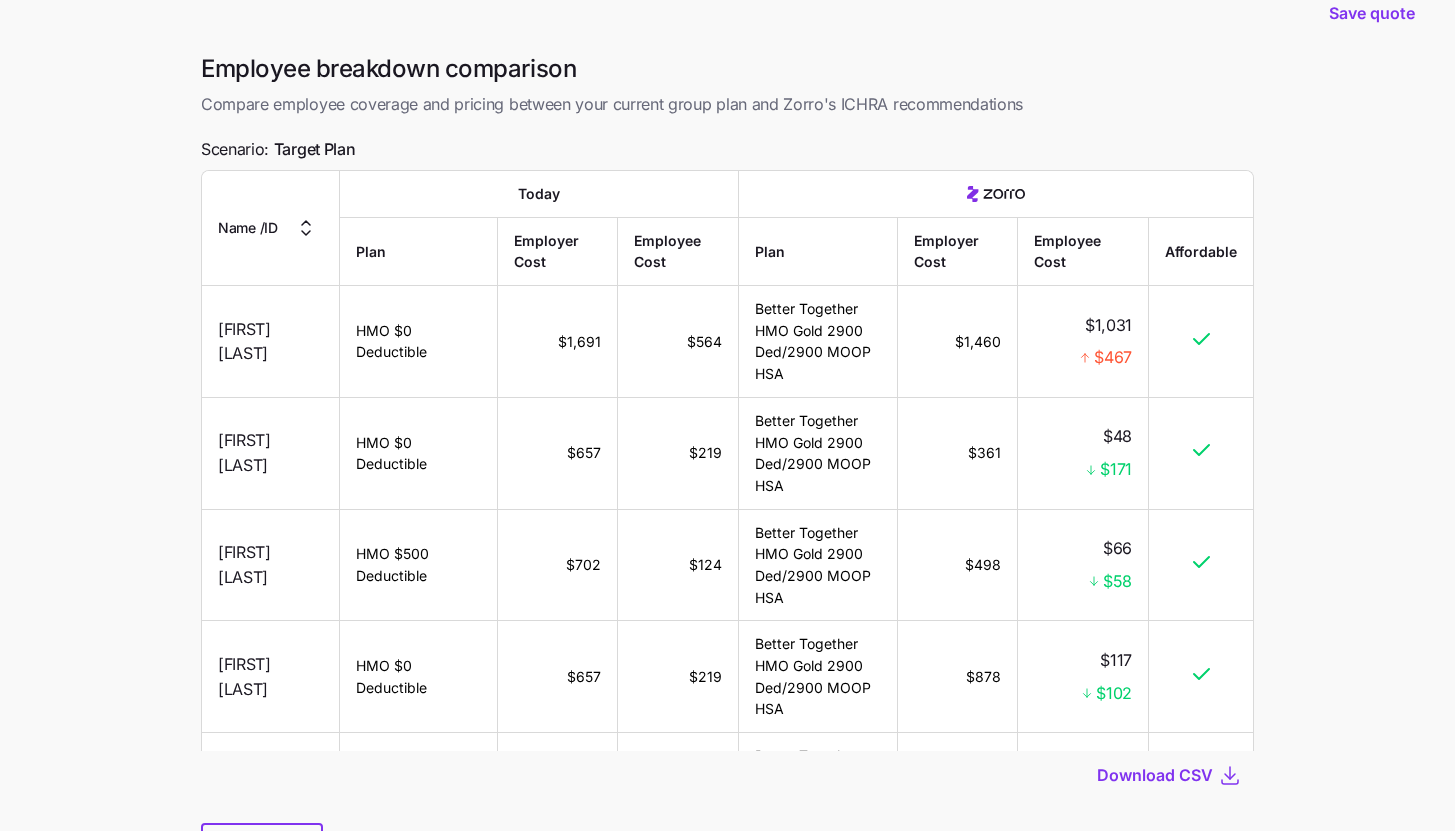 scroll, scrollTop: 141, scrollLeft: 0, axis: vertical 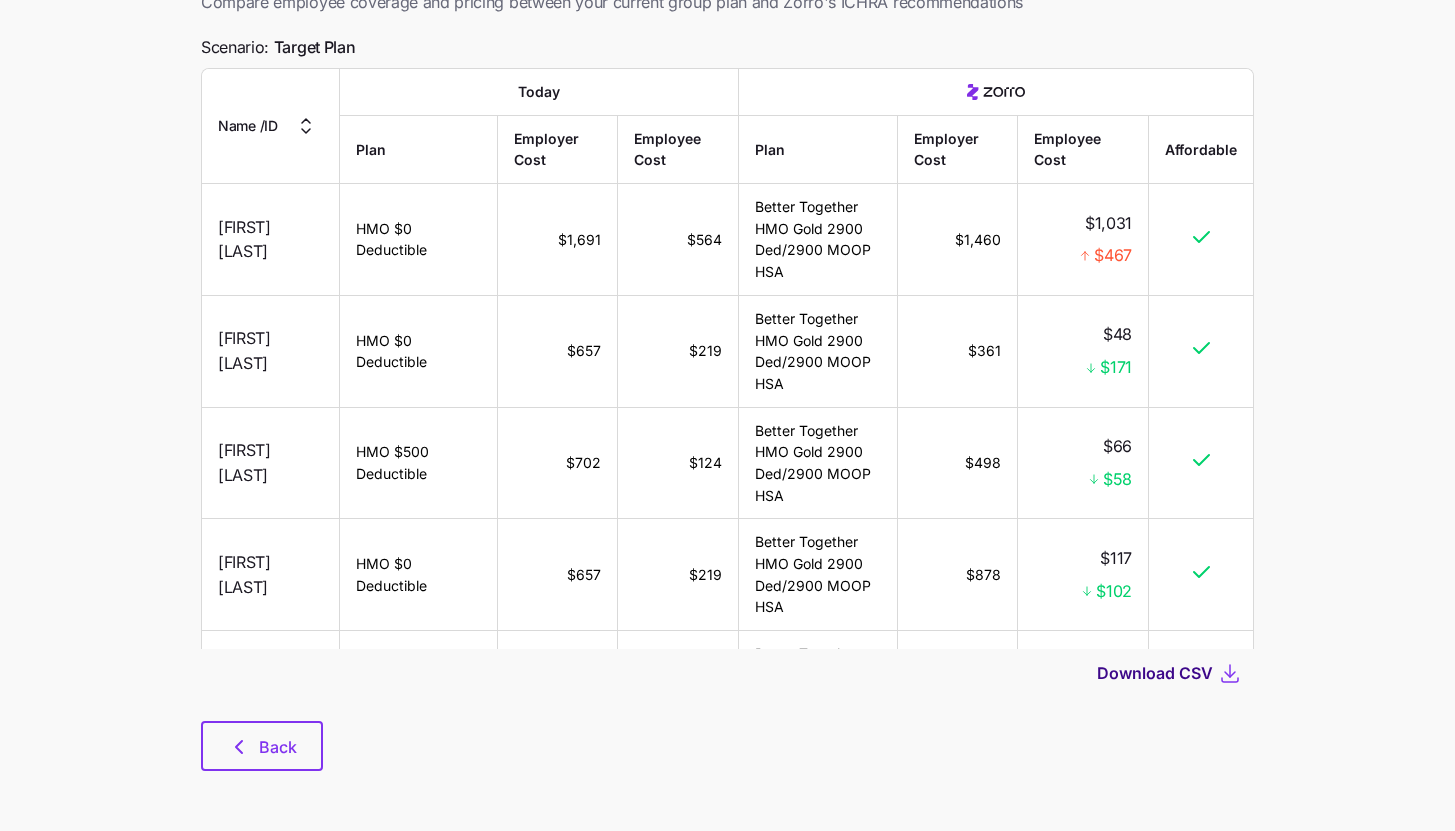 click on "Download CSV" at bounding box center (1155, 673) 